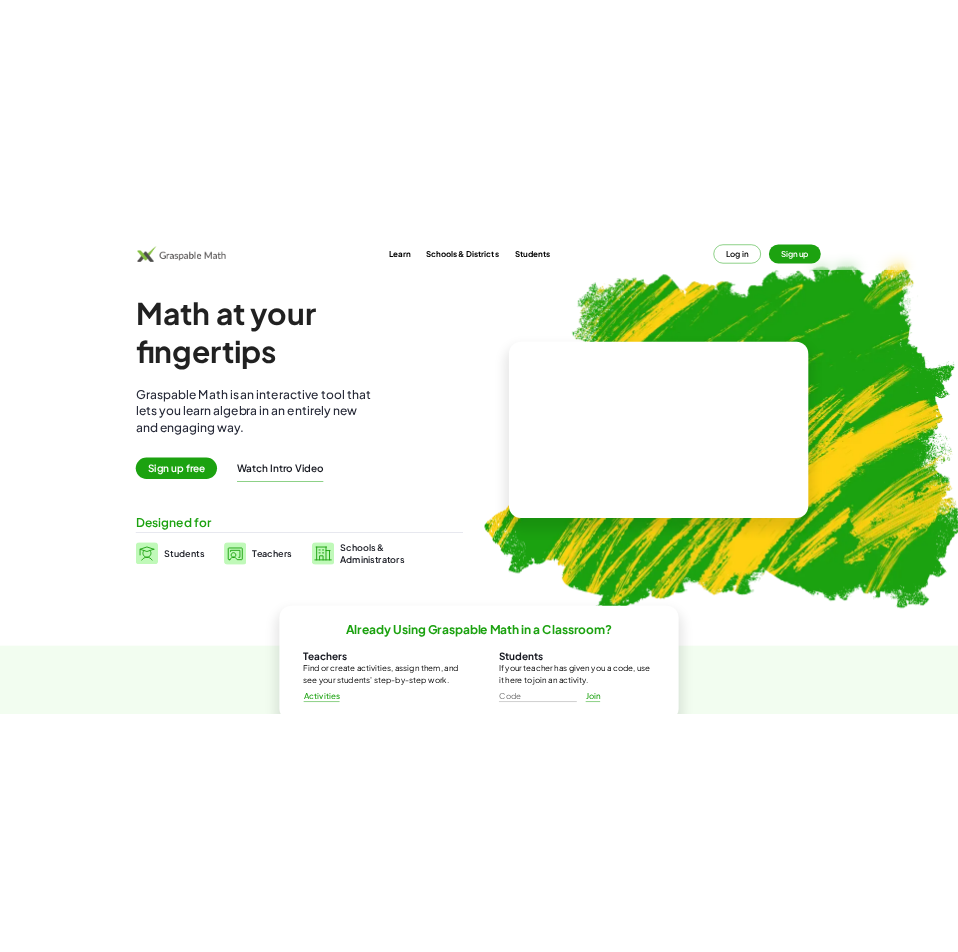 scroll, scrollTop: 0, scrollLeft: 0, axis: both 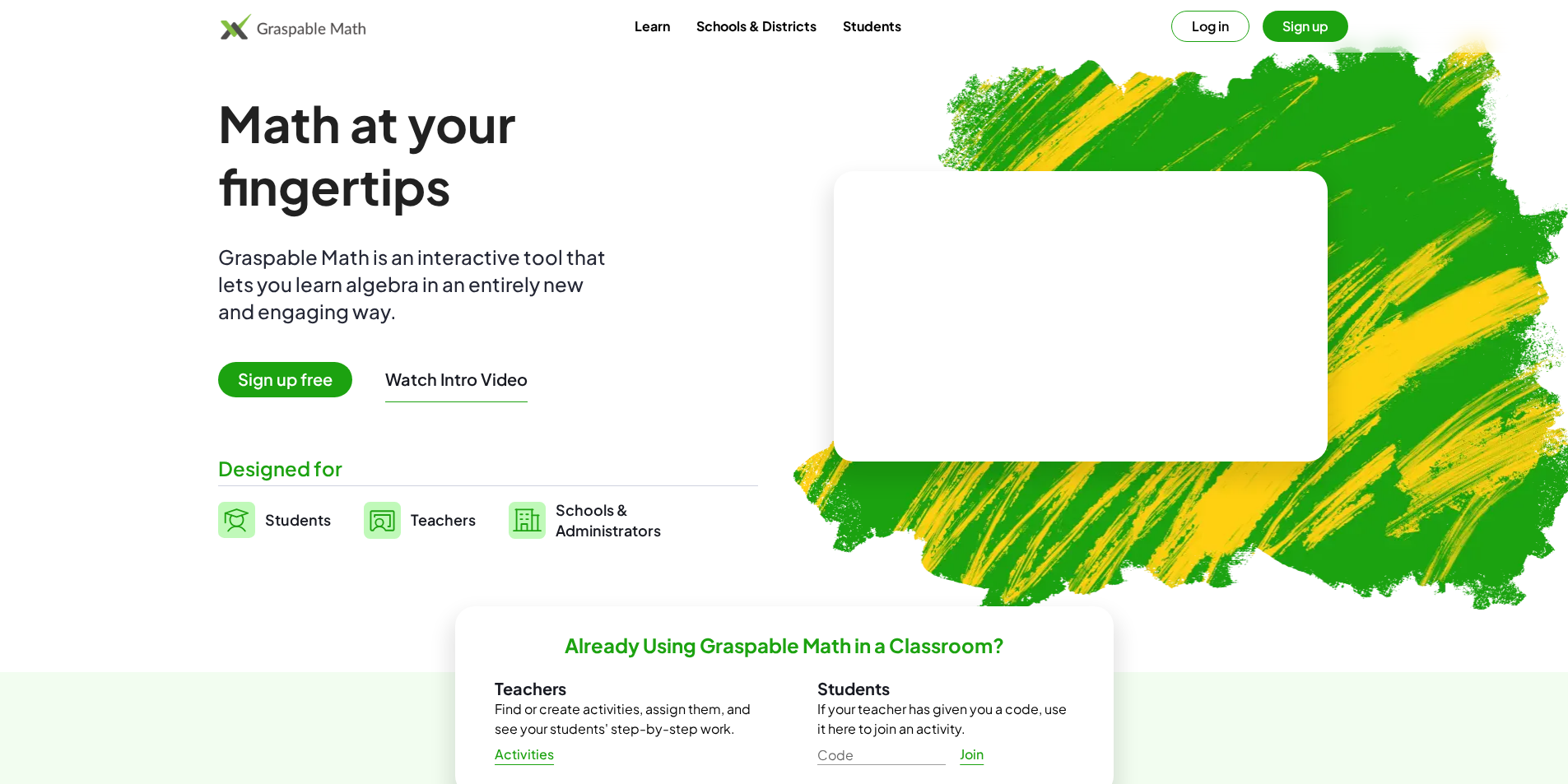 click on "Watch Intro Video" at bounding box center (456, 379) 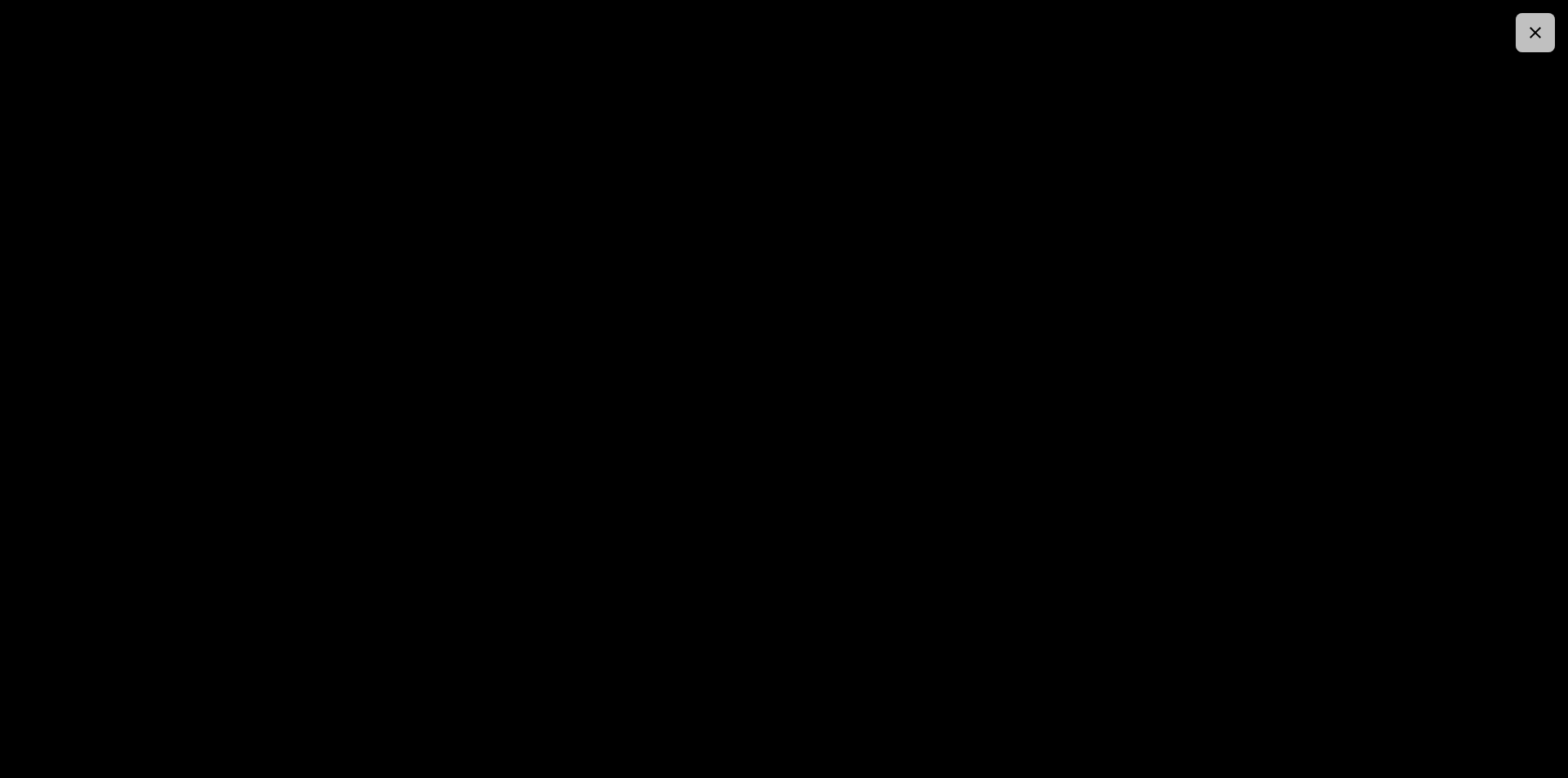click 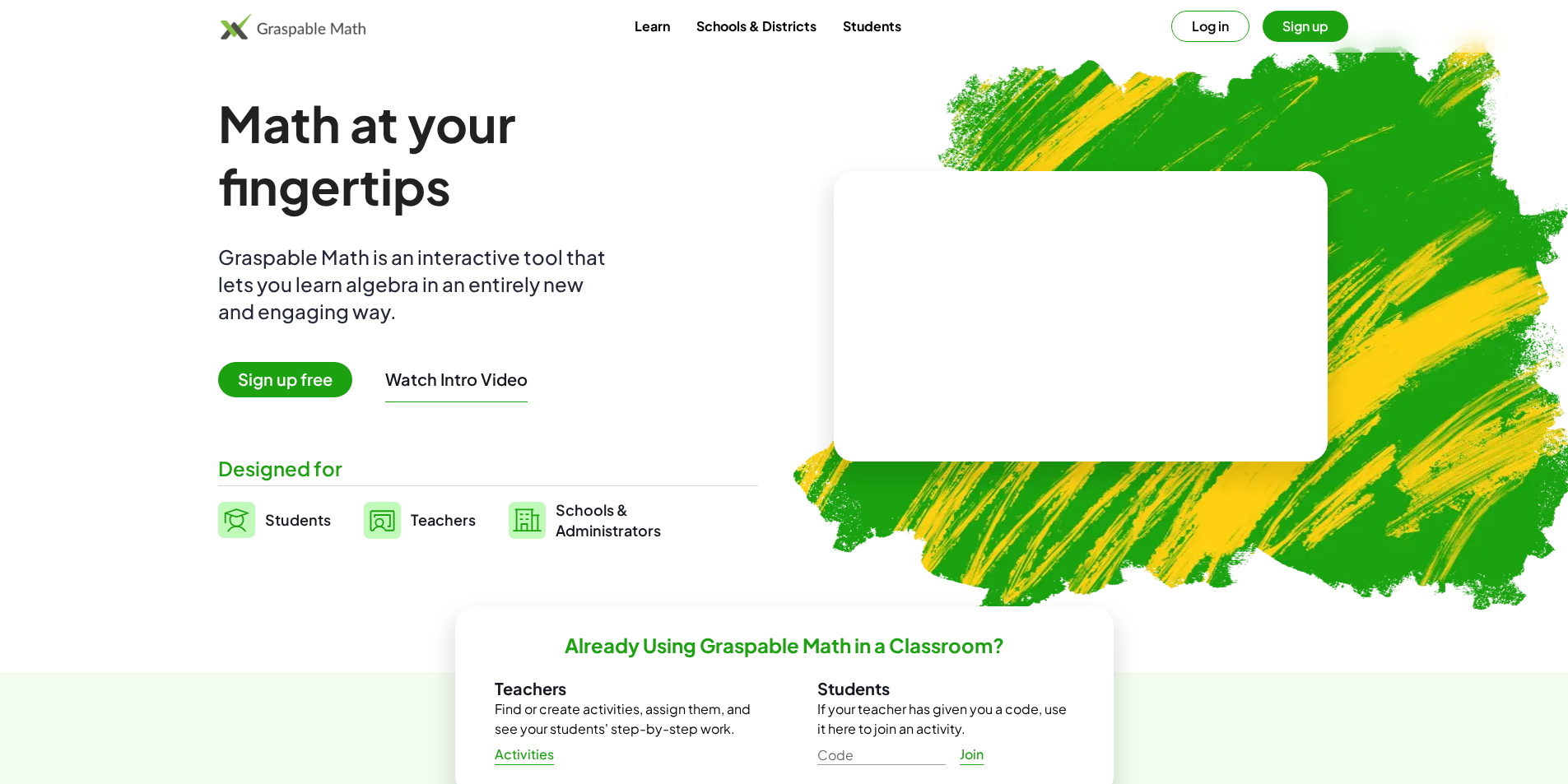 click on "Sign up free" at bounding box center [285, 379] 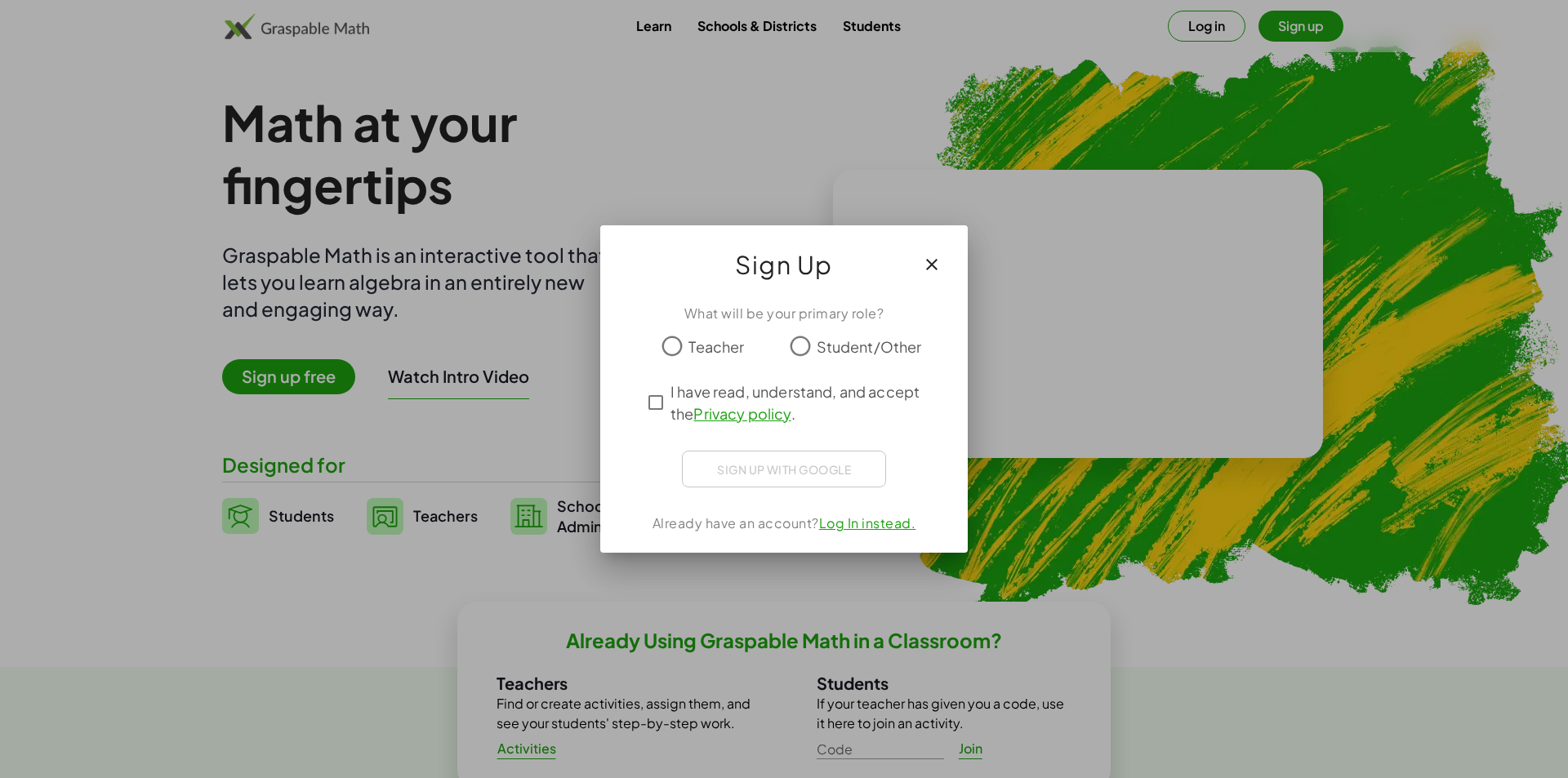 click on "Student/Other" 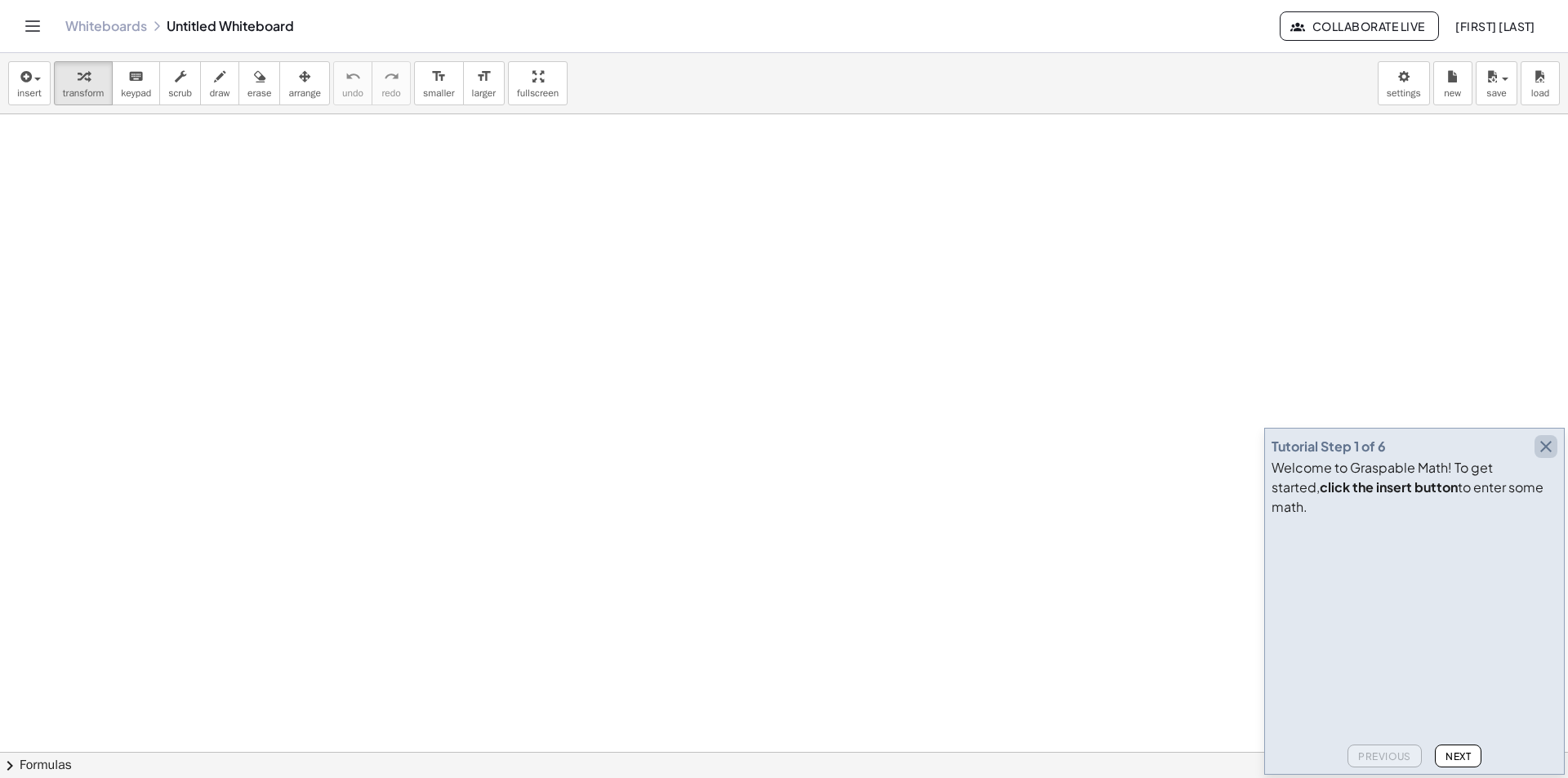 click at bounding box center [1546, 447] 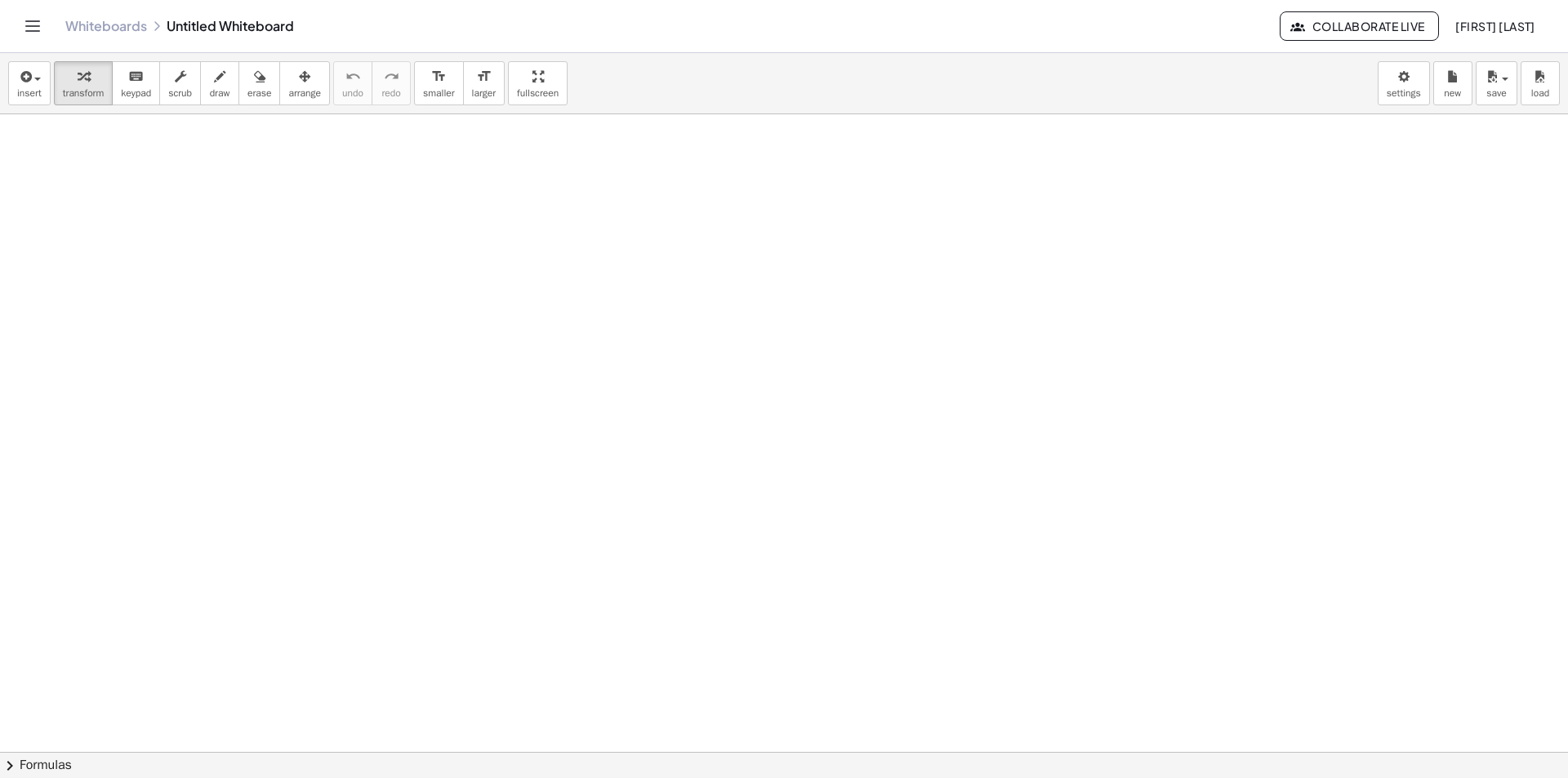 drag, startPoint x: 116, startPoint y: 161, endPoint x: 112, endPoint y: 227, distance: 66.121101 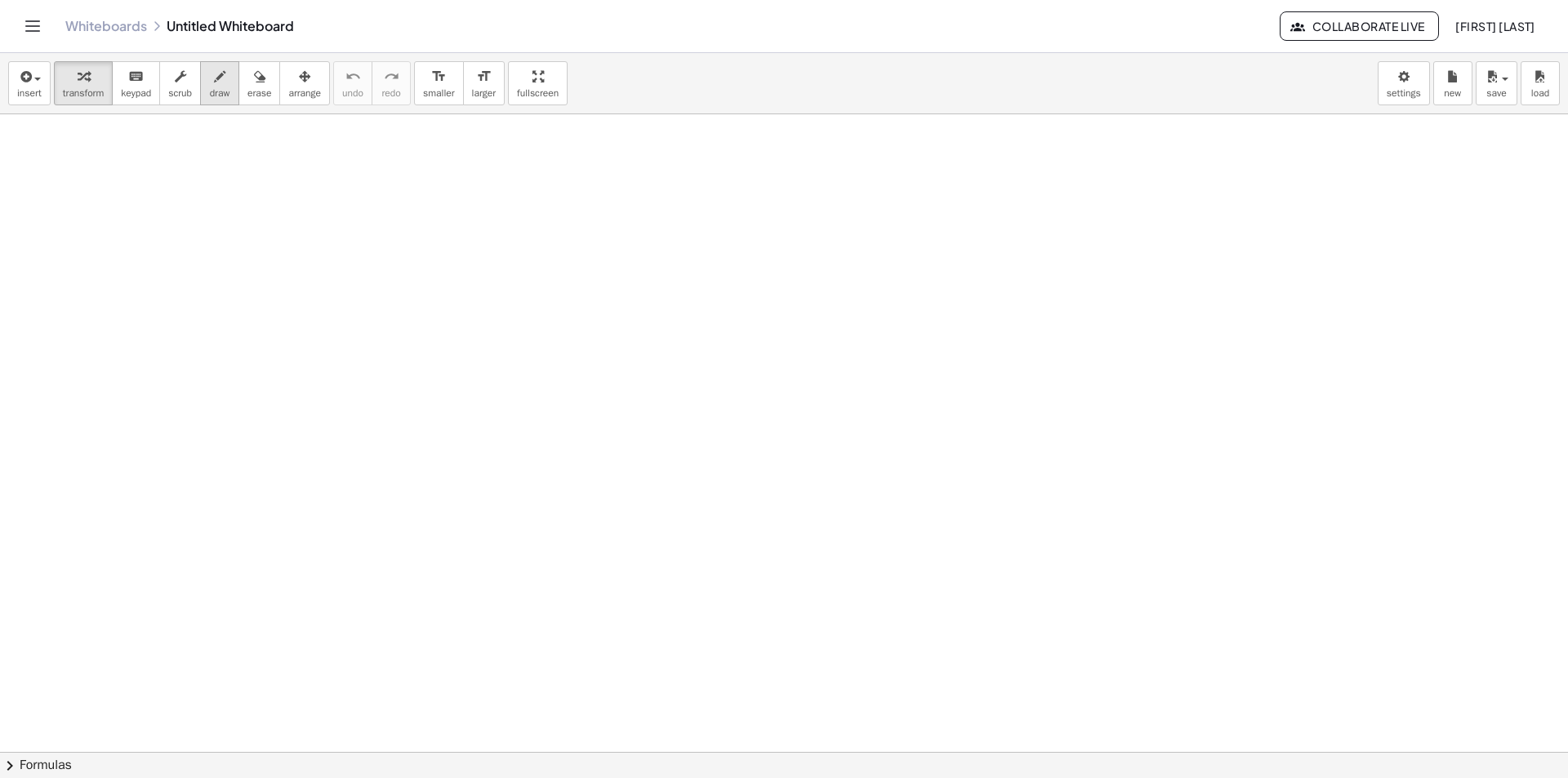 click on "draw" at bounding box center (220, 93) 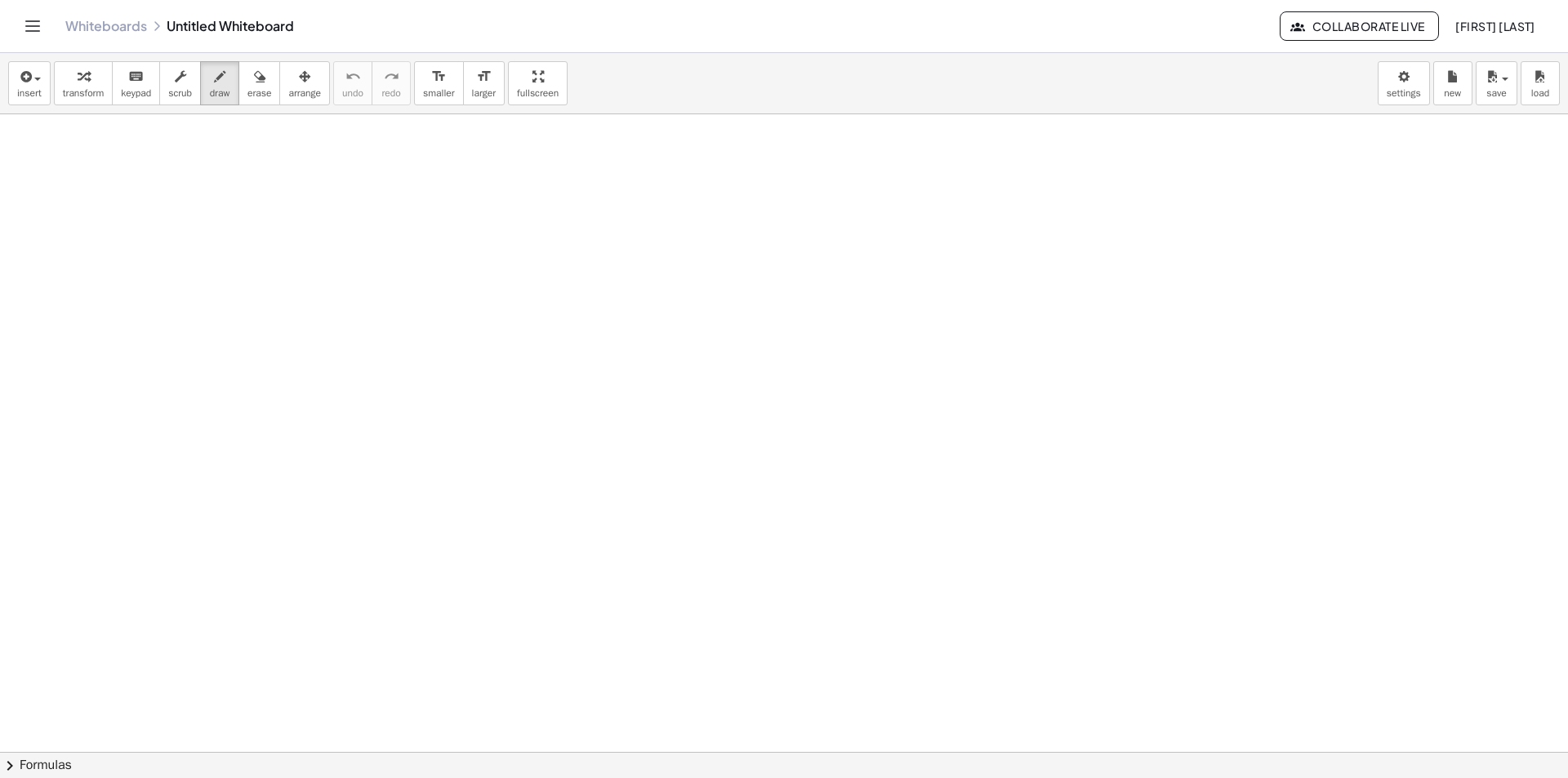 click at bounding box center (784, 805) 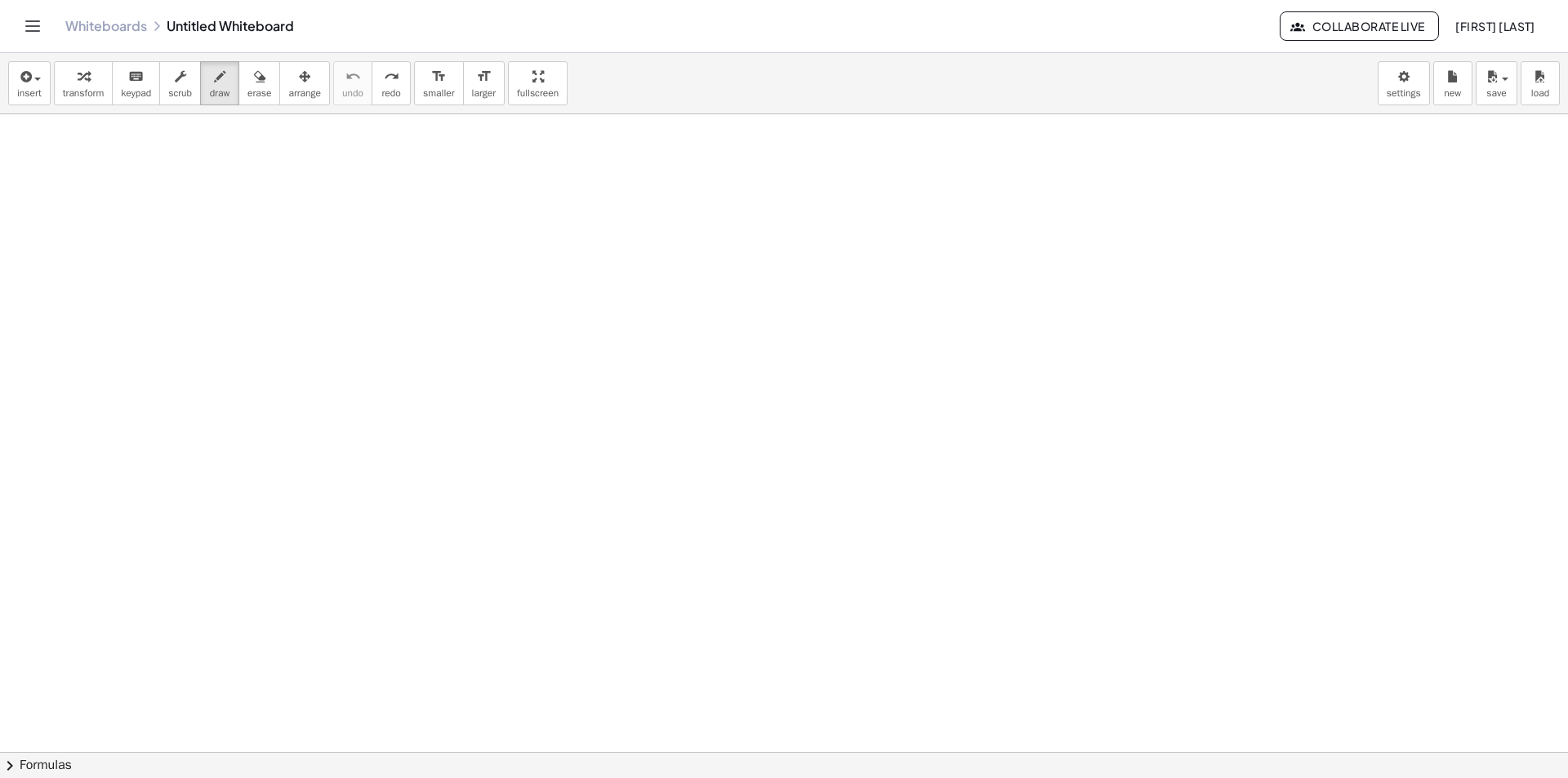click at bounding box center (33, 26) 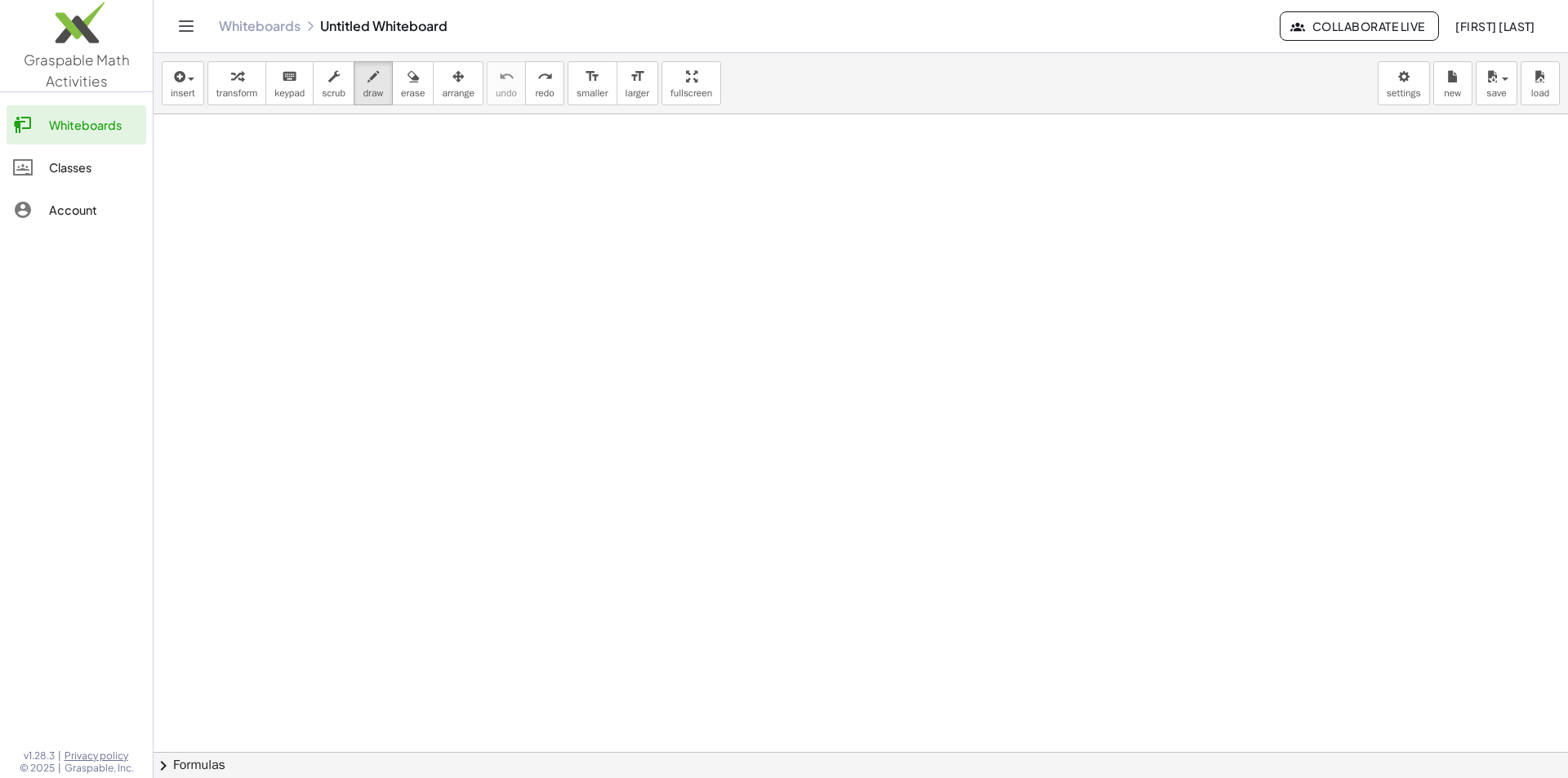 click 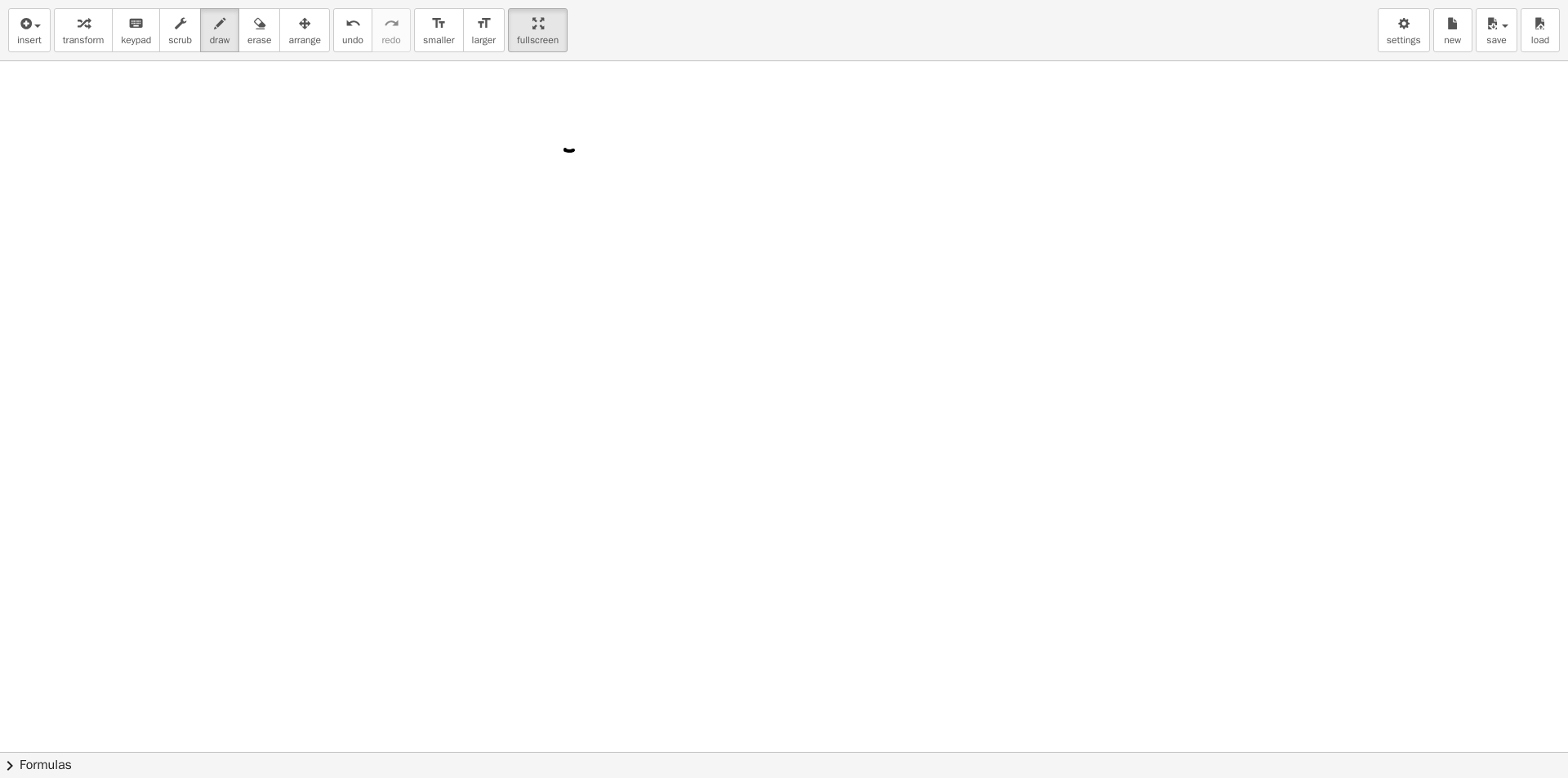 click on "insert select one: Math Expression Function Text Youtube Video Graphing Geometry Geometry 3D transform keyboard keypad scrub draw erase arrange undo undo redo redo format_size smaller format_size larger fullscreen load   save new settings × chevron_right  Formulas
Drag one side of a formula onto a highlighted expression on the canvas to apply it.
Quadratic Formula
+ · a · x 2 + · b · x + c = 0
⇔
x = · ( − b ± 2 √ ( + b 2 − · 4 · a · c ) ) · 2 · a
+ x 2 + · p · x + q = 0
⇔
x = − · p · 2 ± 2 √ ( + ( · p · 2 ) 2 − q )
Manually Factoring a Quadratic
+ x 2 + · b · x + c
⇒" at bounding box center (784, 389) 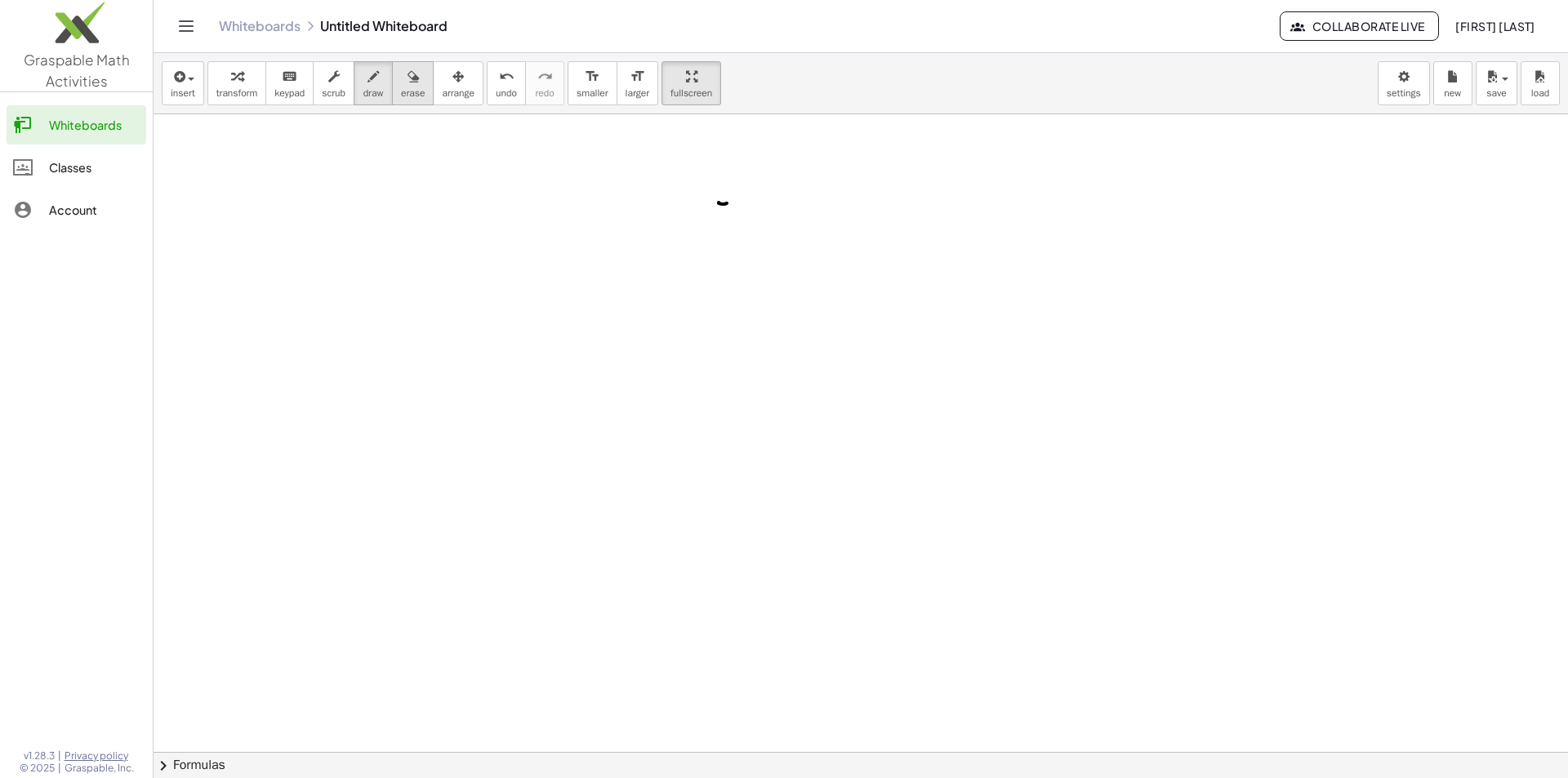click on "erase" at bounding box center [412, 93] 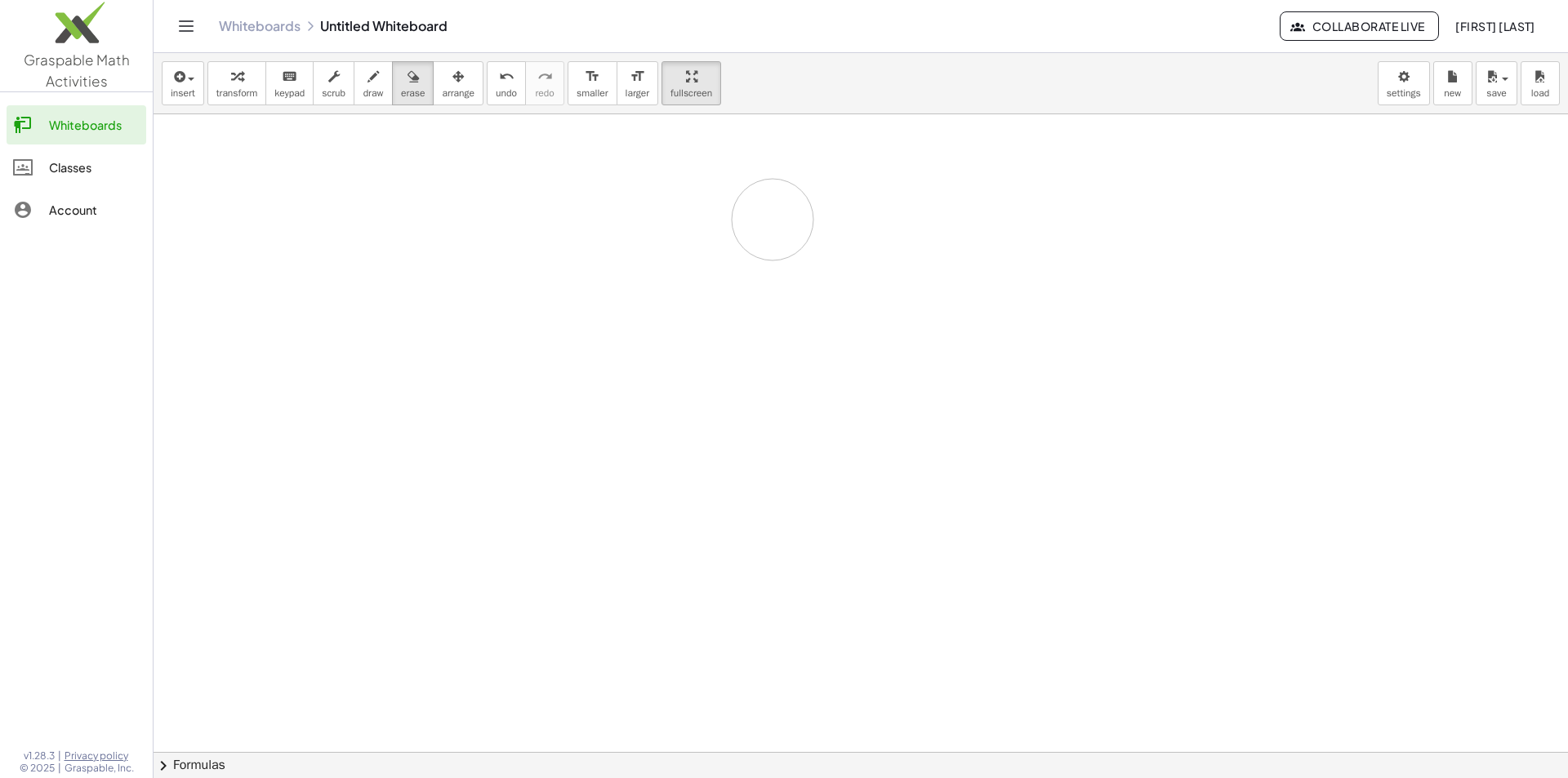 drag, startPoint x: 738, startPoint y: 223, endPoint x: 690, endPoint y: 239, distance: 50.596443 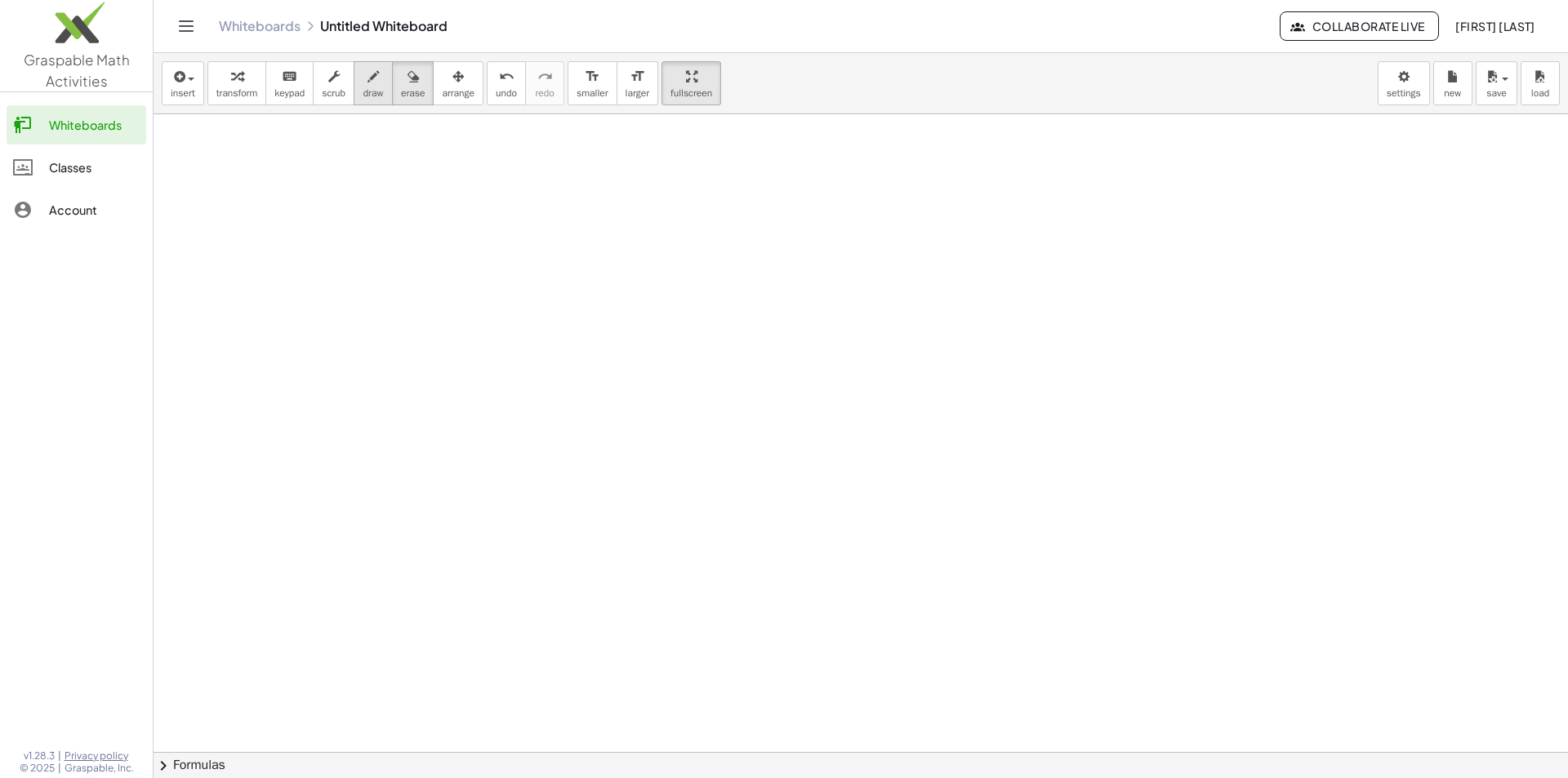 click on "draw" at bounding box center [373, 93] 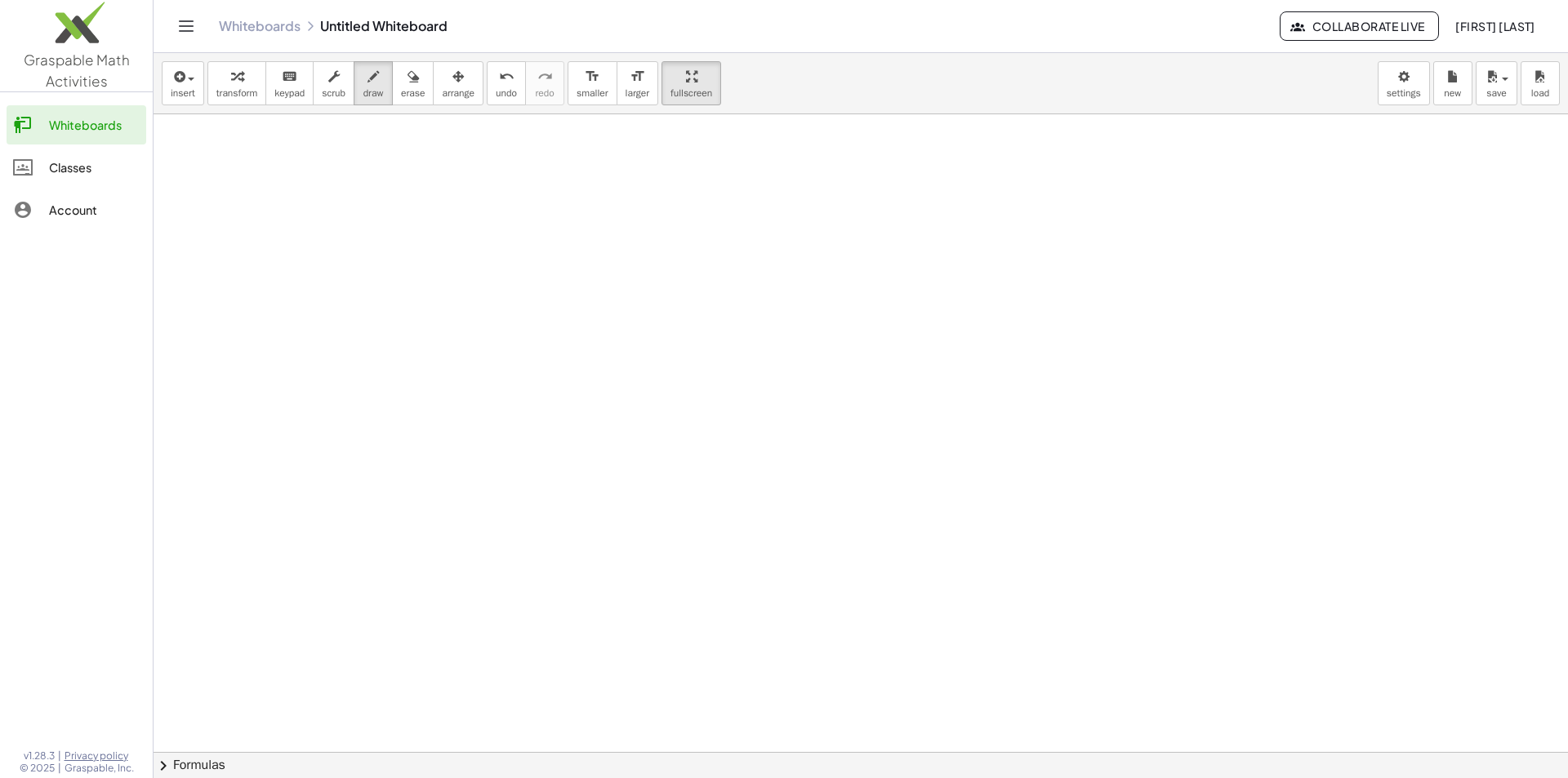 click on "Whiteboards Untitled Whiteboard Collaborate Live  Lucas Ferraz" 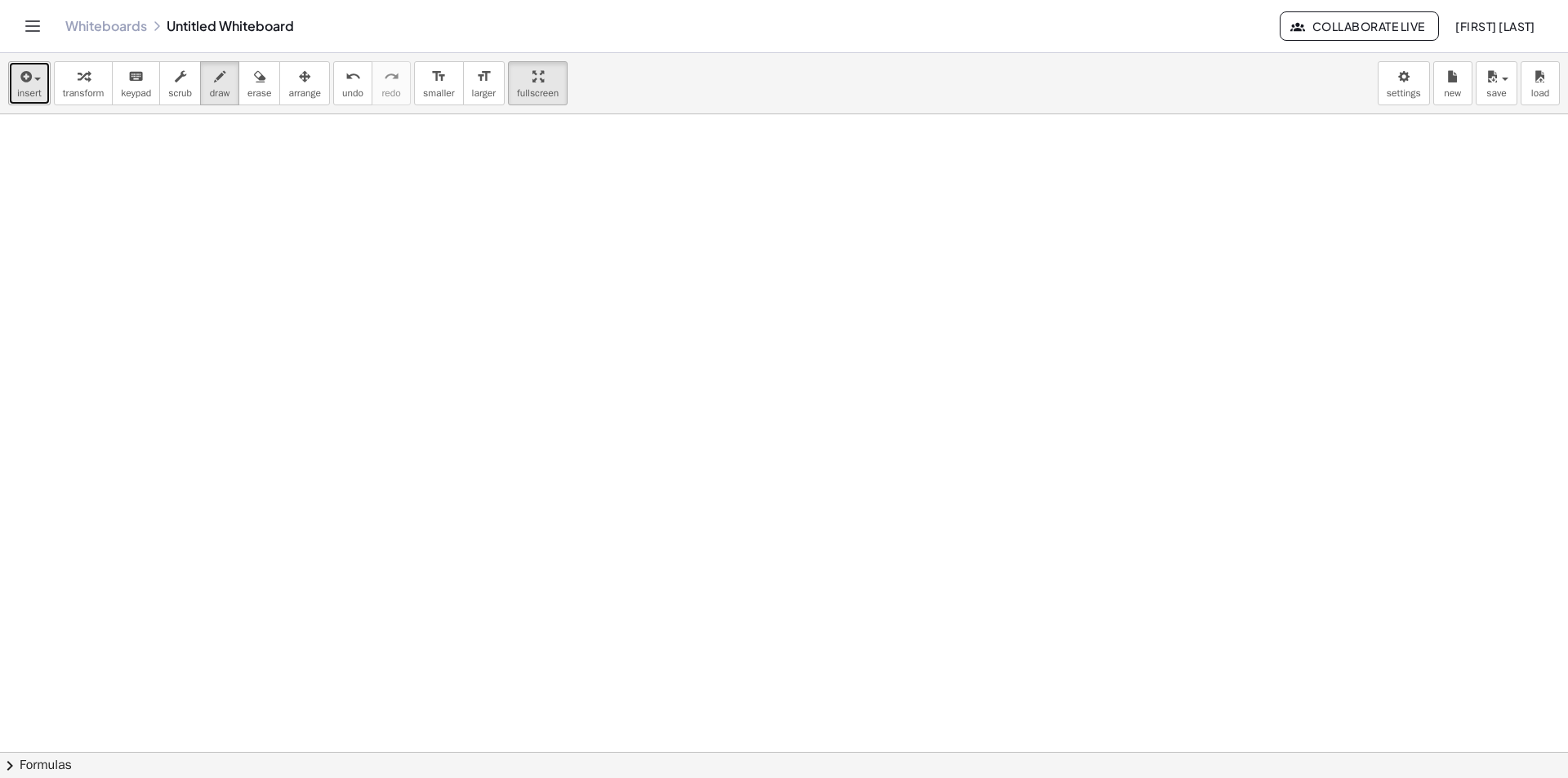 click on "insert" at bounding box center [29, 93] 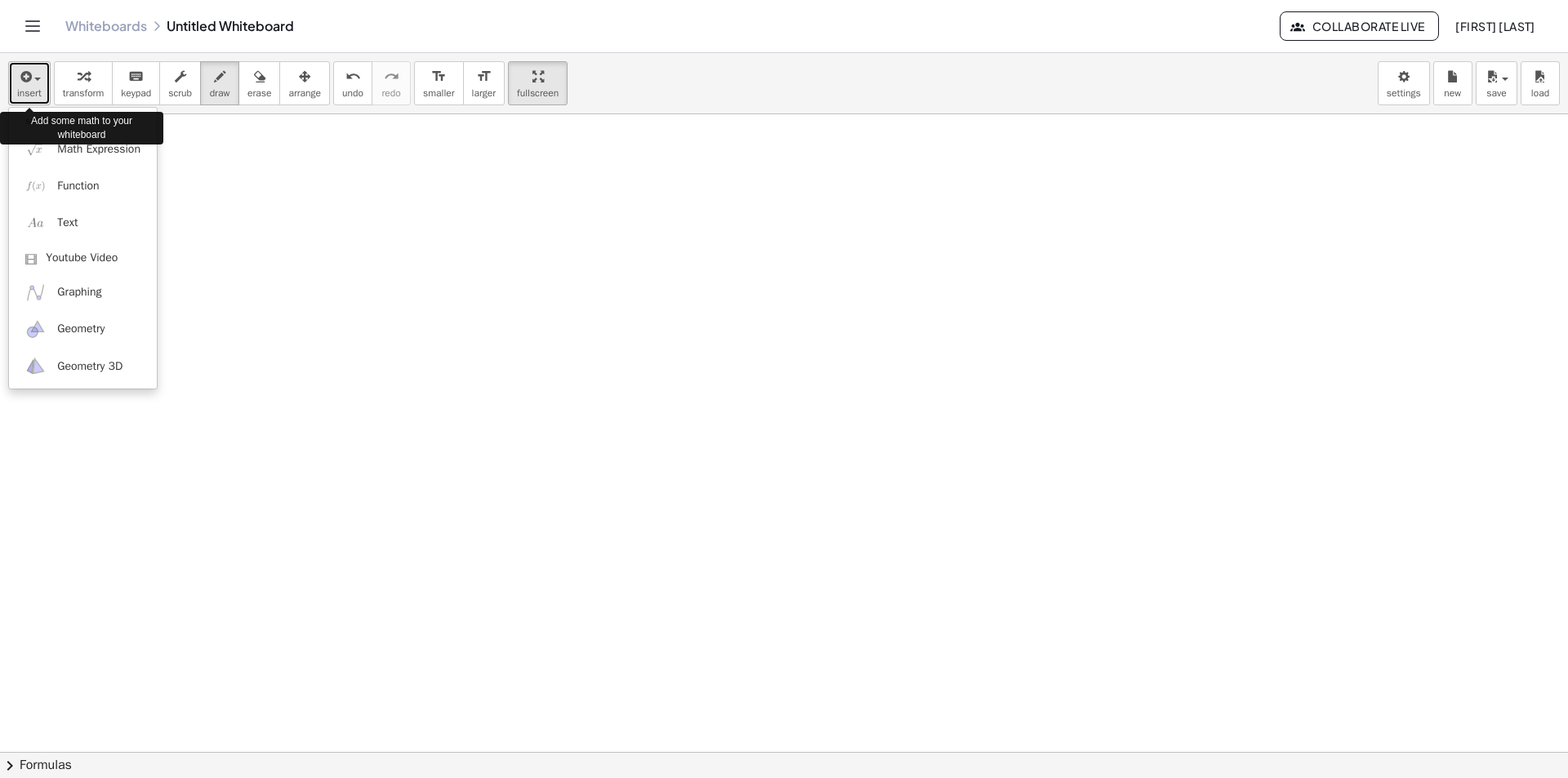 click at bounding box center (29, 76) 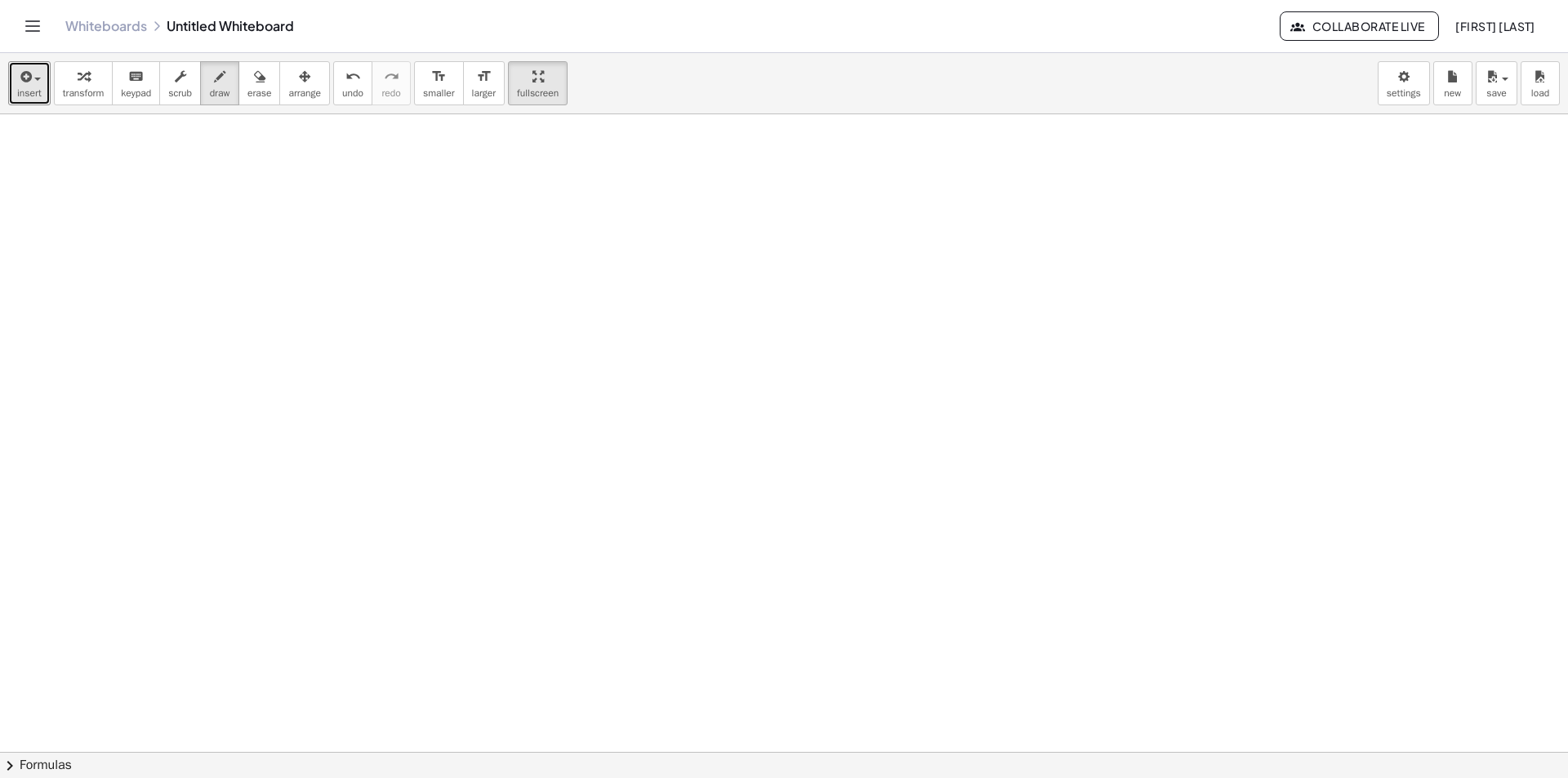 click at bounding box center (784, 805) 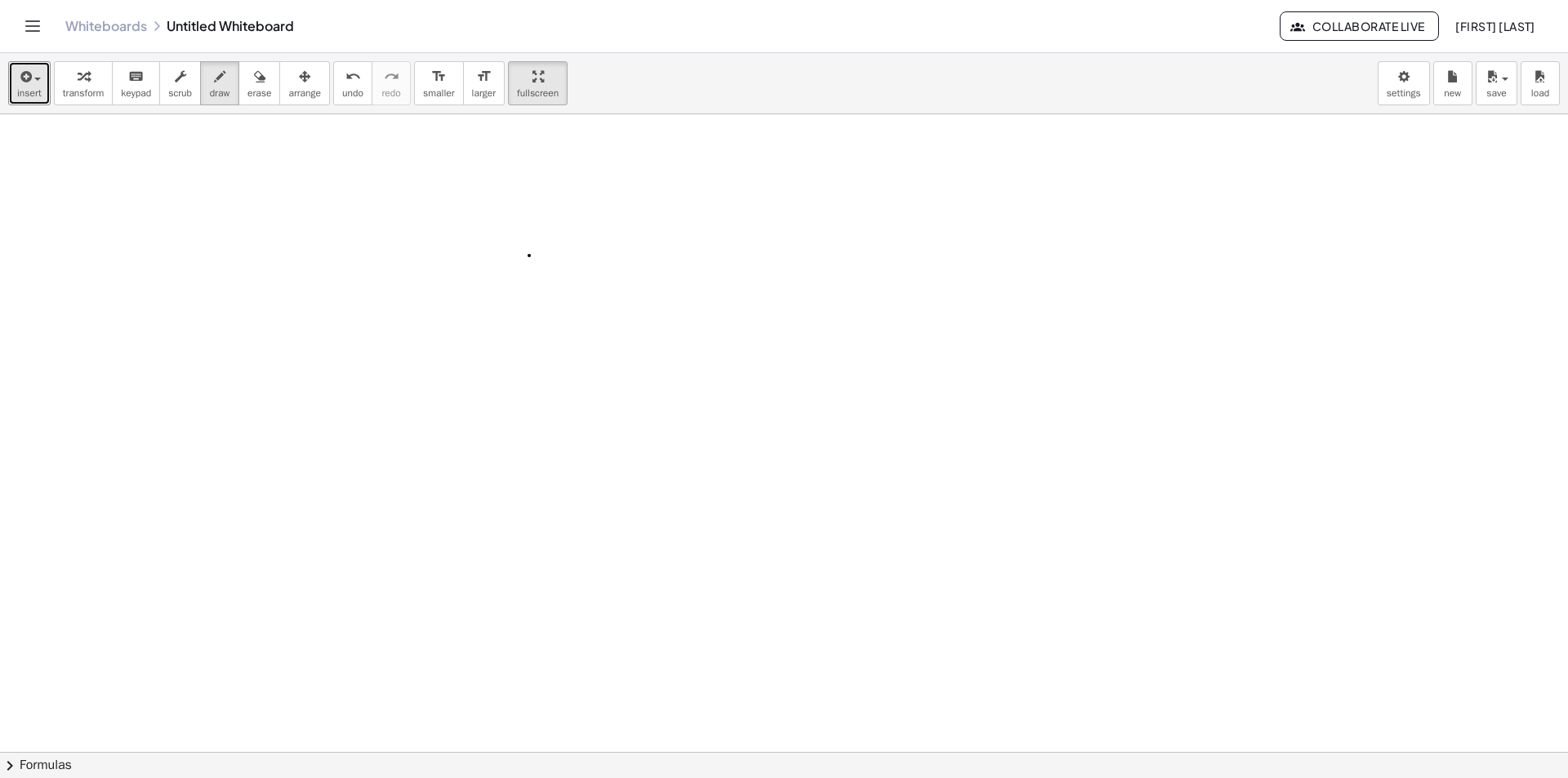 type 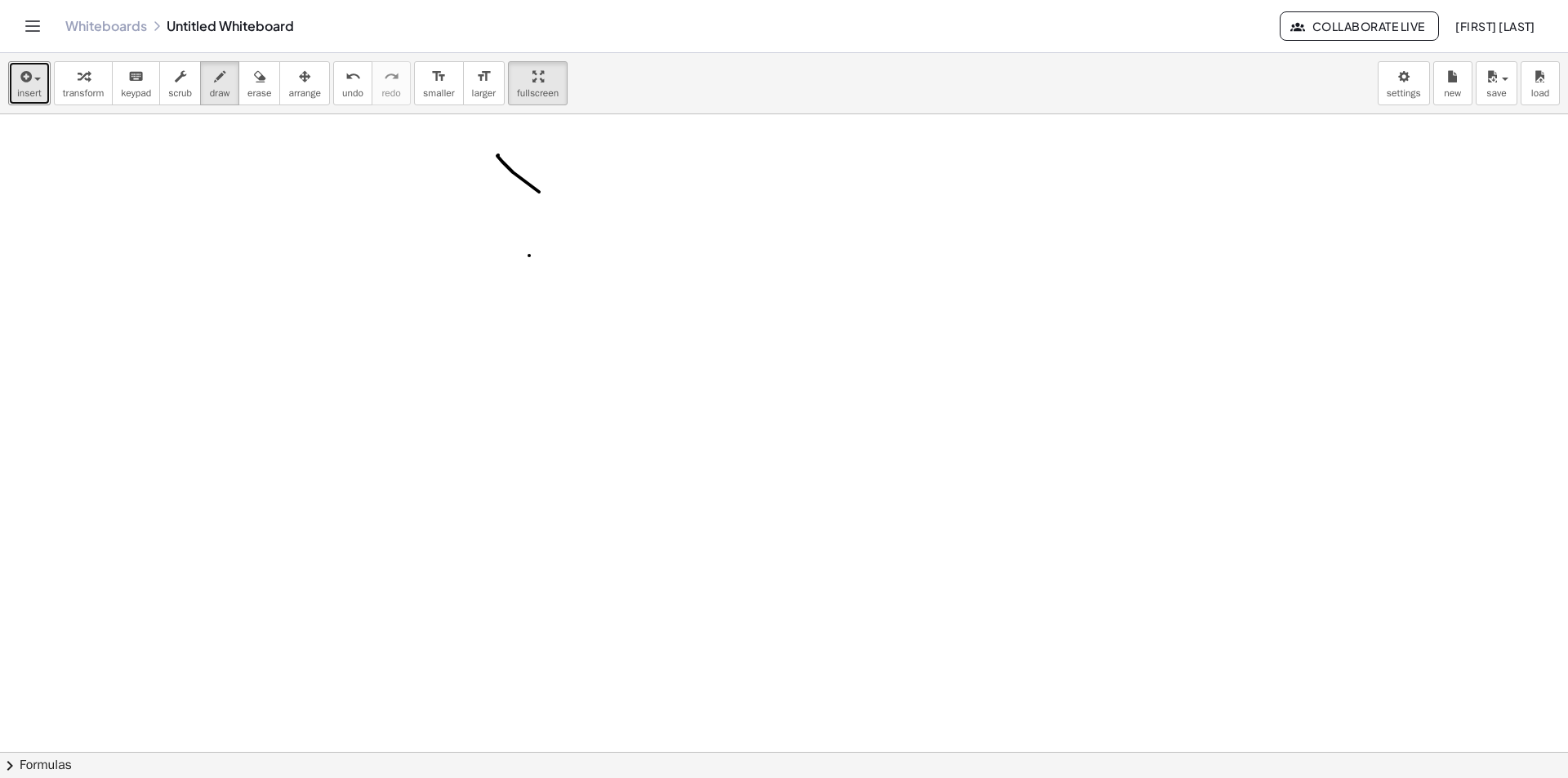 drag, startPoint x: 539, startPoint y: 192, endPoint x: 583, endPoint y: 222, distance: 53.254108 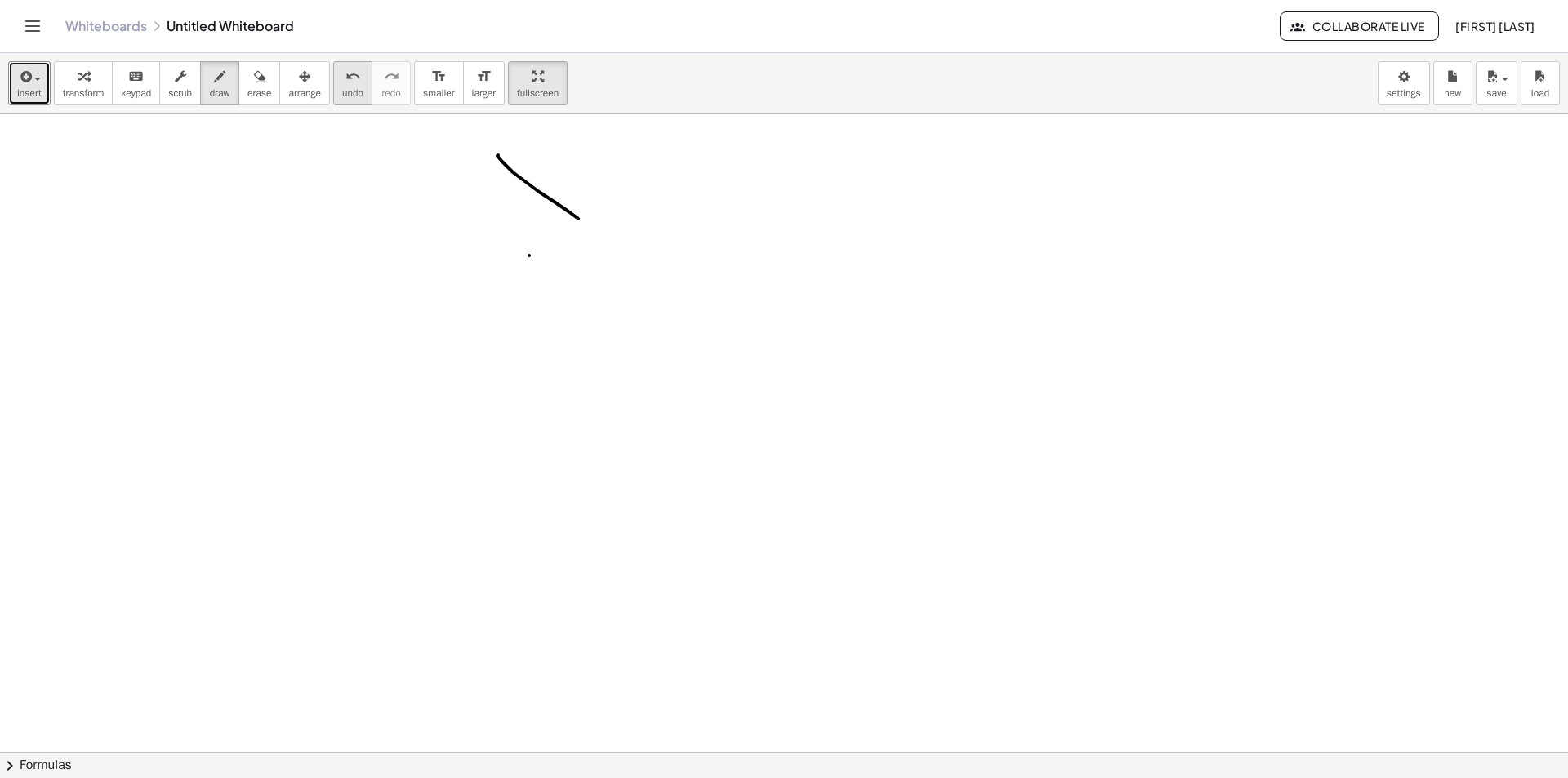 click on "undo" at bounding box center (353, 93) 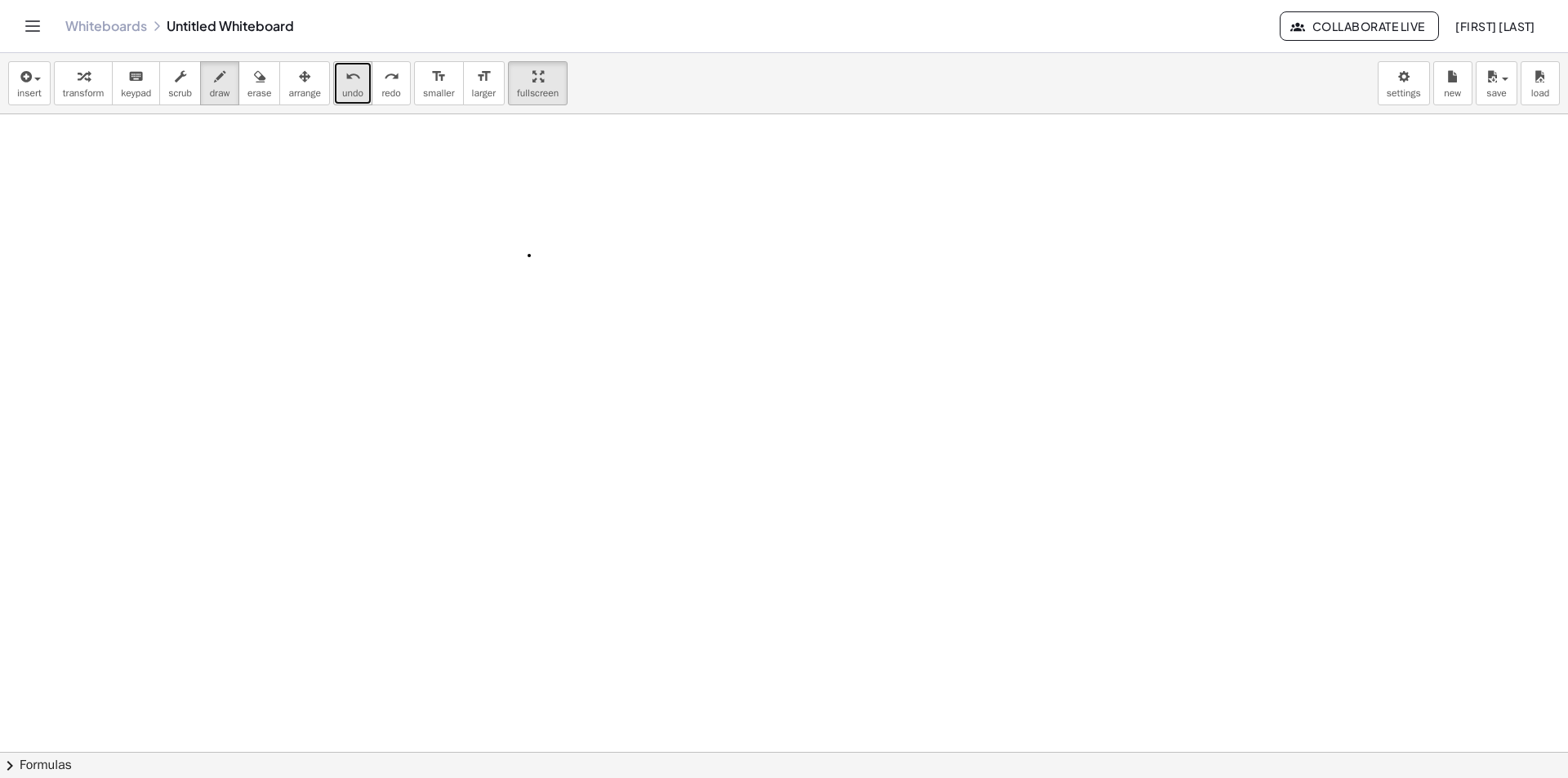 click on "undo undo" at bounding box center (353, 83) 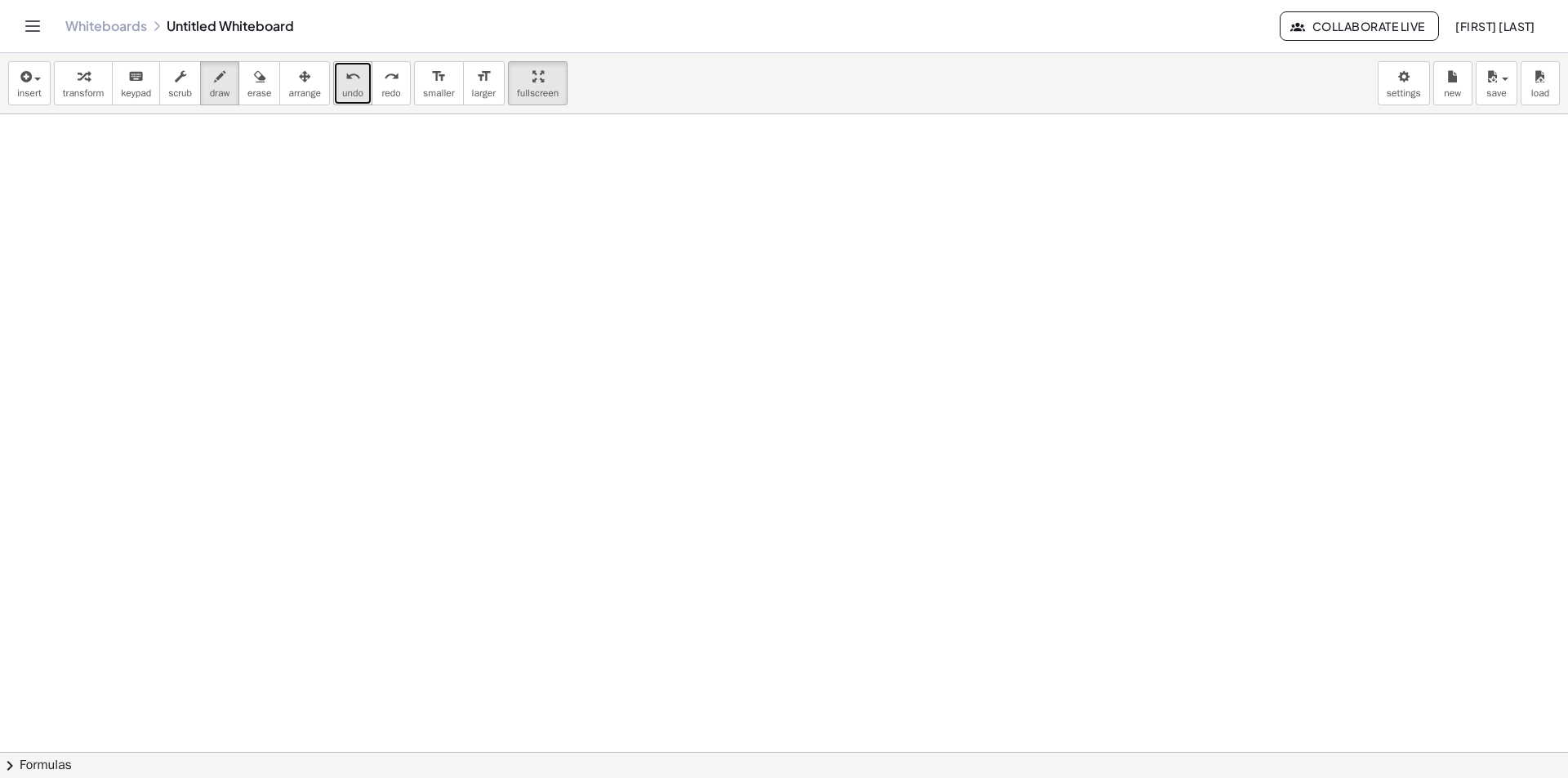 click on "undo undo" at bounding box center (353, 83) 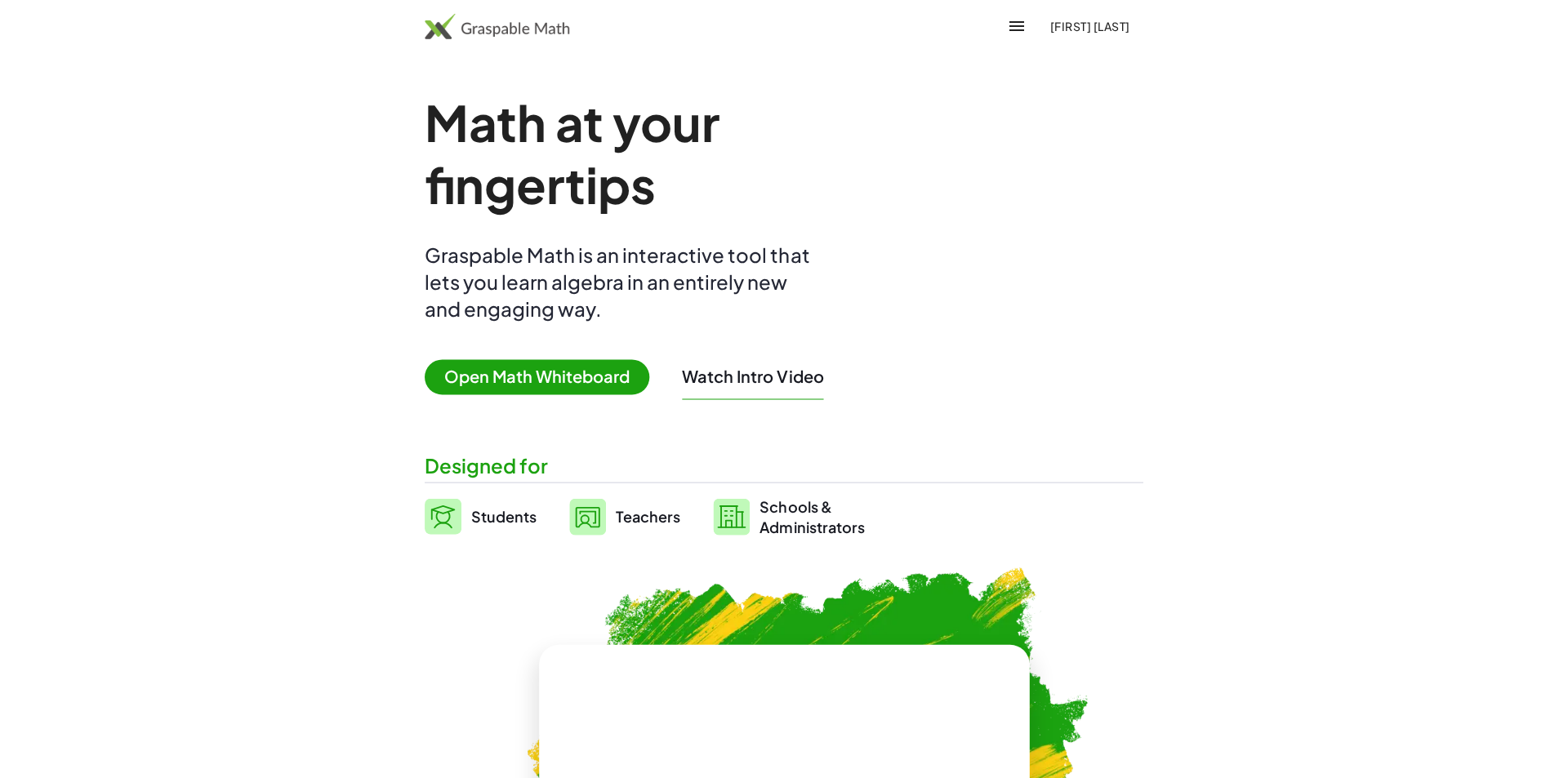scroll, scrollTop: 0, scrollLeft: 0, axis: both 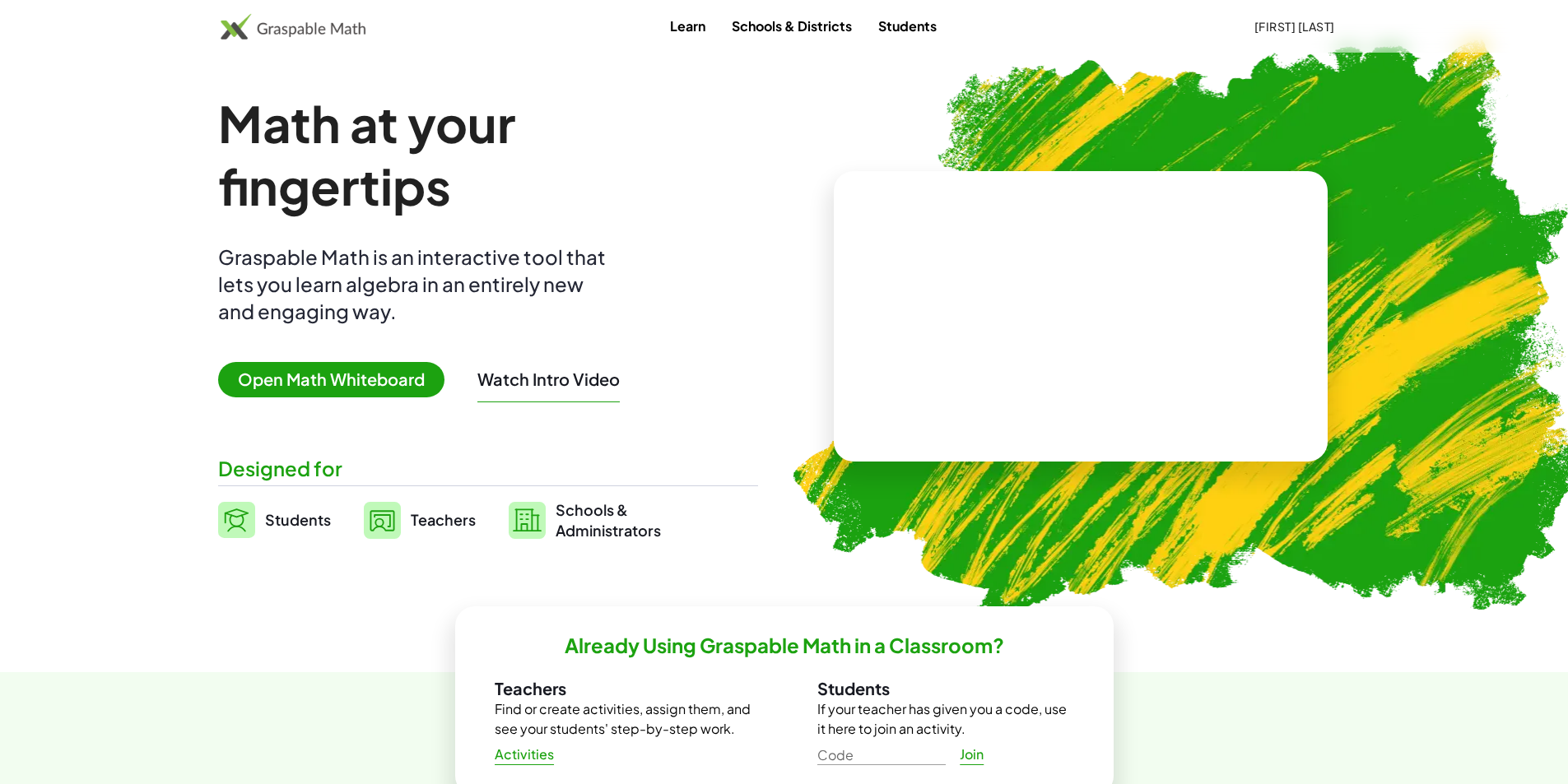 click on "Open Math Whiteboard" at bounding box center [331, 379] 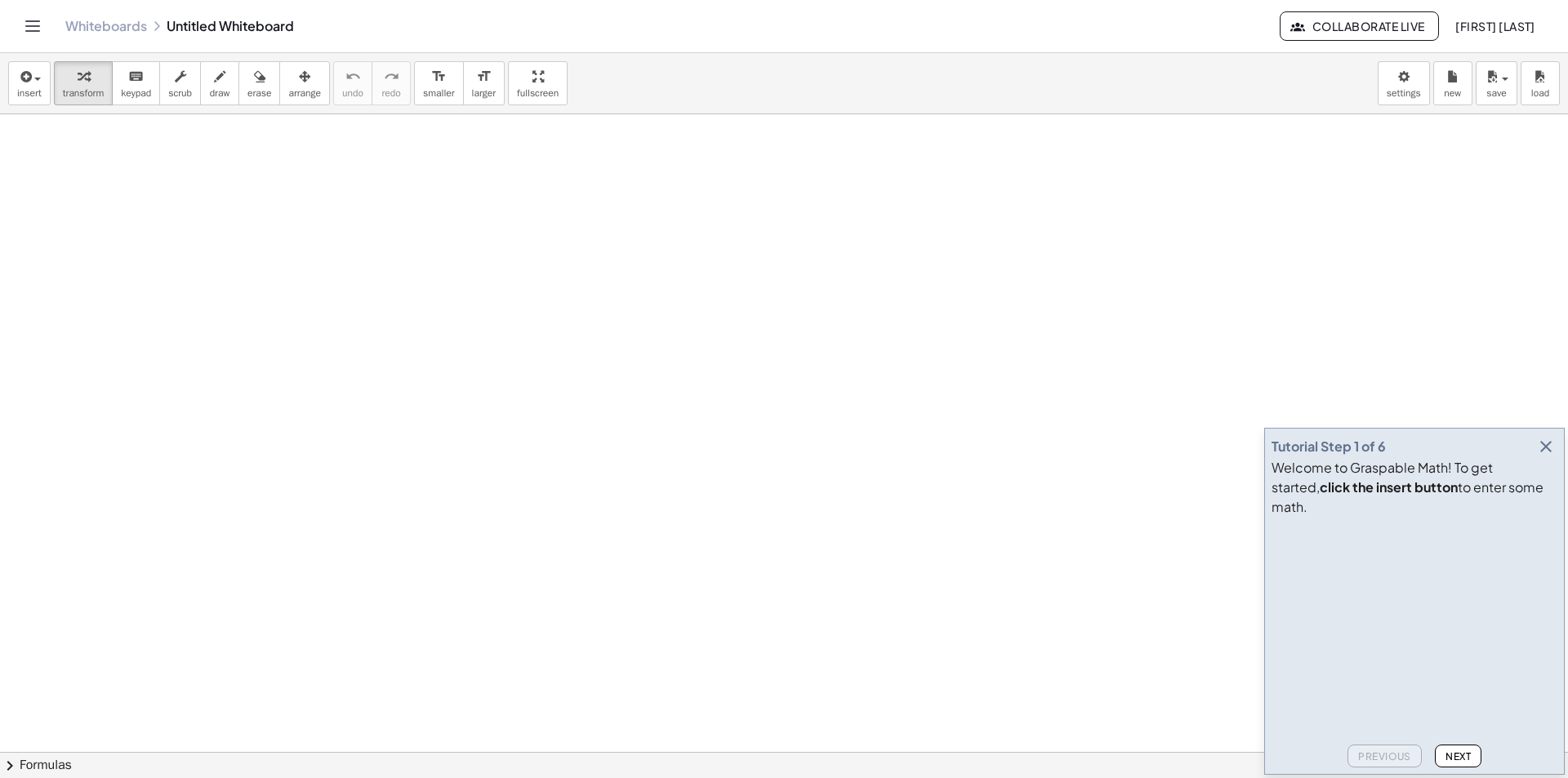 click at bounding box center (1546, 447) 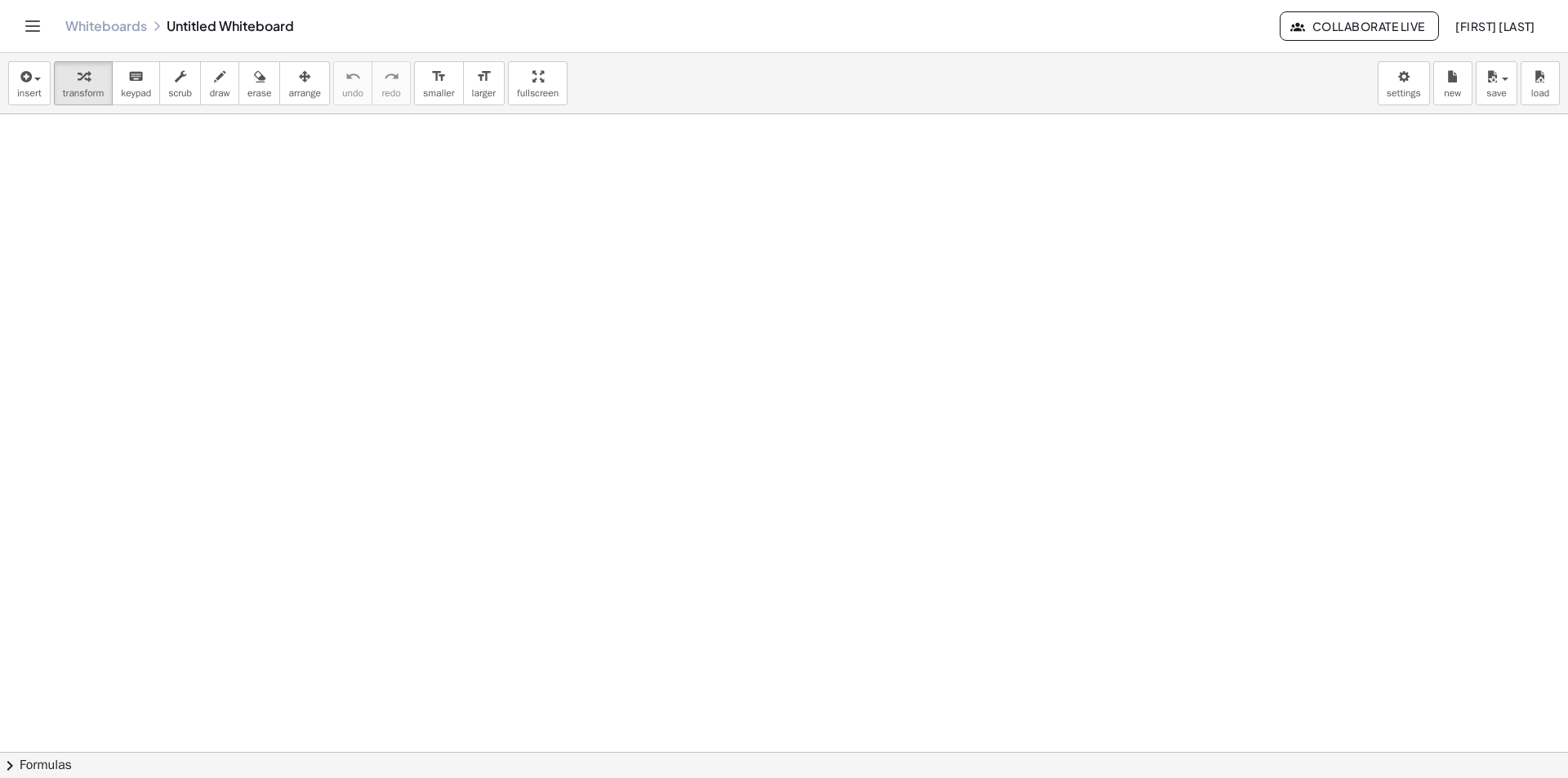 drag, startPoint x: 55, startPoint y: 127, endPoint x: 80, endPoint y: 139, distance: 27.7308 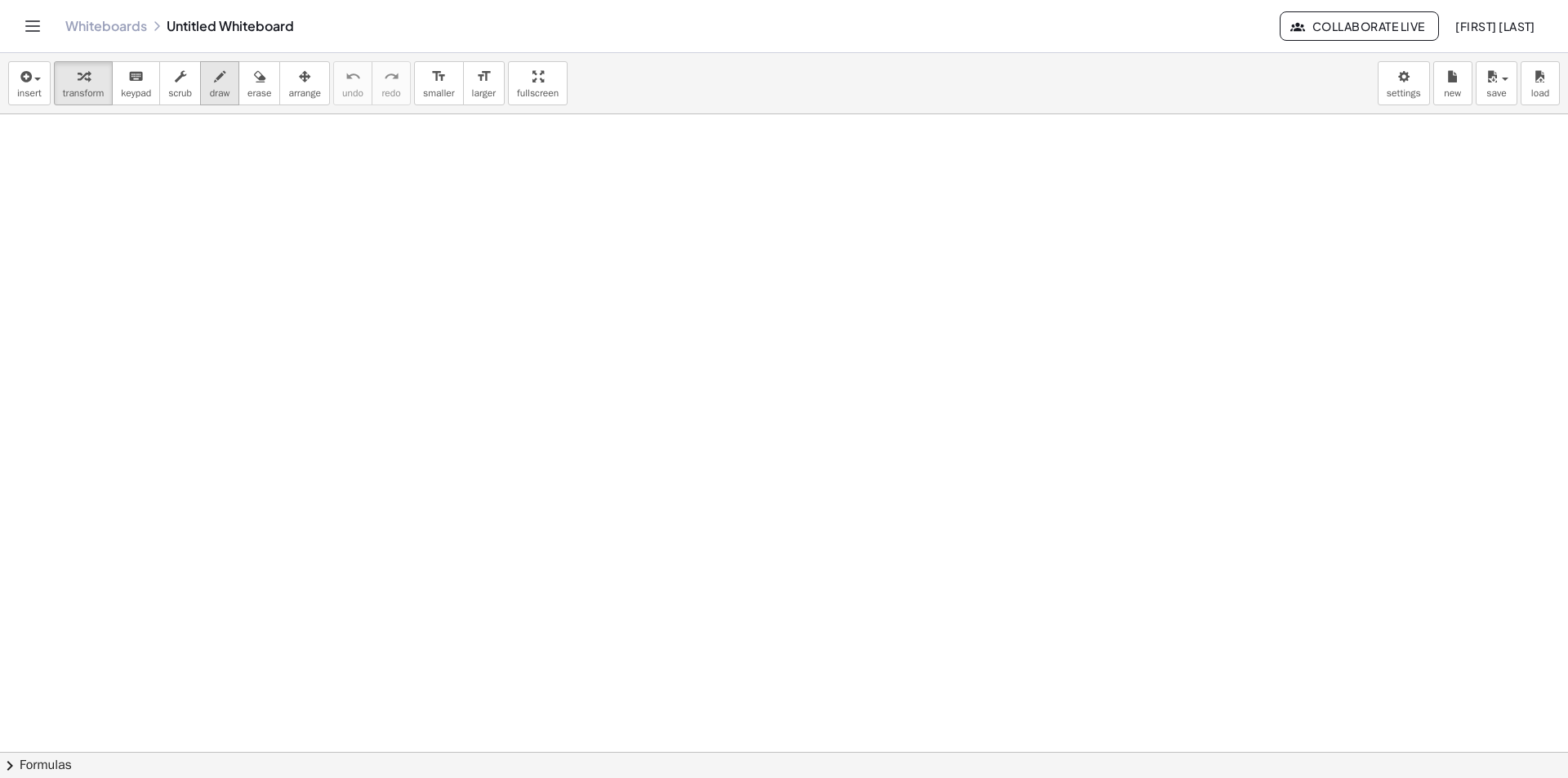 click at bounding box center [220, 77] 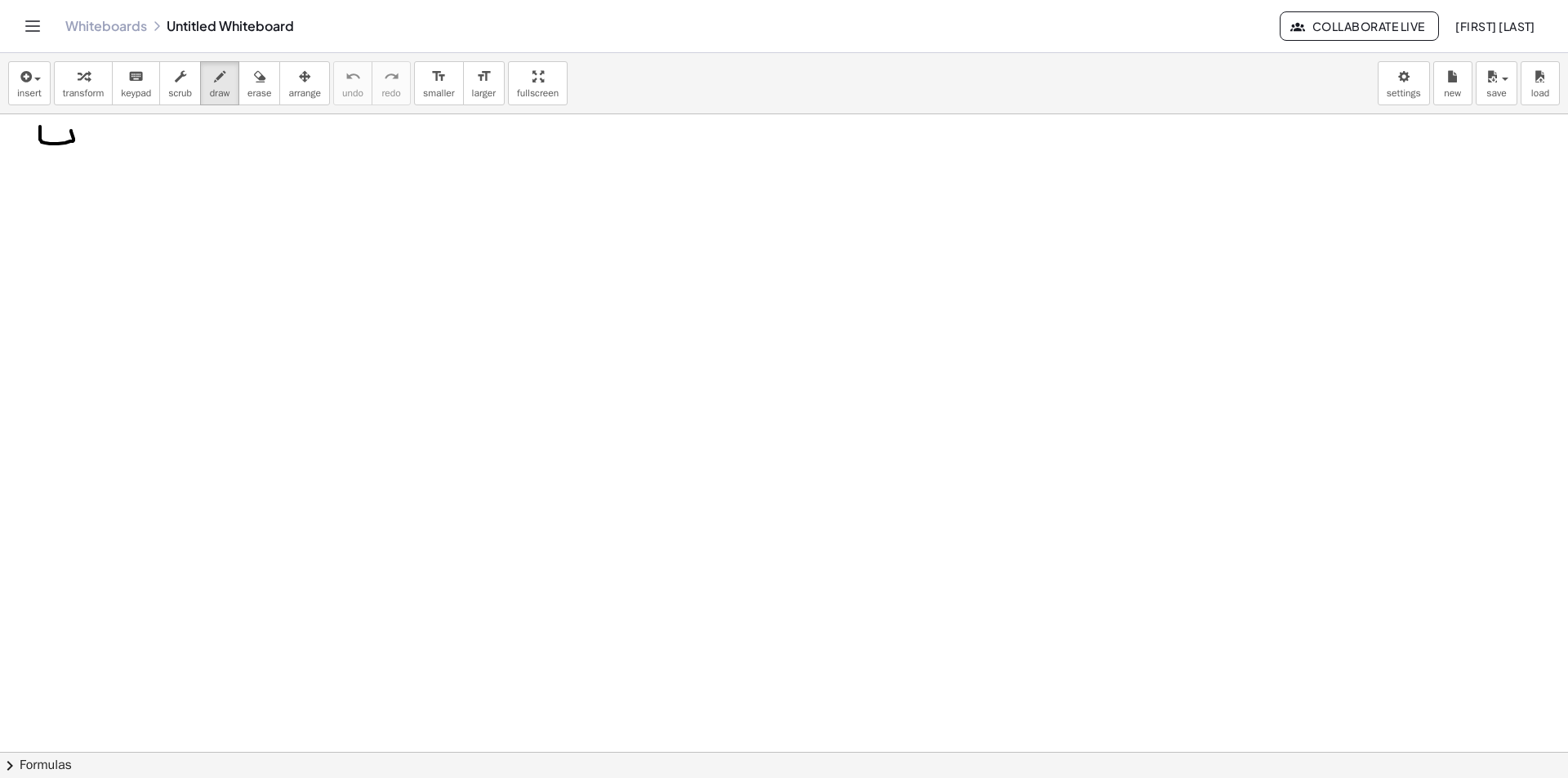 drag, startPoint x: 40, startPoint y: 127, endPoint x: 69, endPoint y: 155, distance: 40.31129 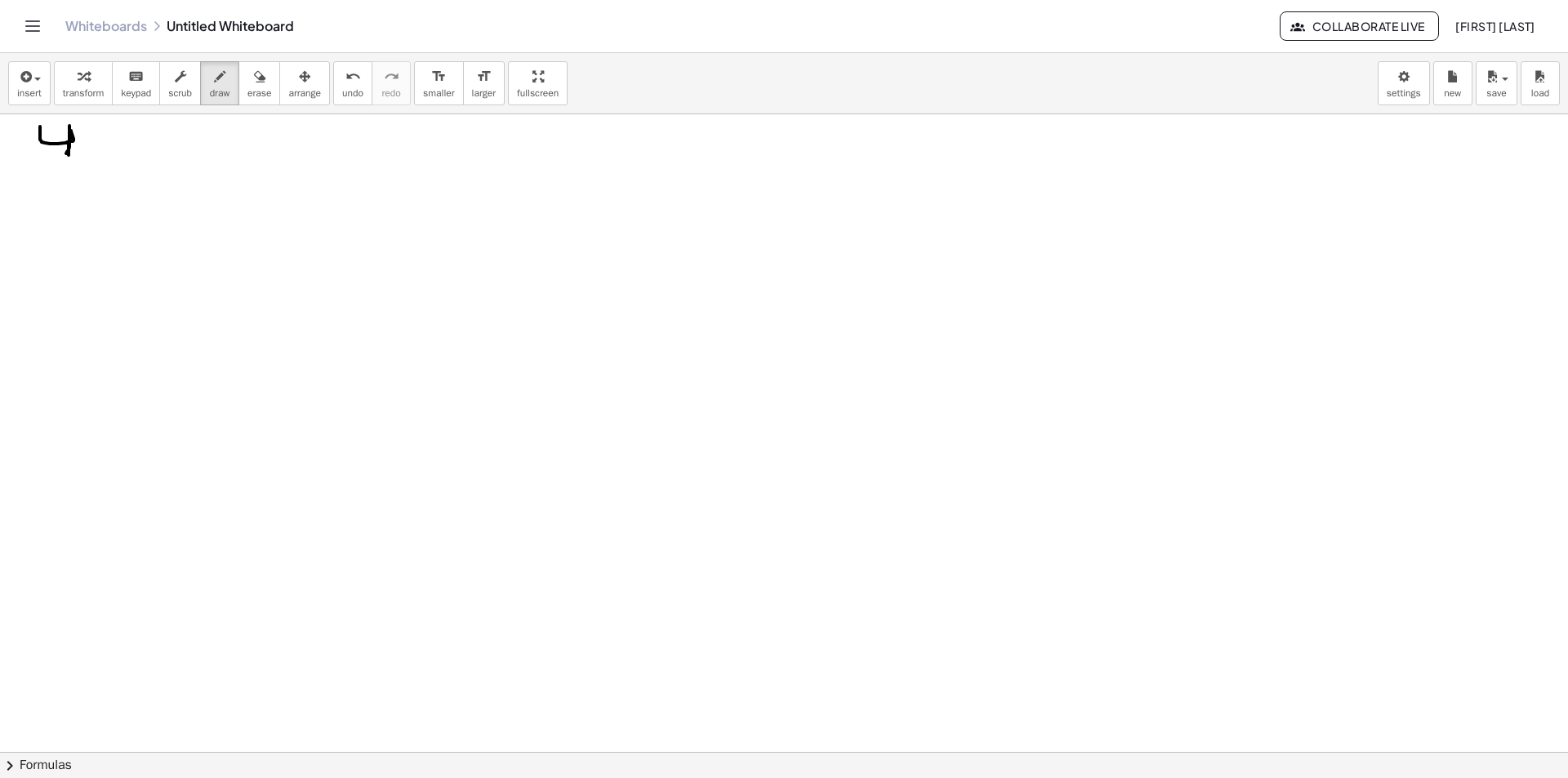 drag, startPoint x: 70, startPoint y: 134, endPoint x: 65, endPoint y: 153, distance: 19.646883 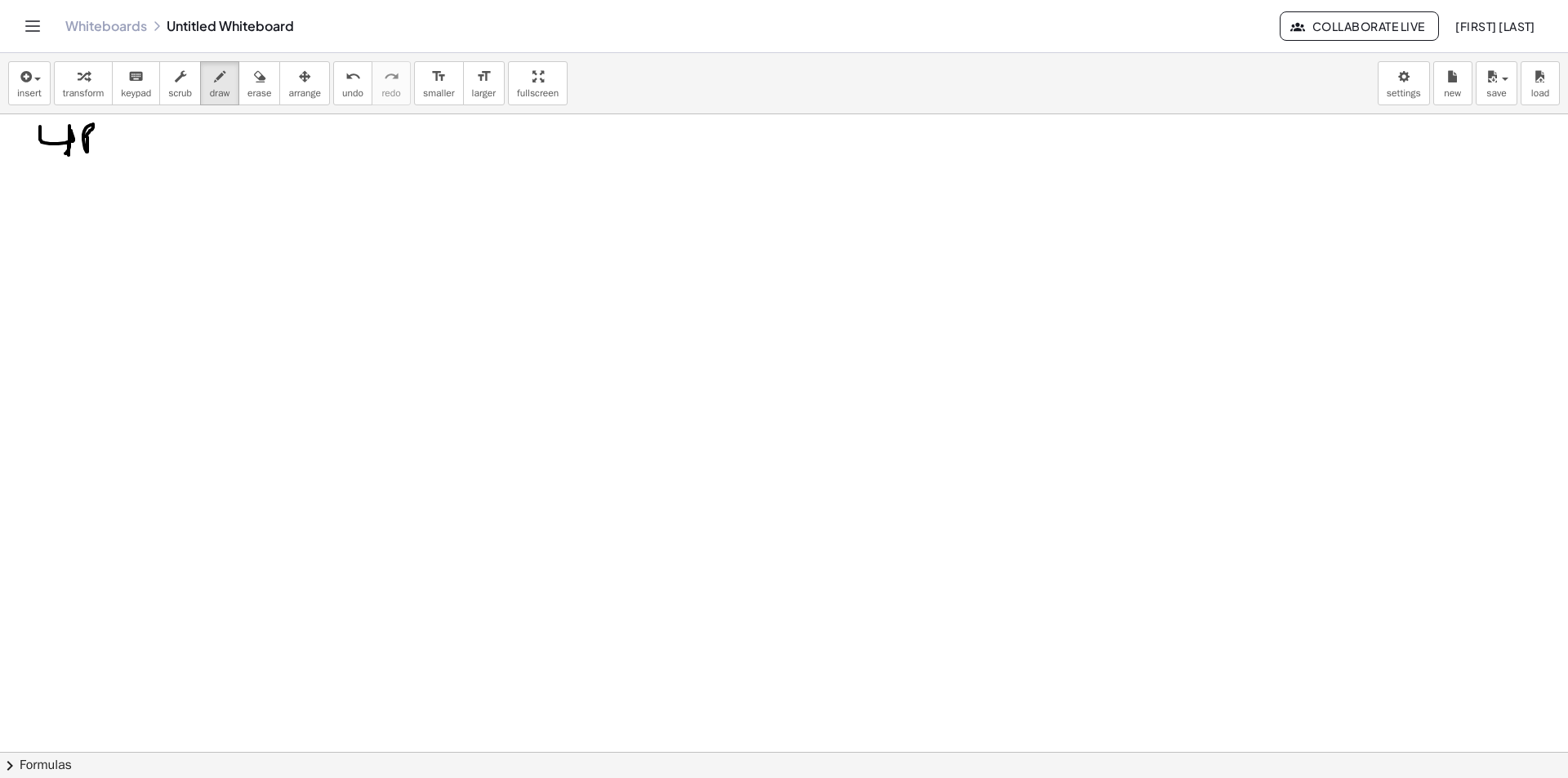 click at bounding box center [784, 805] 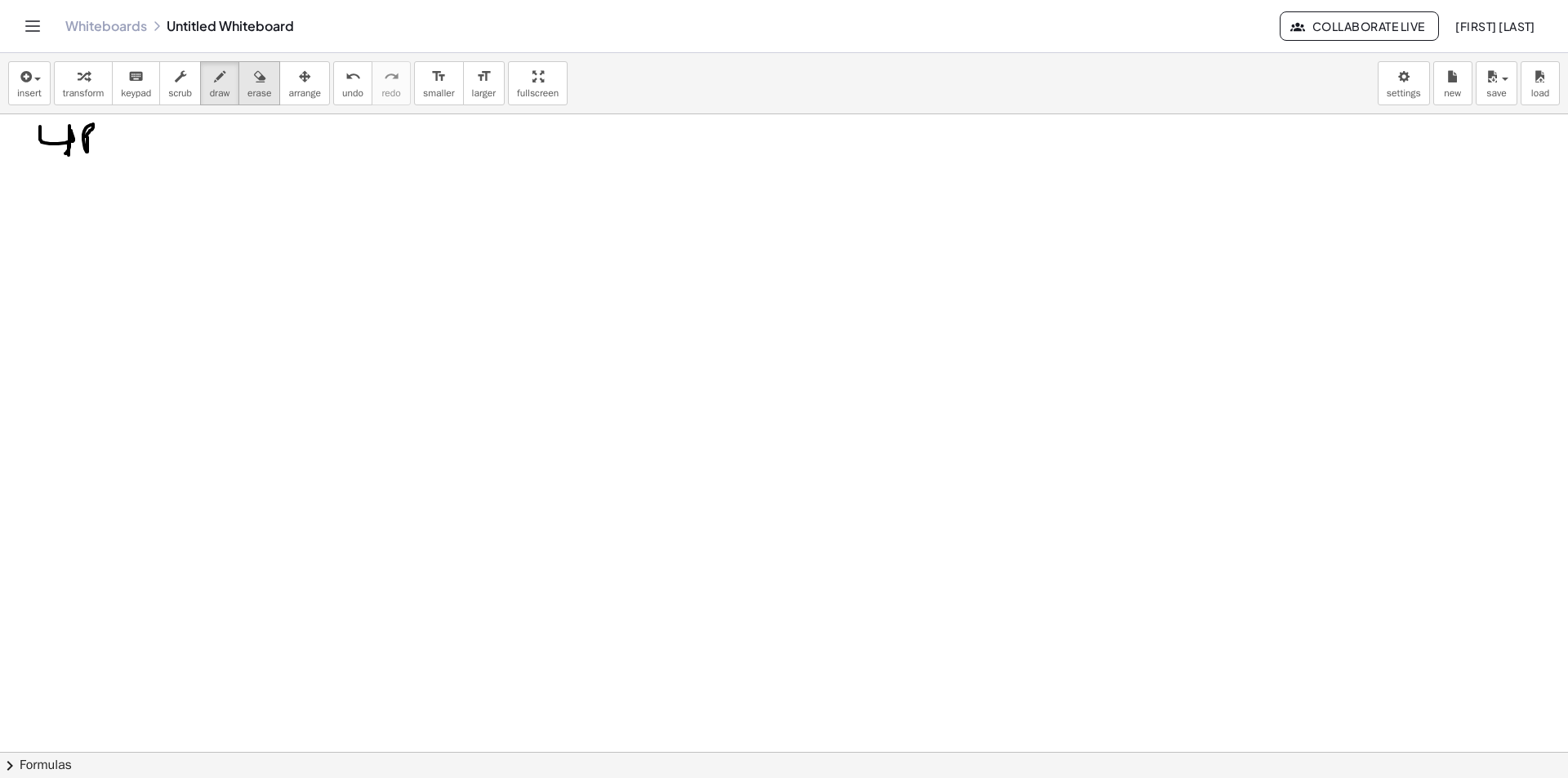 click at bounding box center [259, 76] 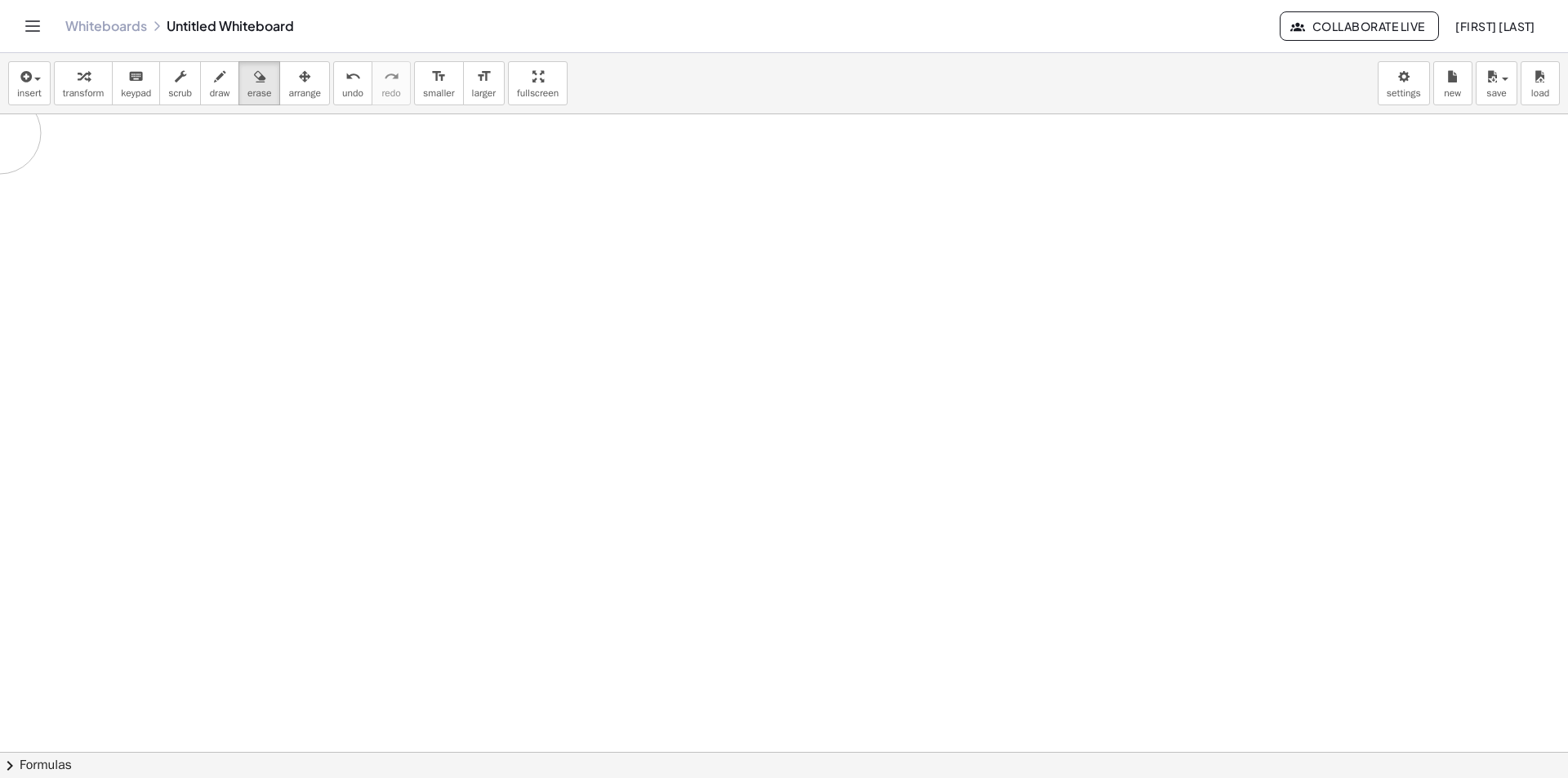 drag, startPoint x: 24, startPoint y: 134, endPoint x: 70, endPoint y: 130, distance: 46.17359 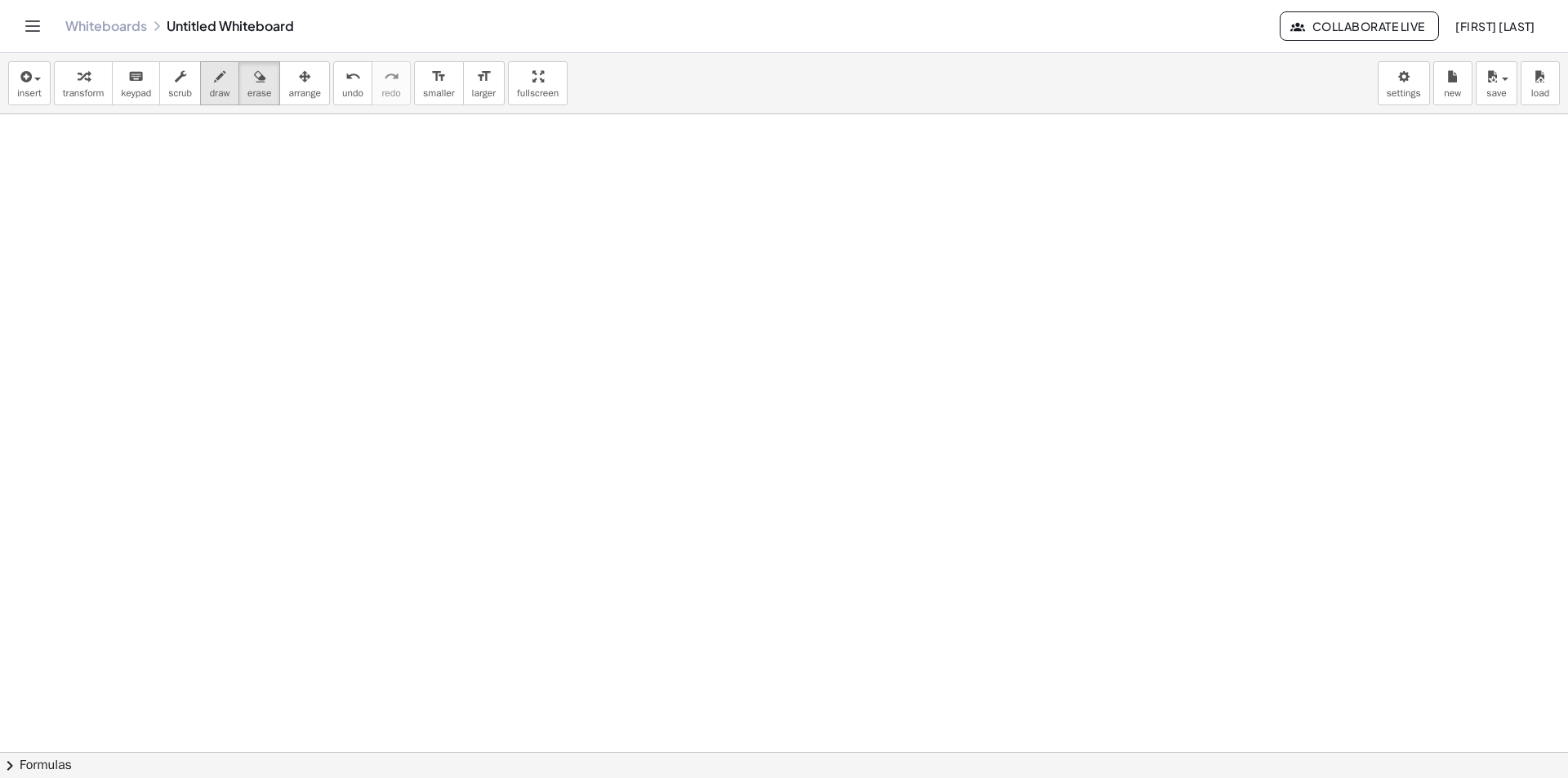 click at bounding box center [220, 77] 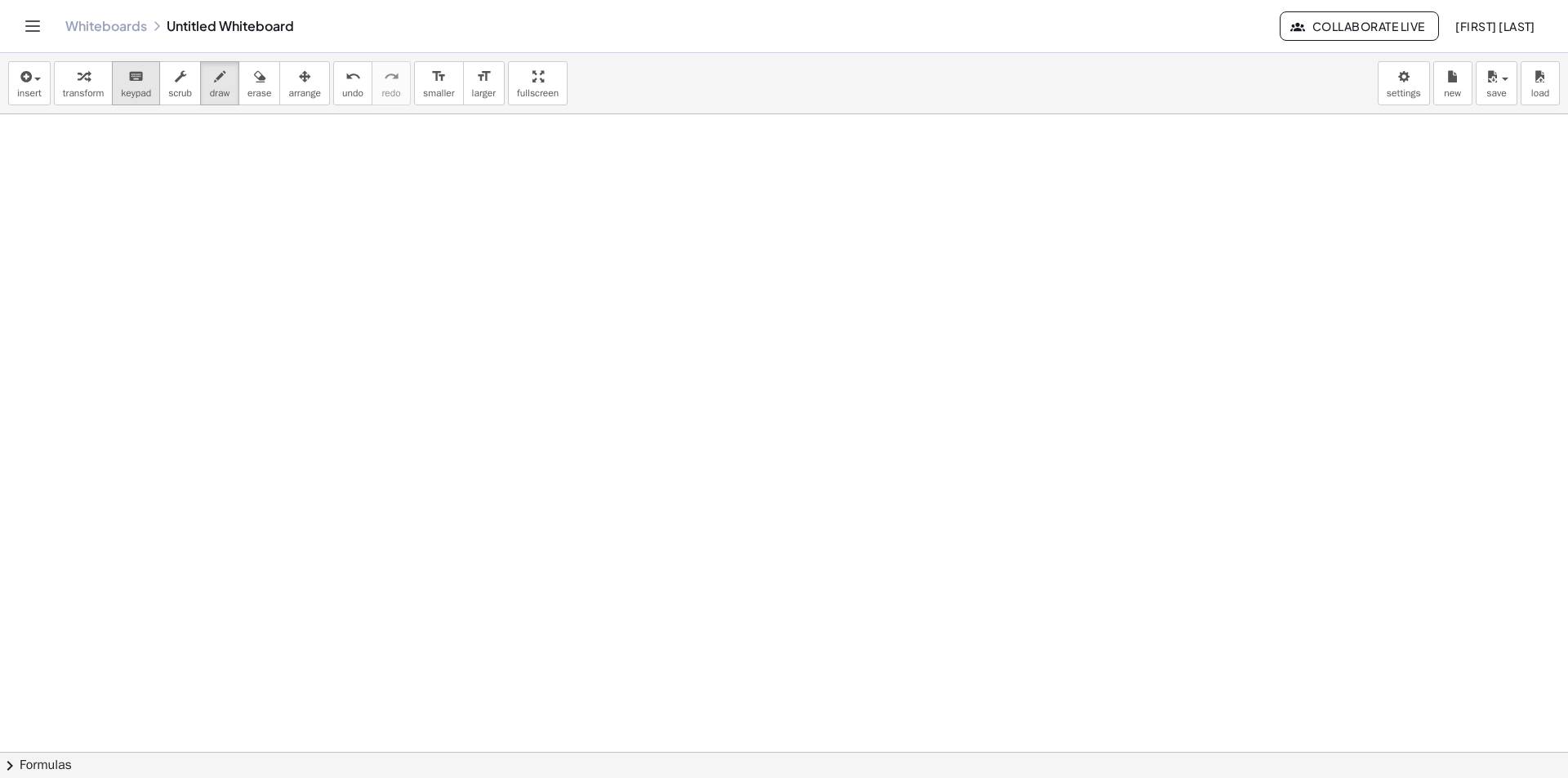 click on "keypad" at bounding box center [136, 93] 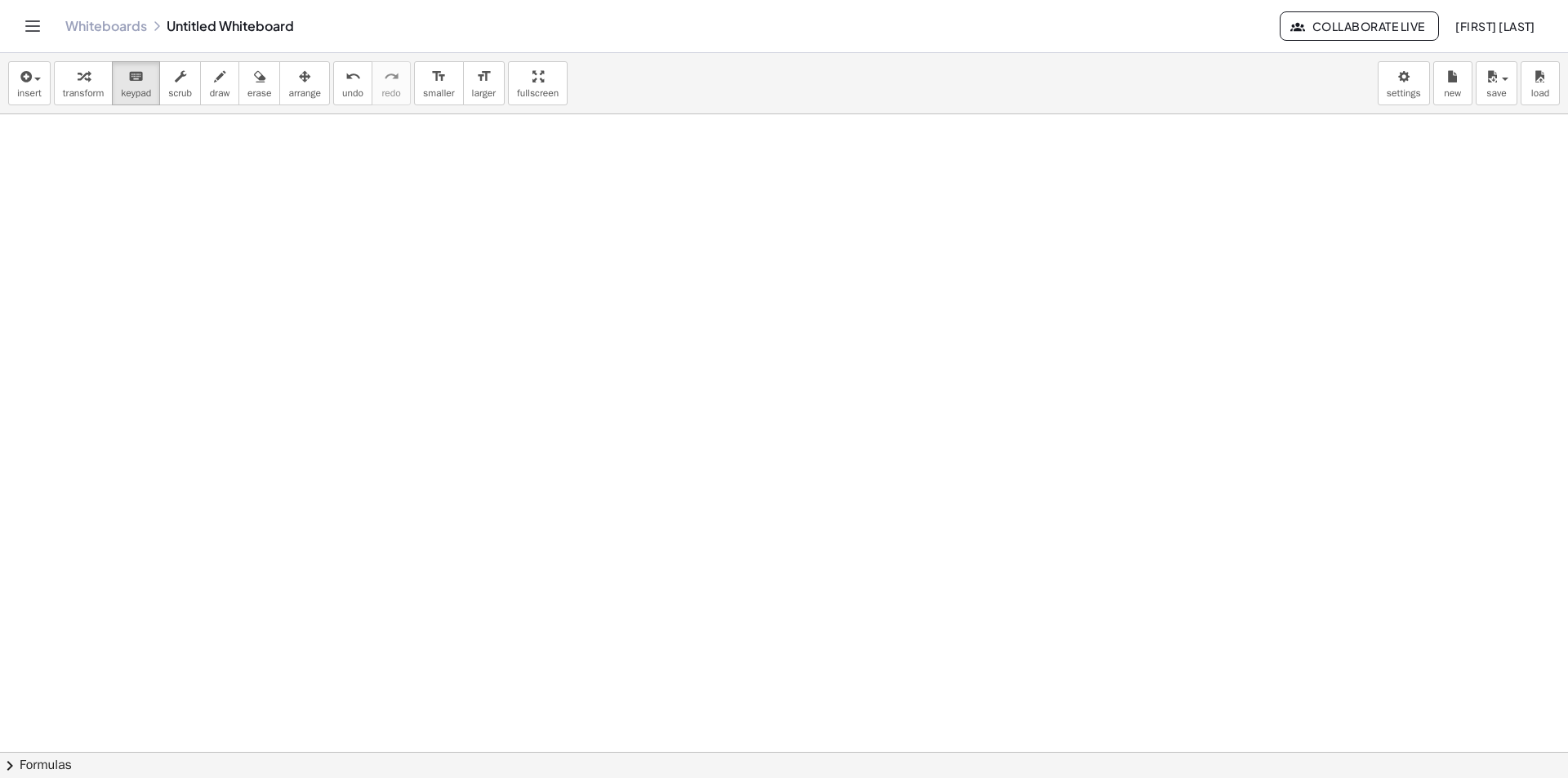 drag, startPoint x: 36, startPoint y: 148, endPoint x: 102, endPoint y: 173, distance: 70.5762 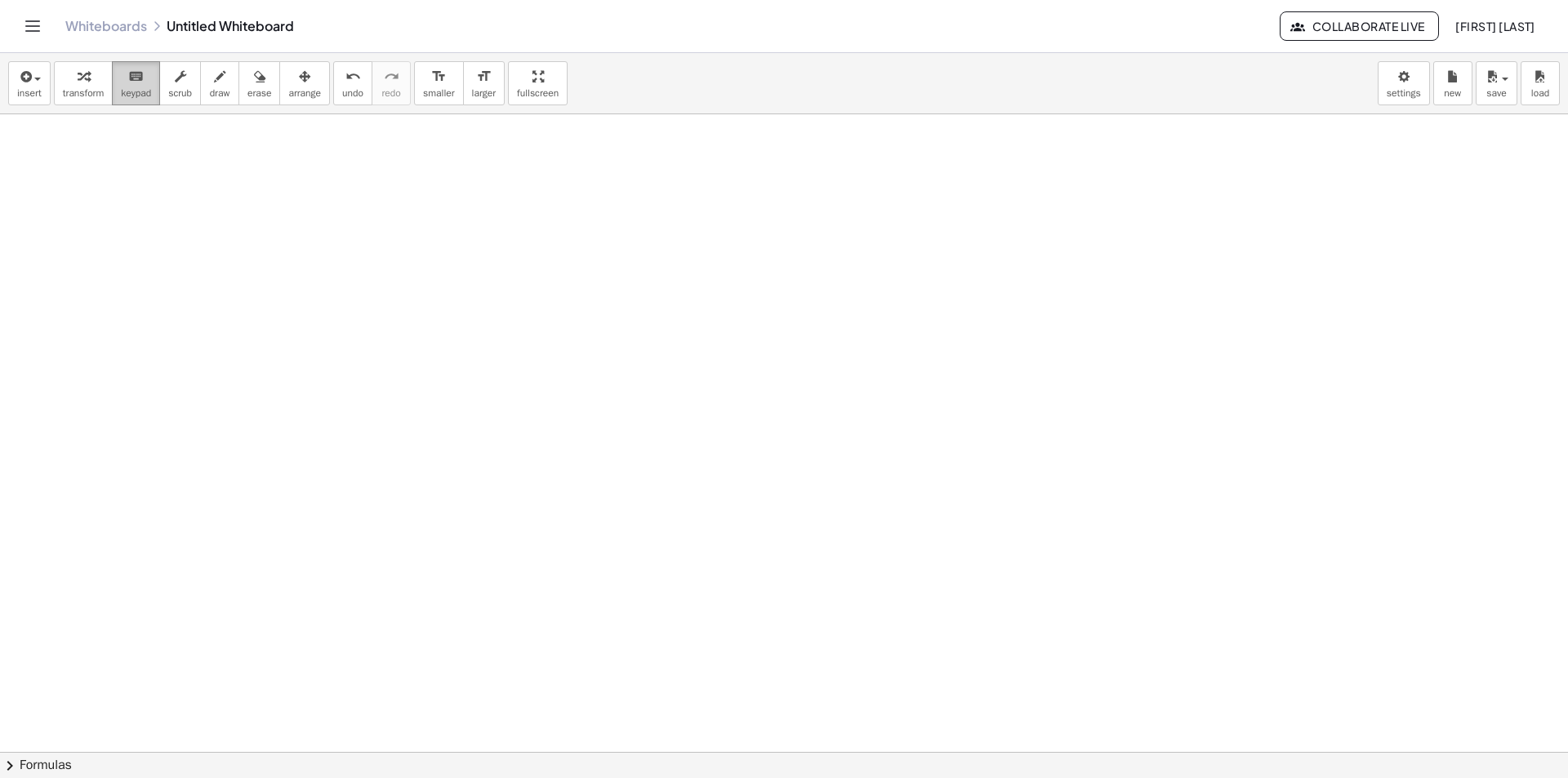 click on "keyboard keypad" at bounding box center (136, 83) 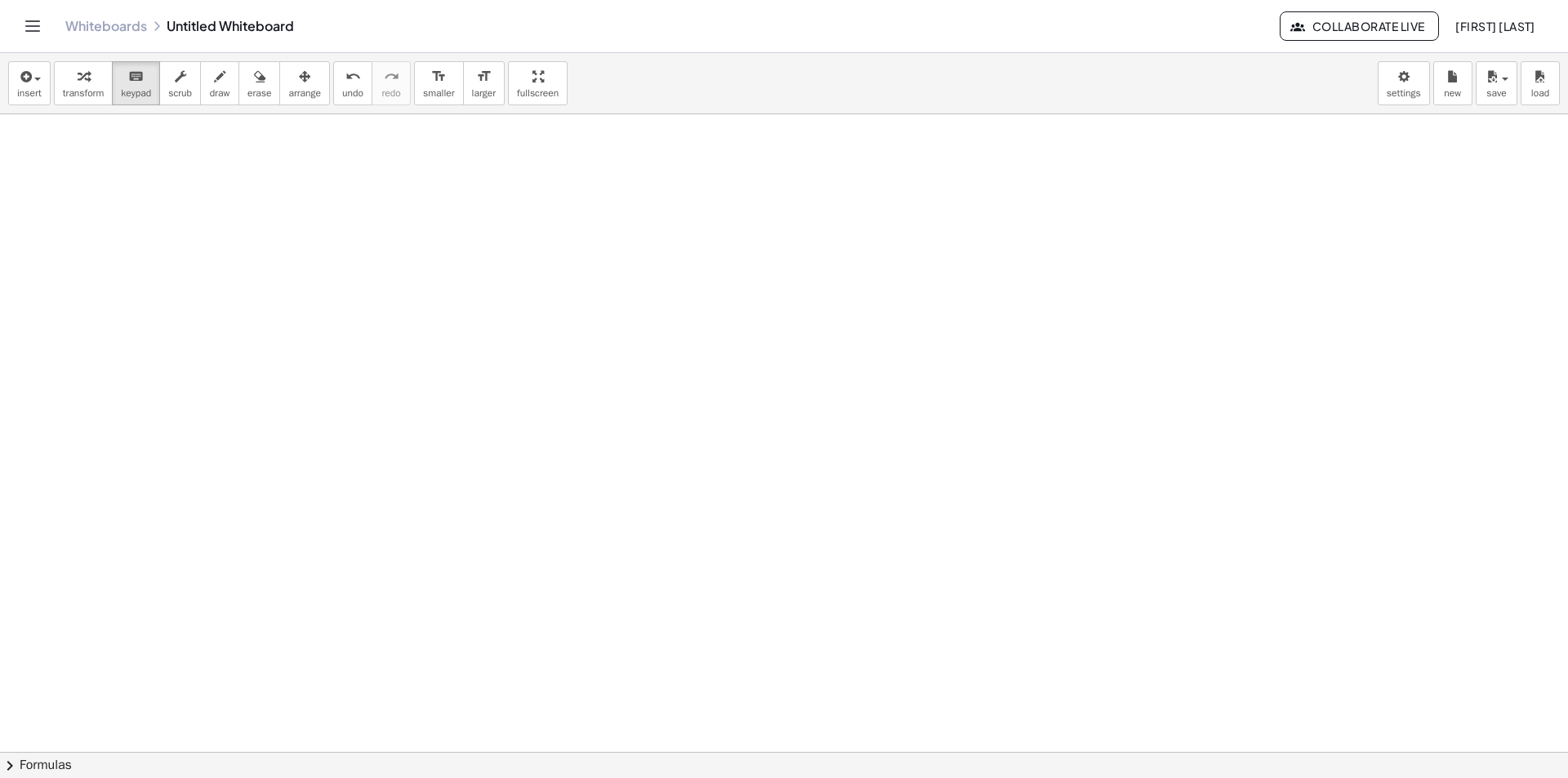 drag, startPoint x: 140, startPoint y: 96, endPoint x: 138, endPoint y: 152, distance: 56.035703 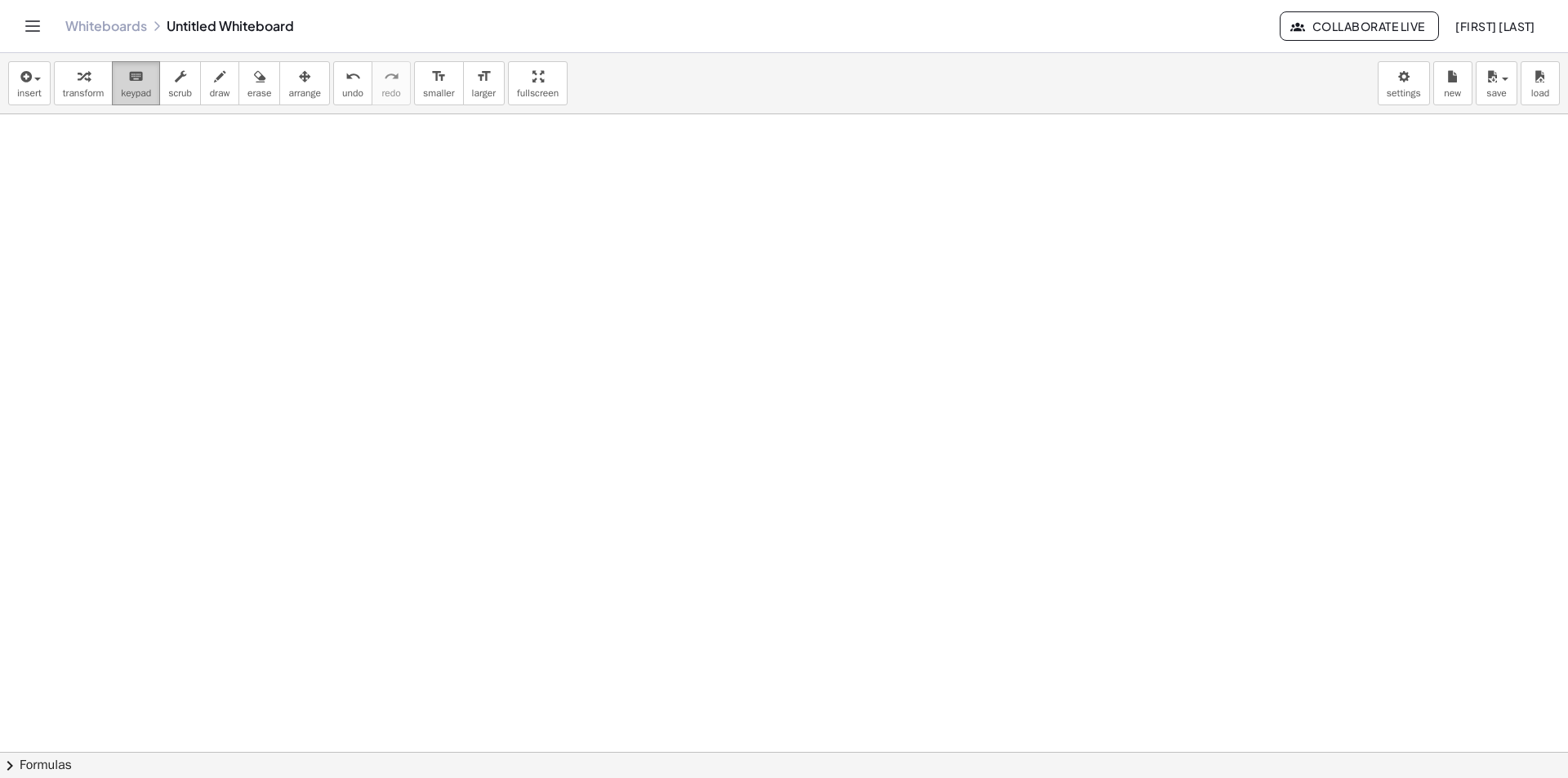 click on "keypad" at bounding box center (136, 93) 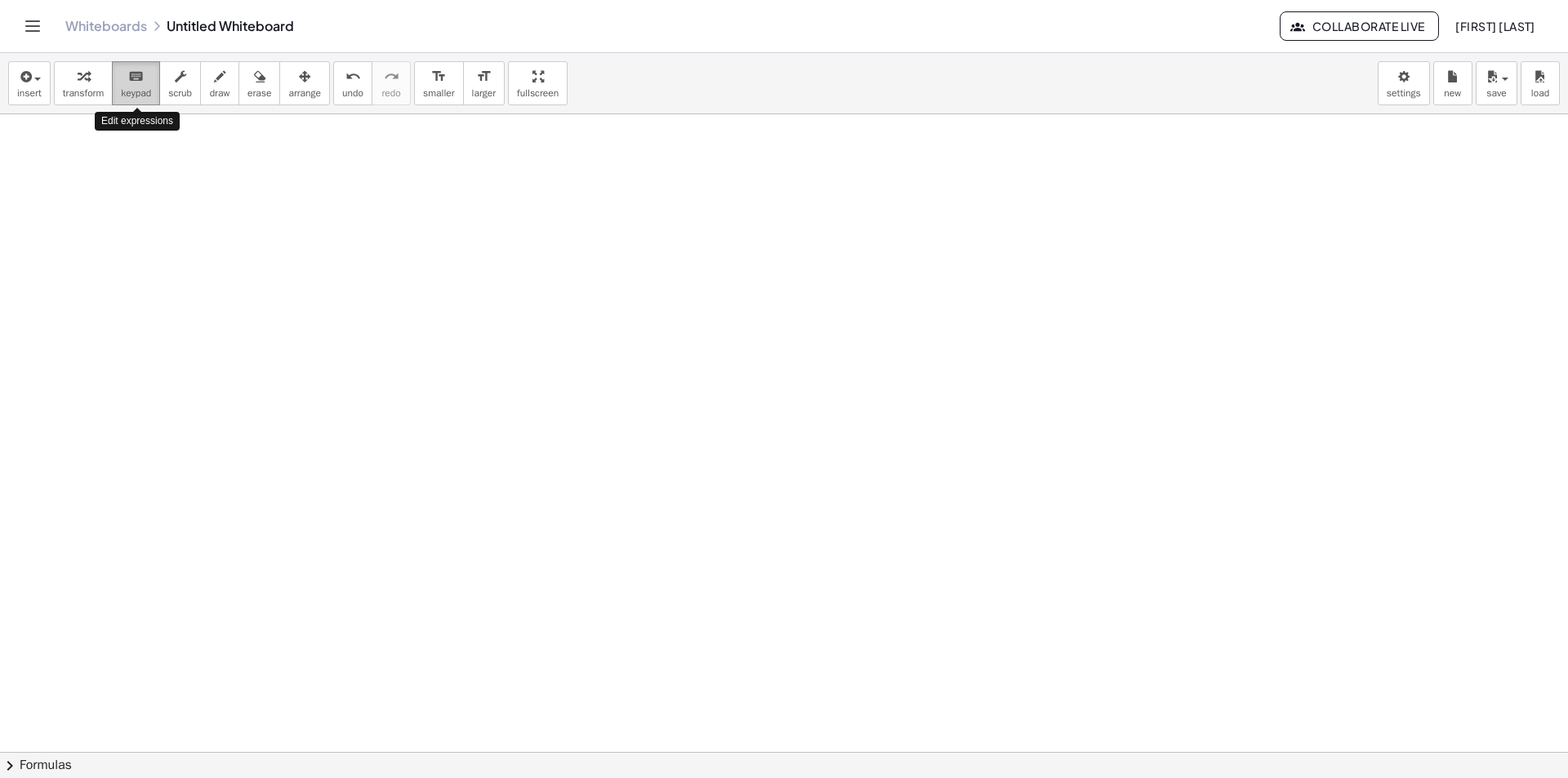 click on "keypad" at bounding box center (136, 93) 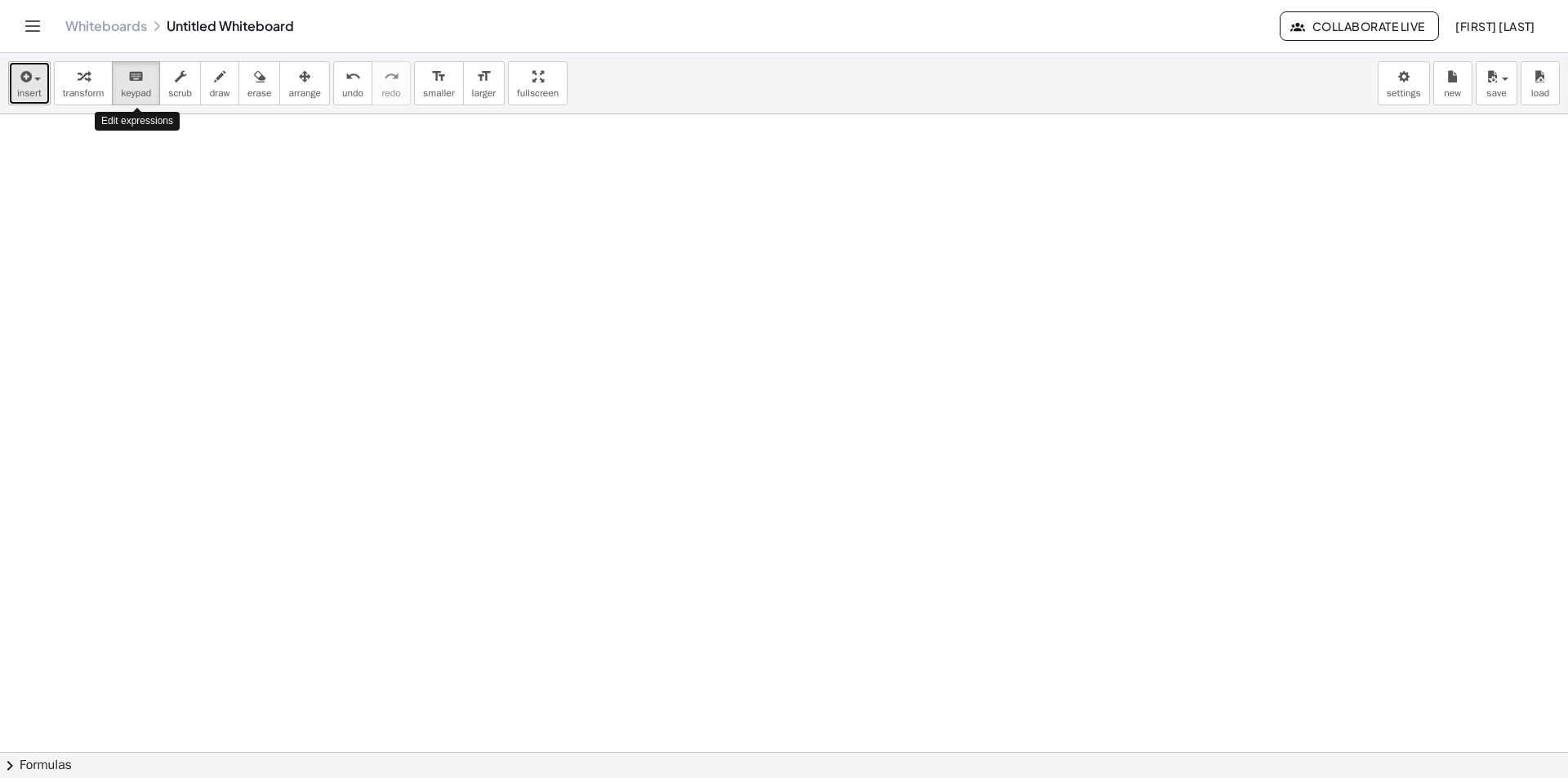 click at bounding box center (24, 77) 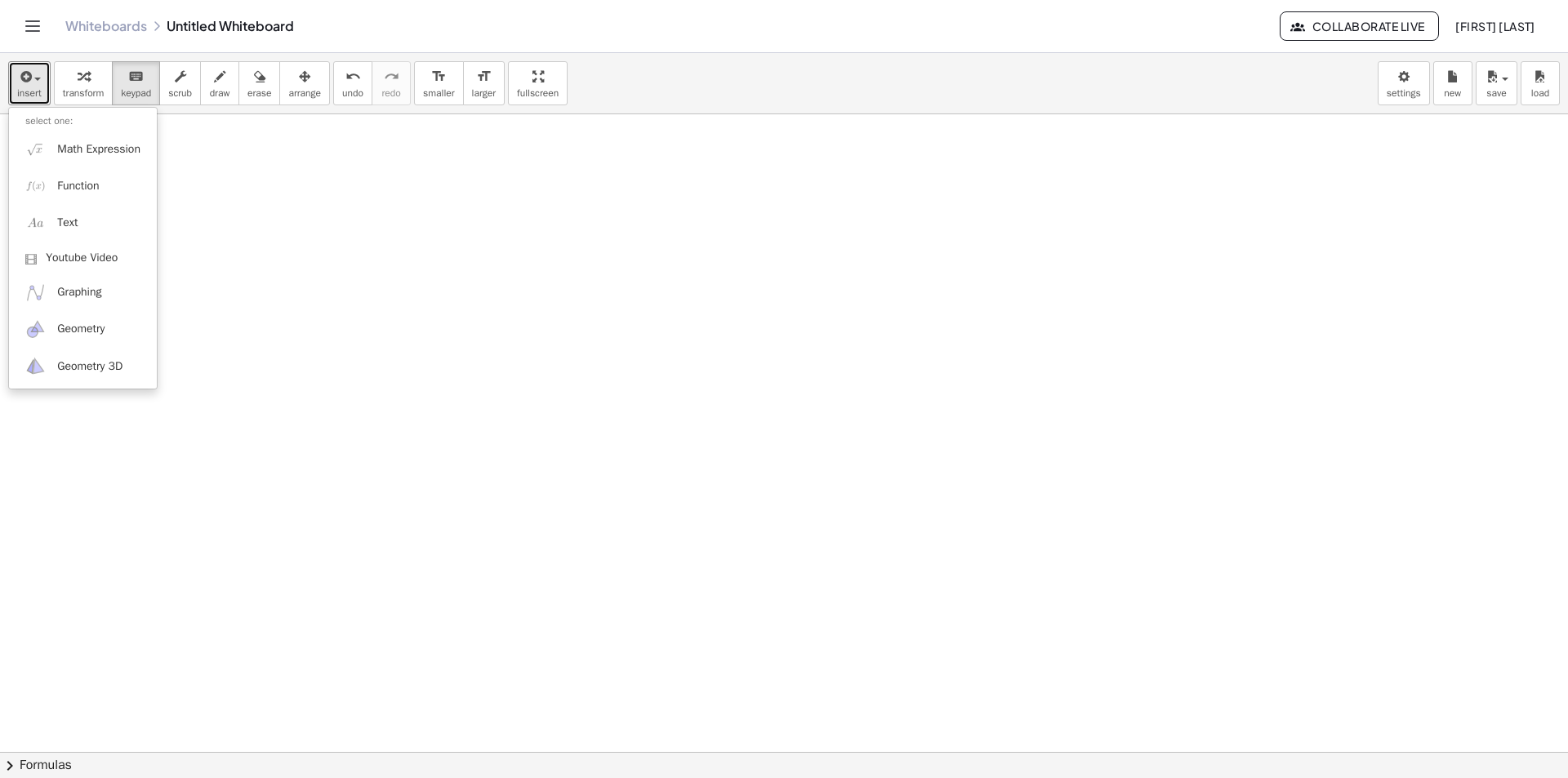 drag, startPoint x: 292, startPoint y: 262, endPoint x: 285, endPoint y: 257, distance: 8.602325 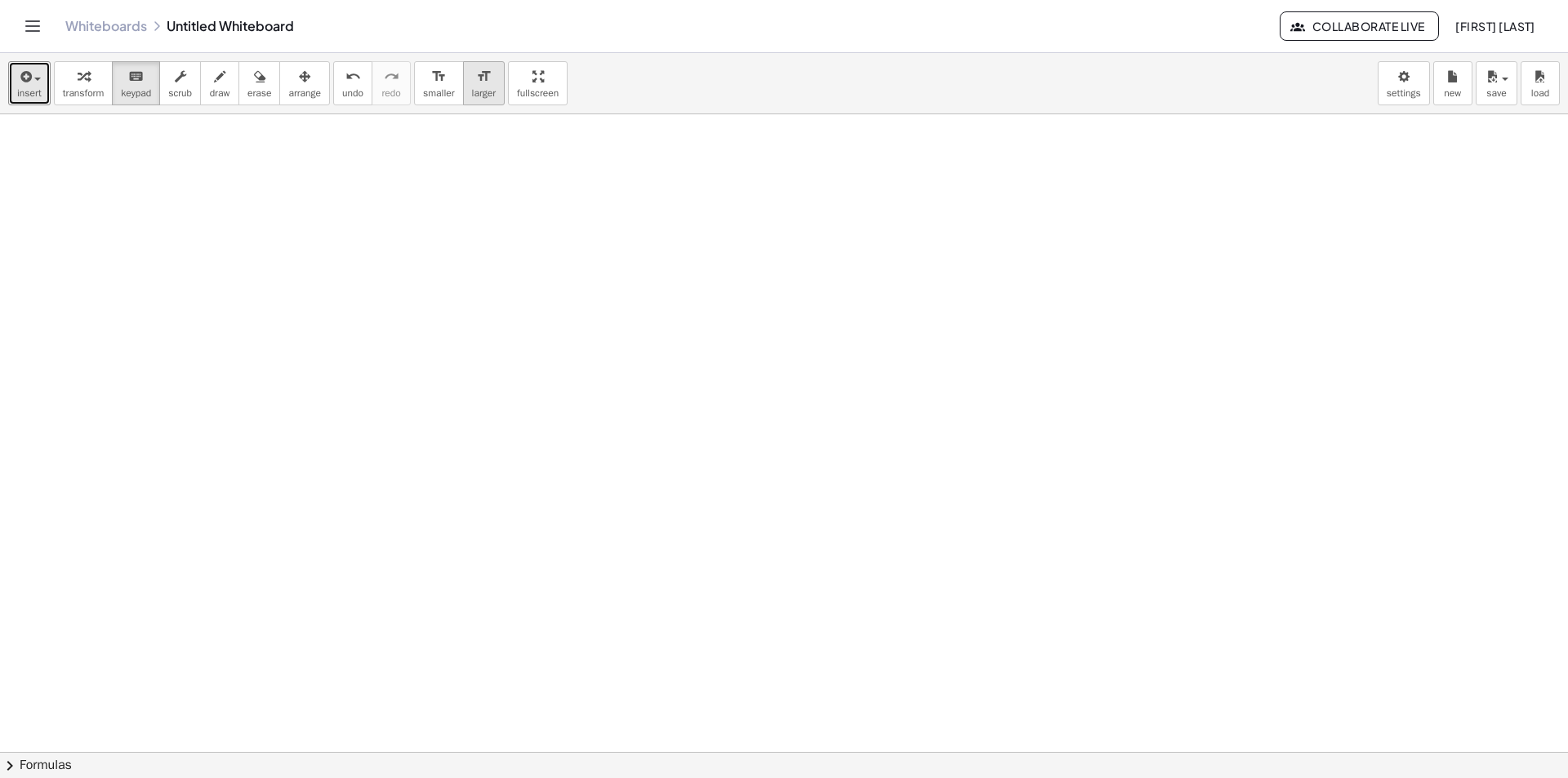 click on "format_size larger" at bounding box center (483, 83) 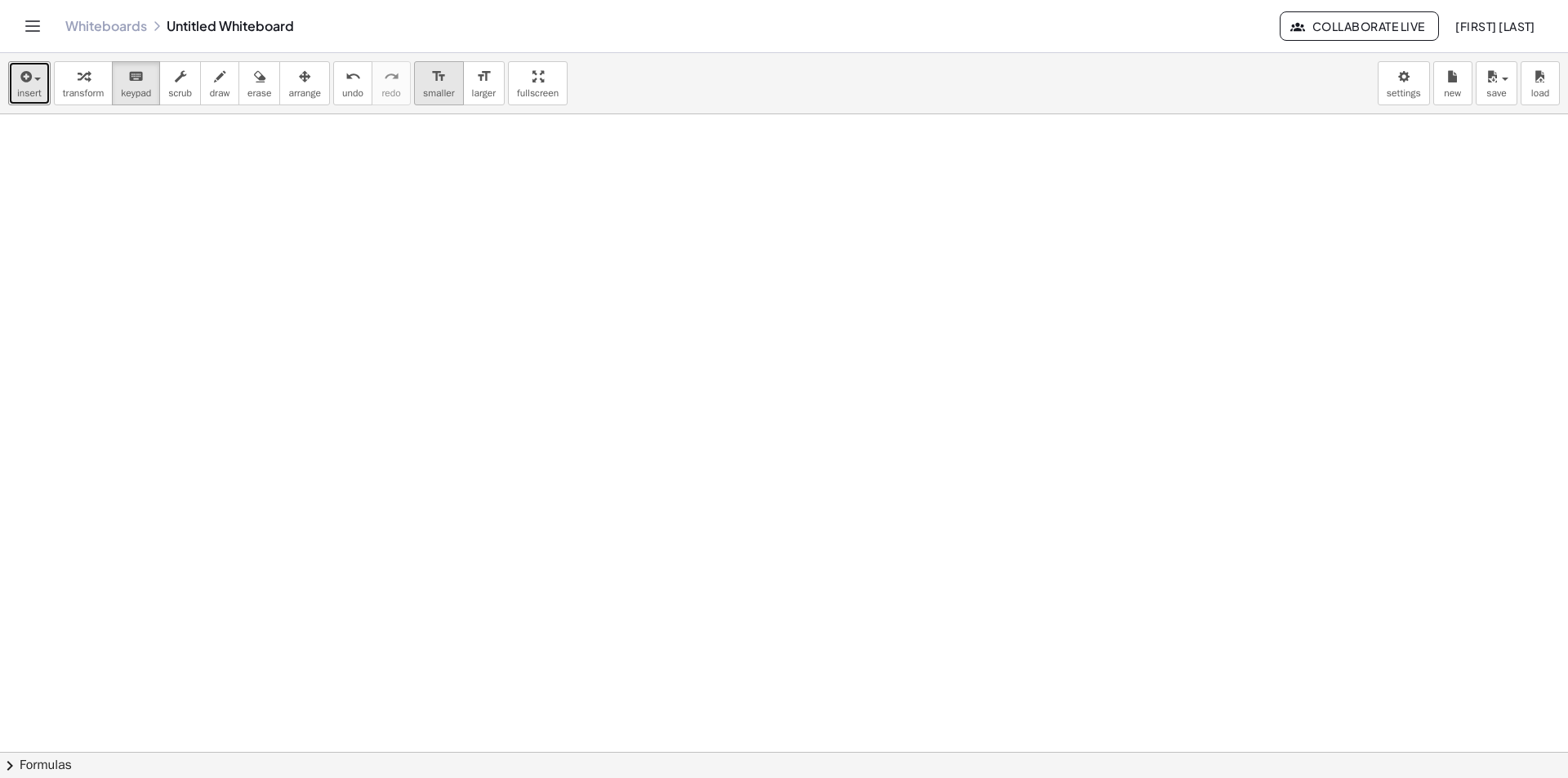 click on "format_size" at bounding box center [439, 76] 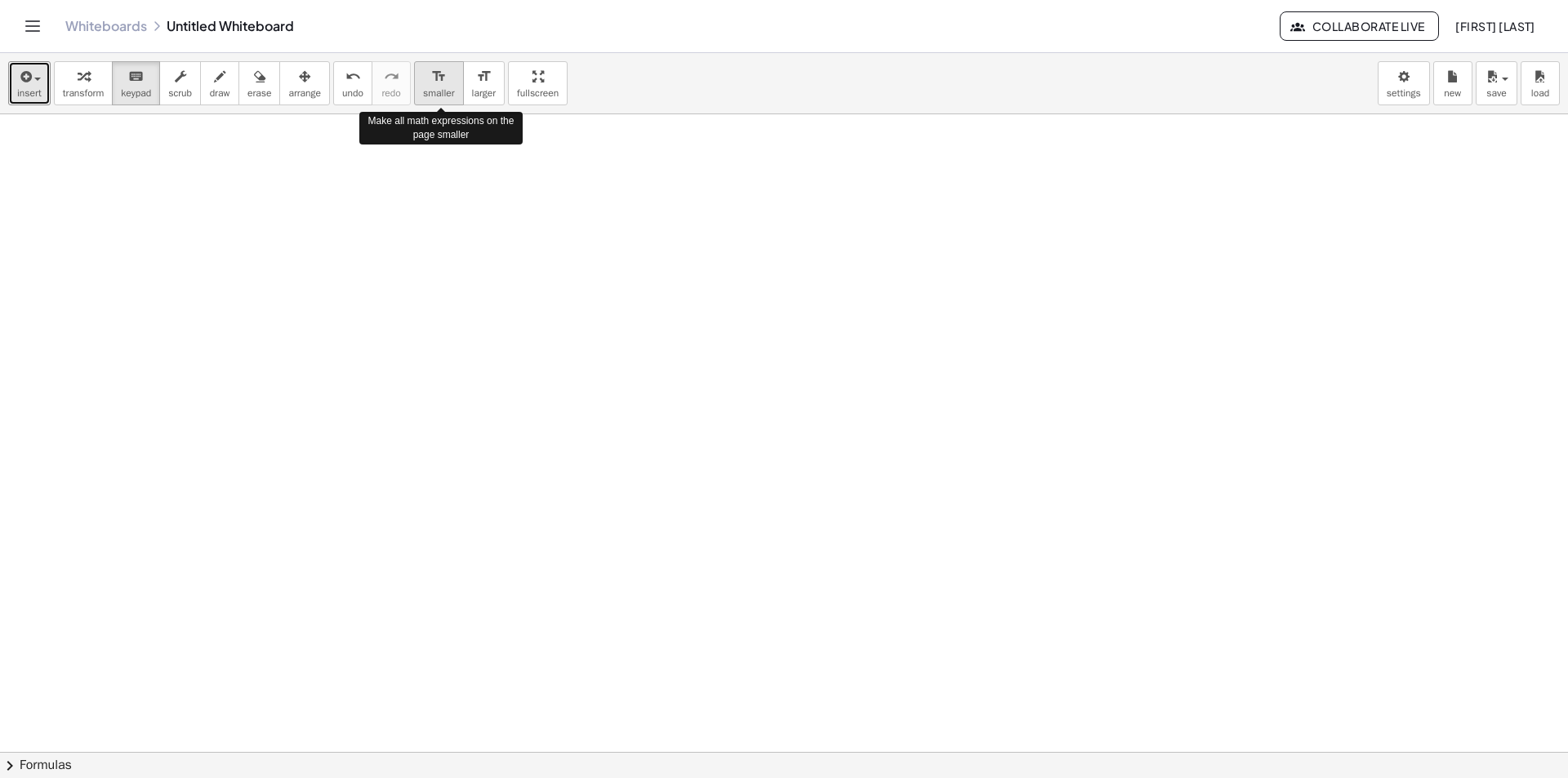 click on "format_size" at bounding box center [439, 76] 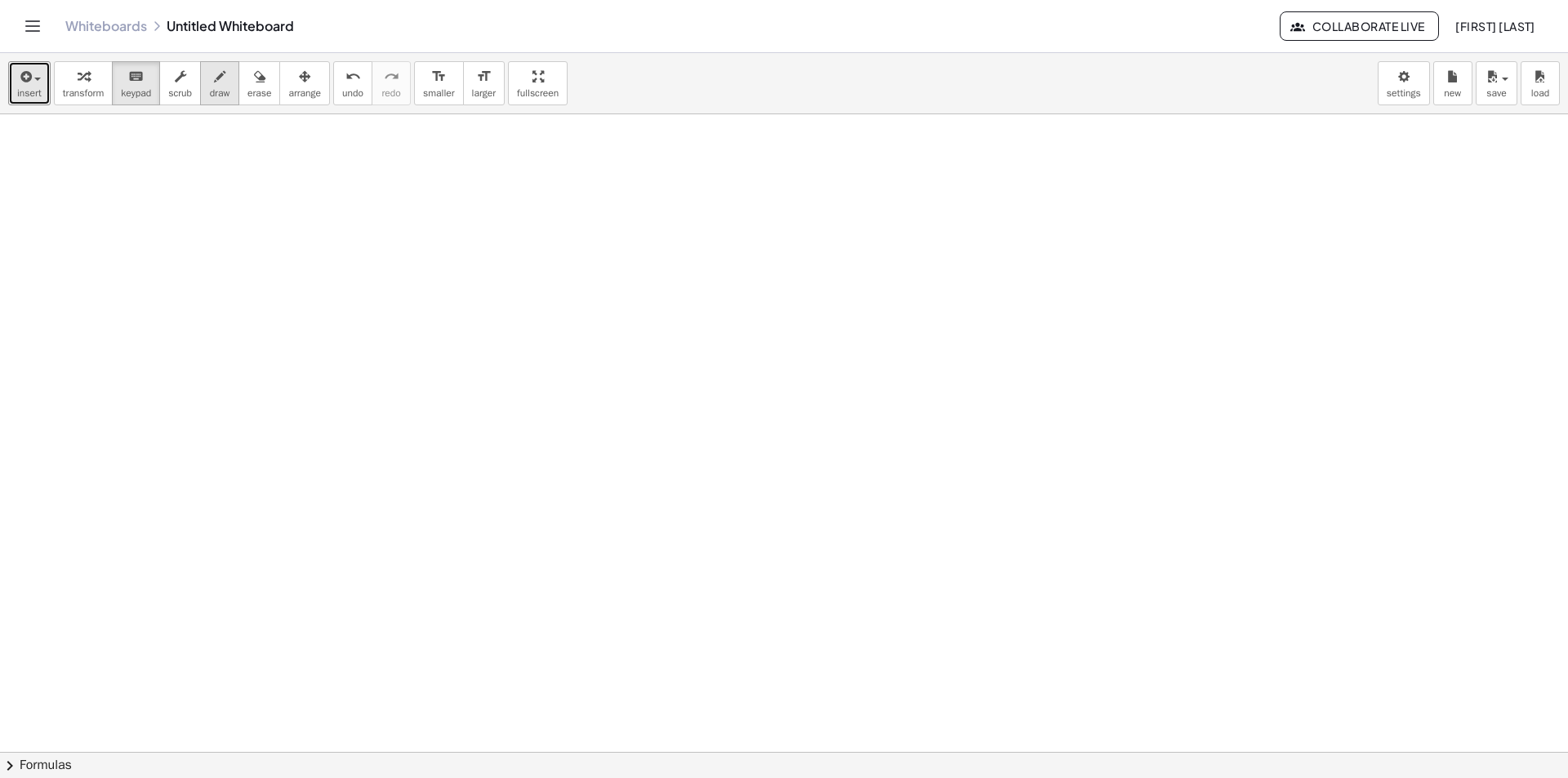 click on "draw" at bounding box center (220, 83) 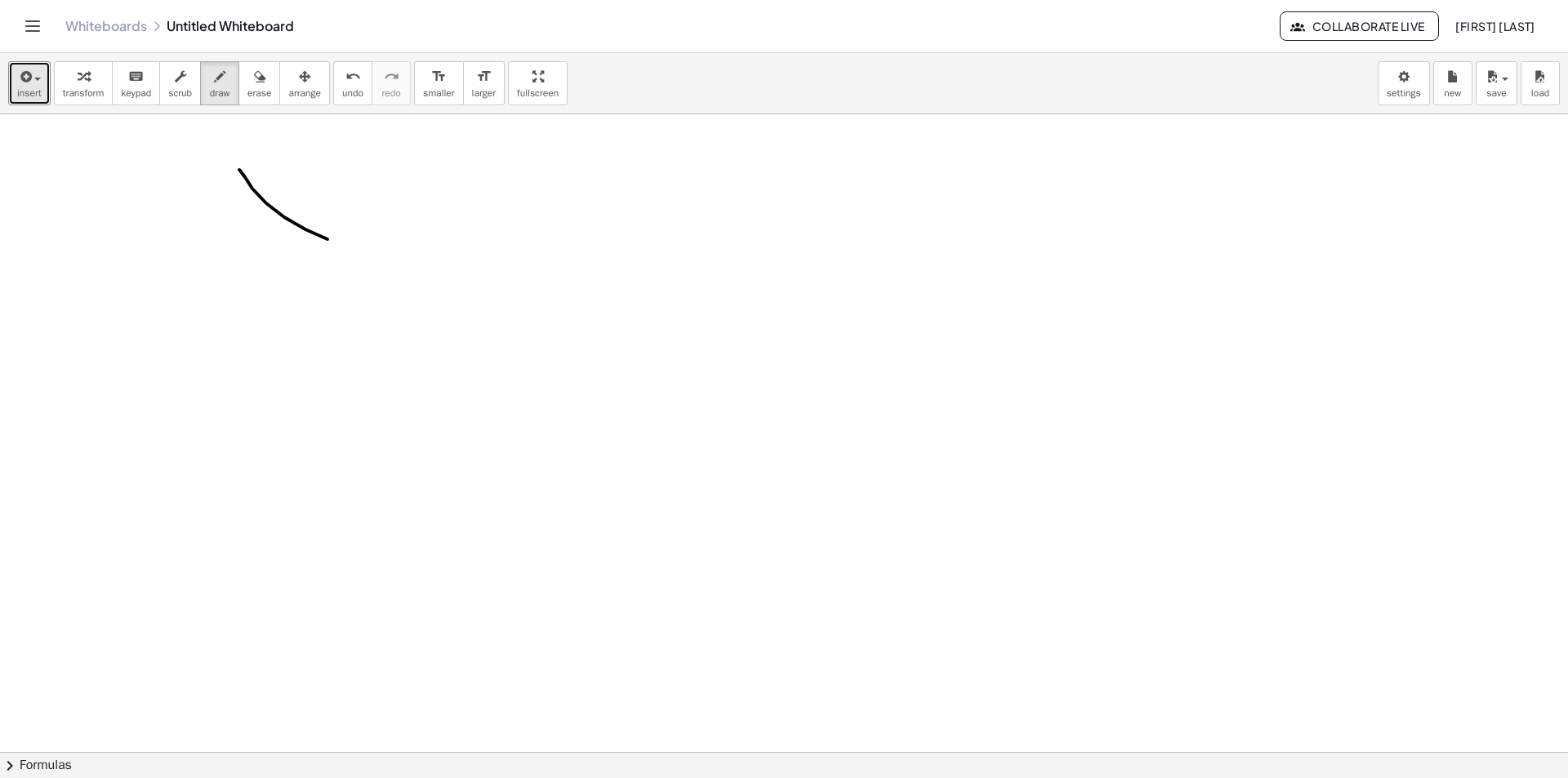 drag, startPoint x: 327, startPoint y: 239, endPoint x: 399, endPoint y: 111, distance: 146.86048 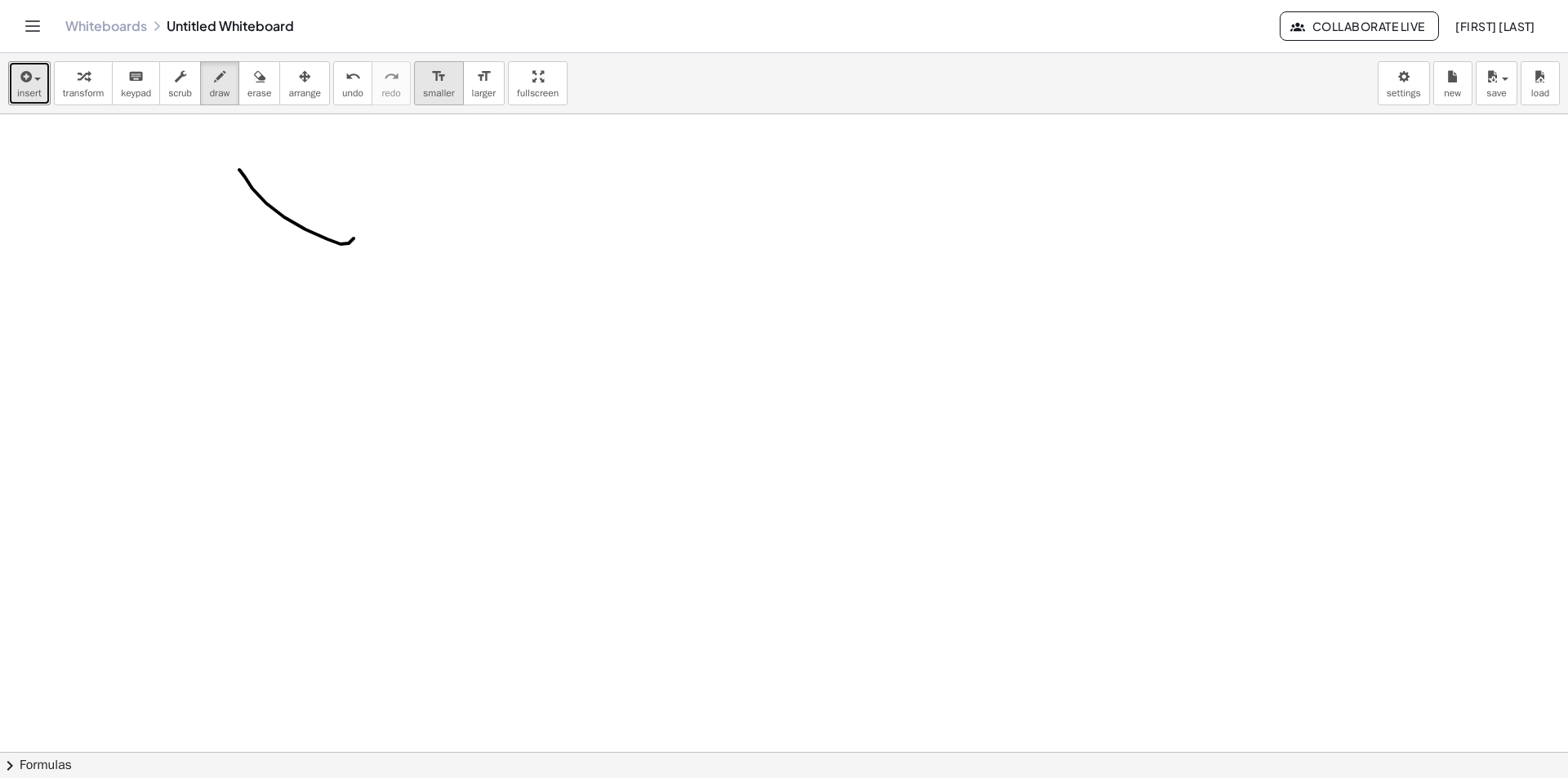 click on "format_size" at bounding box center [439, 76] 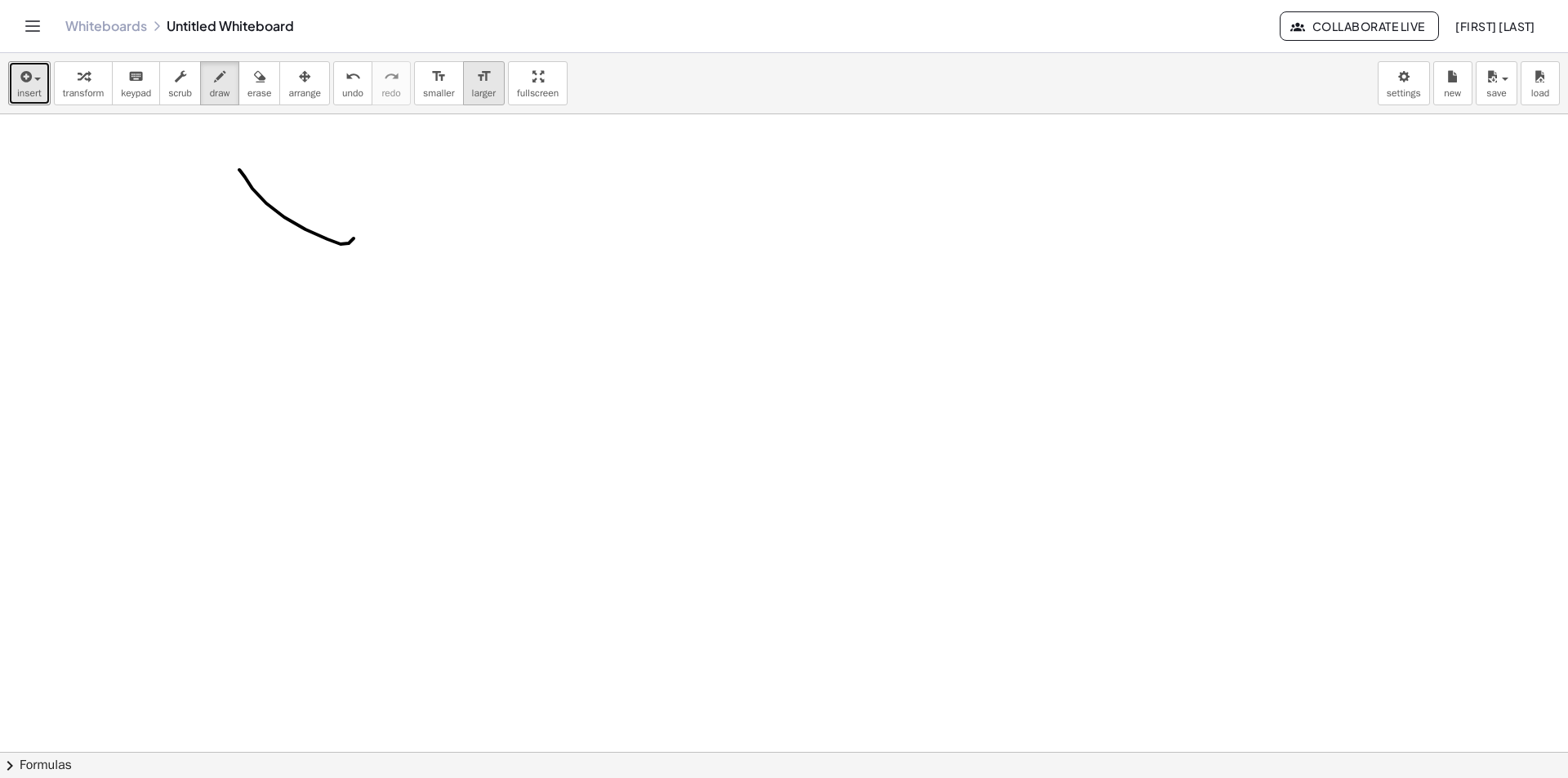 click on "format_size" at bounding box center (483, 77) 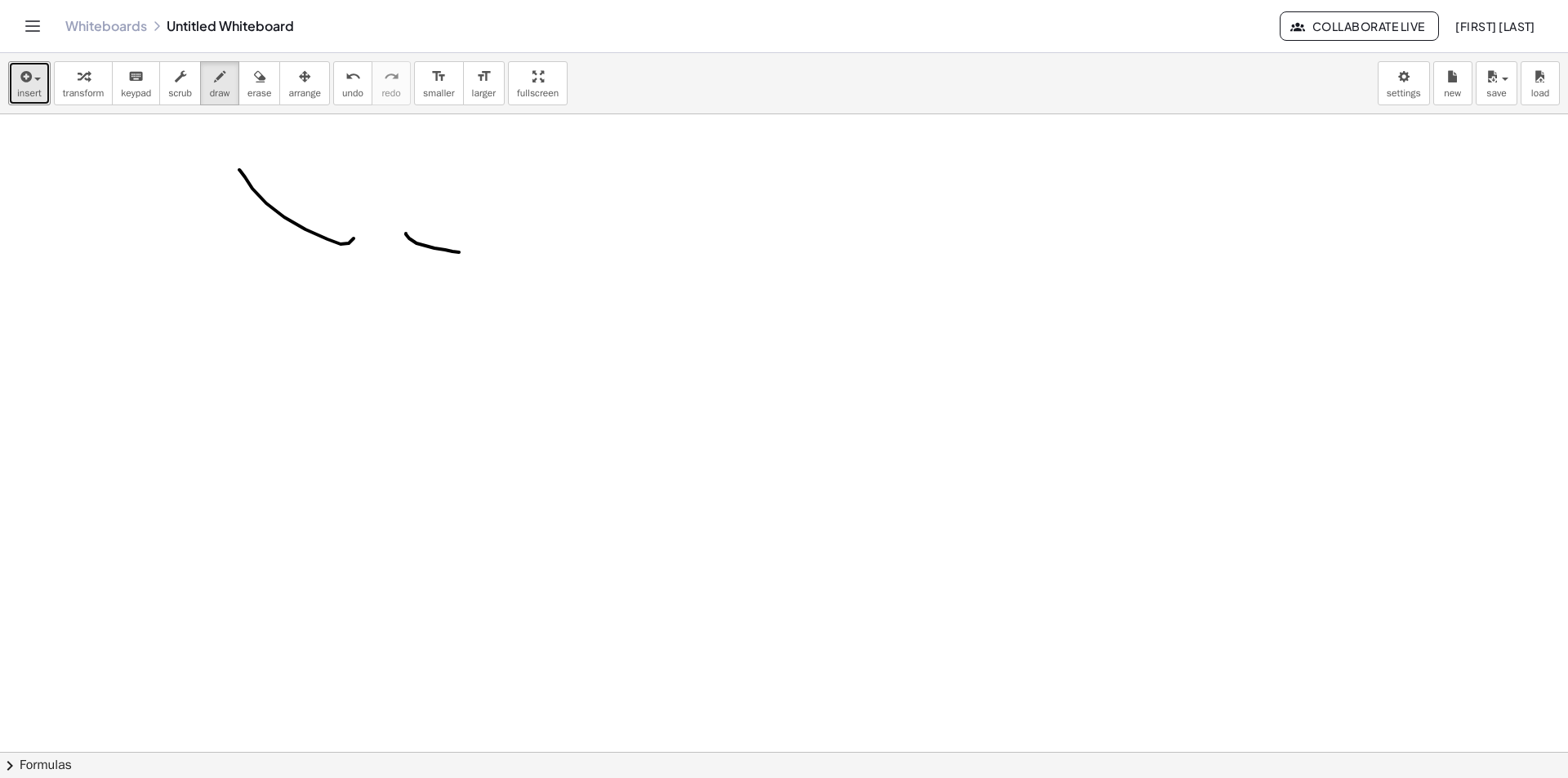 drag, startPoint x: 406, startPoint y: 234, endPoint x: 469, endPoint y: 251, distance: 65.253352 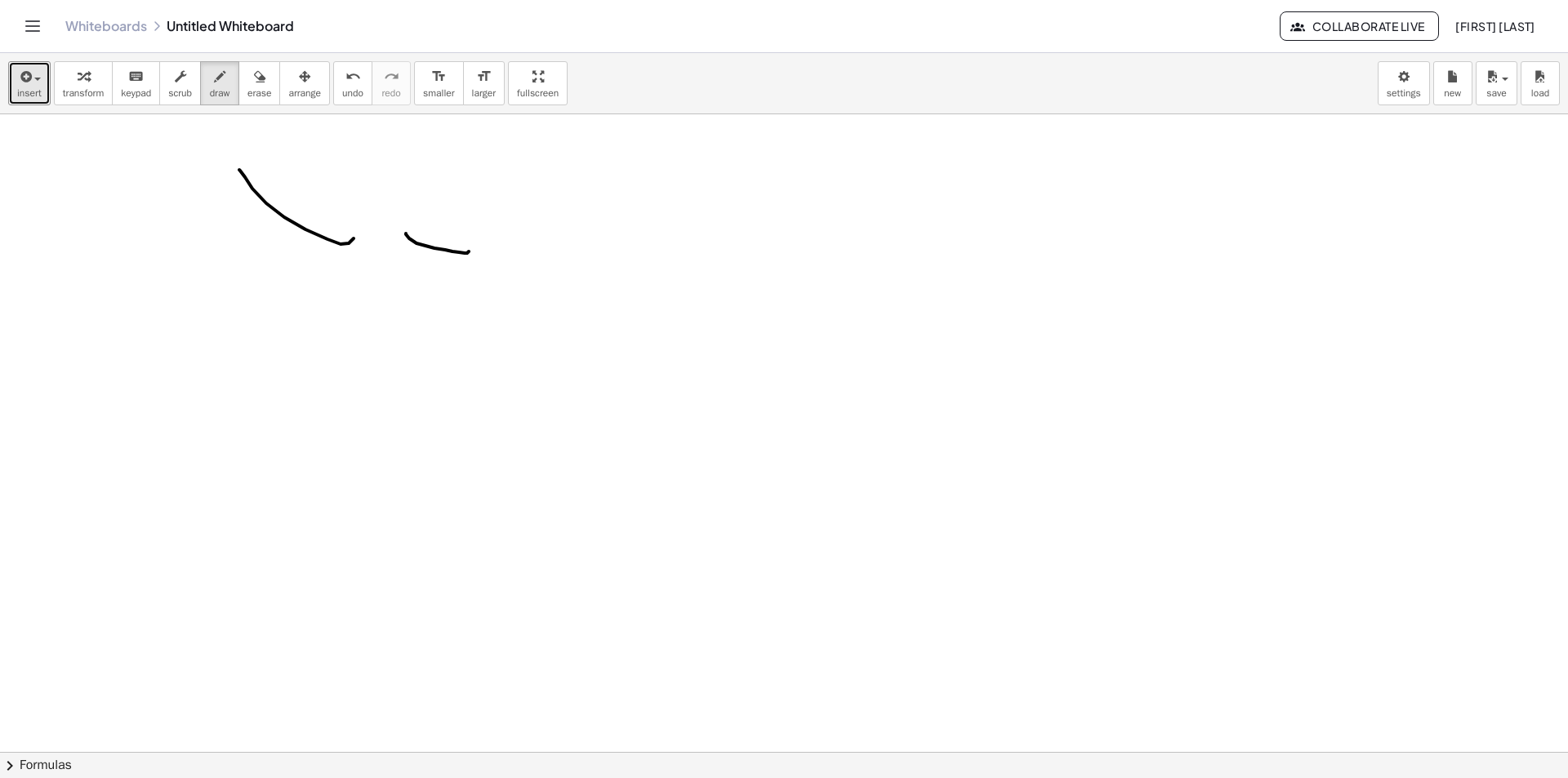 click at bounding box center [784, 805] 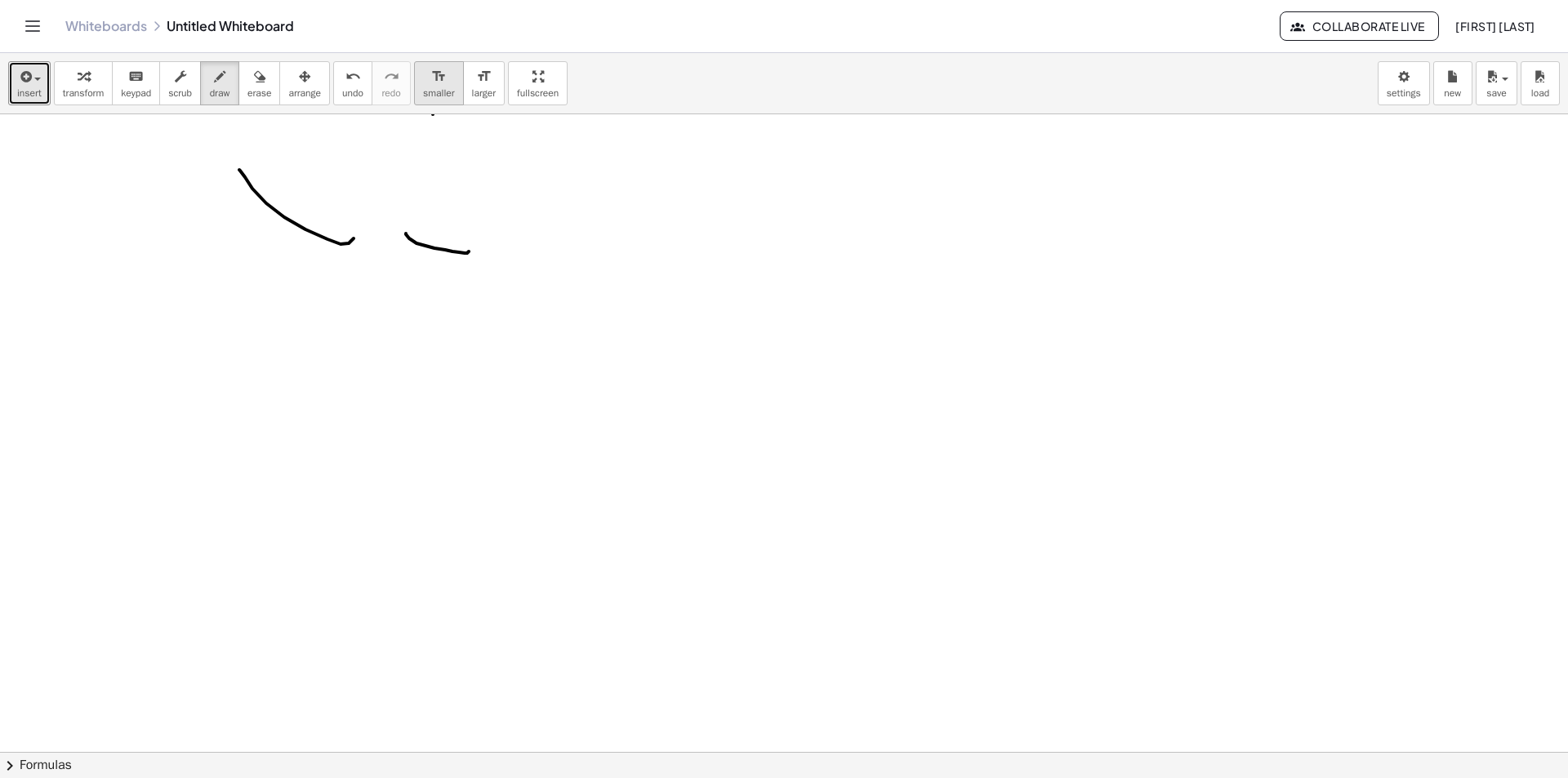 click on "smaller" at bounding box center [439, 93] 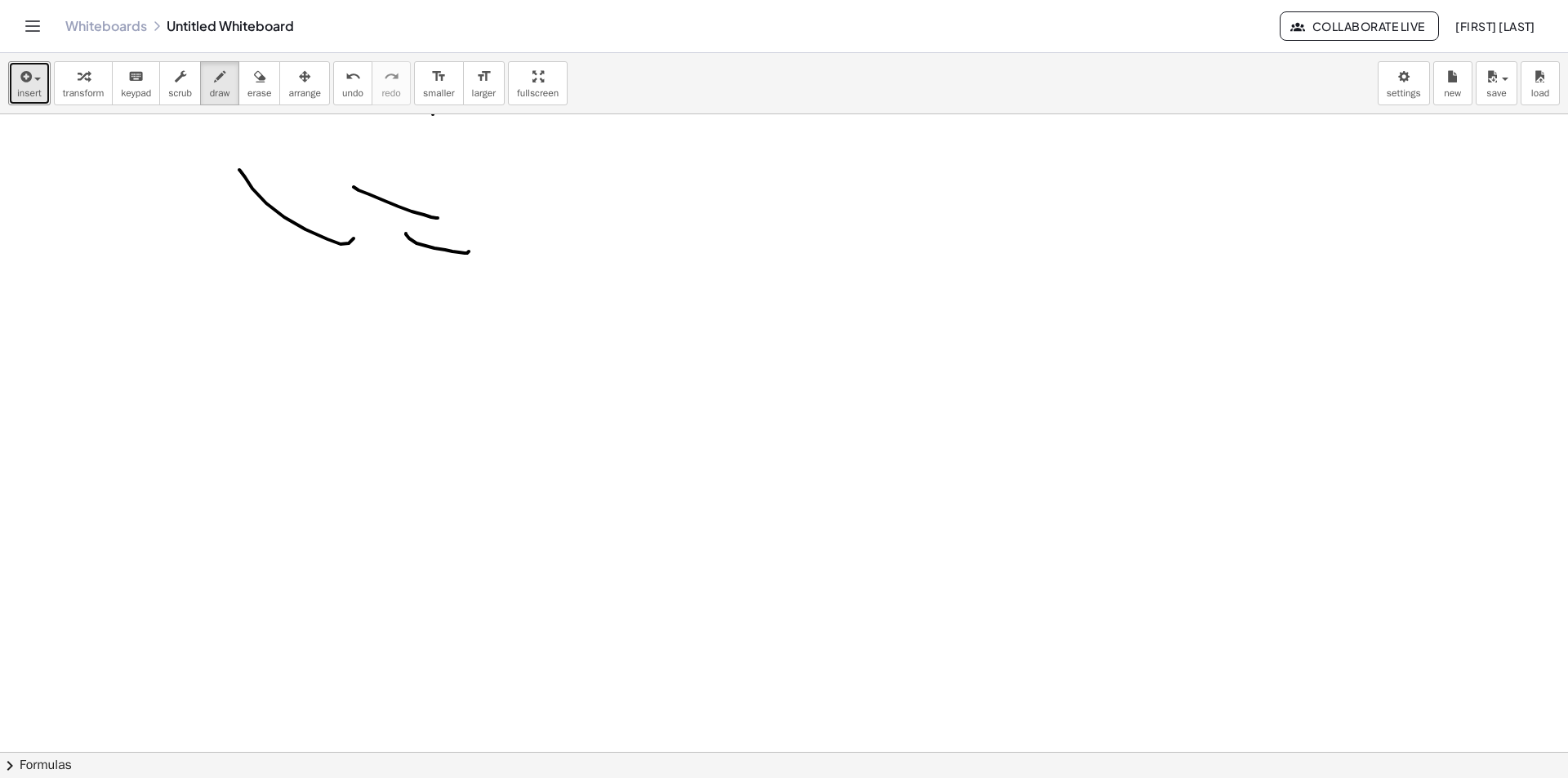 drag, startPoint x: 359, startPoint y: 190, endPoint x: 438, endPoint y: 218, distance: 83.81527 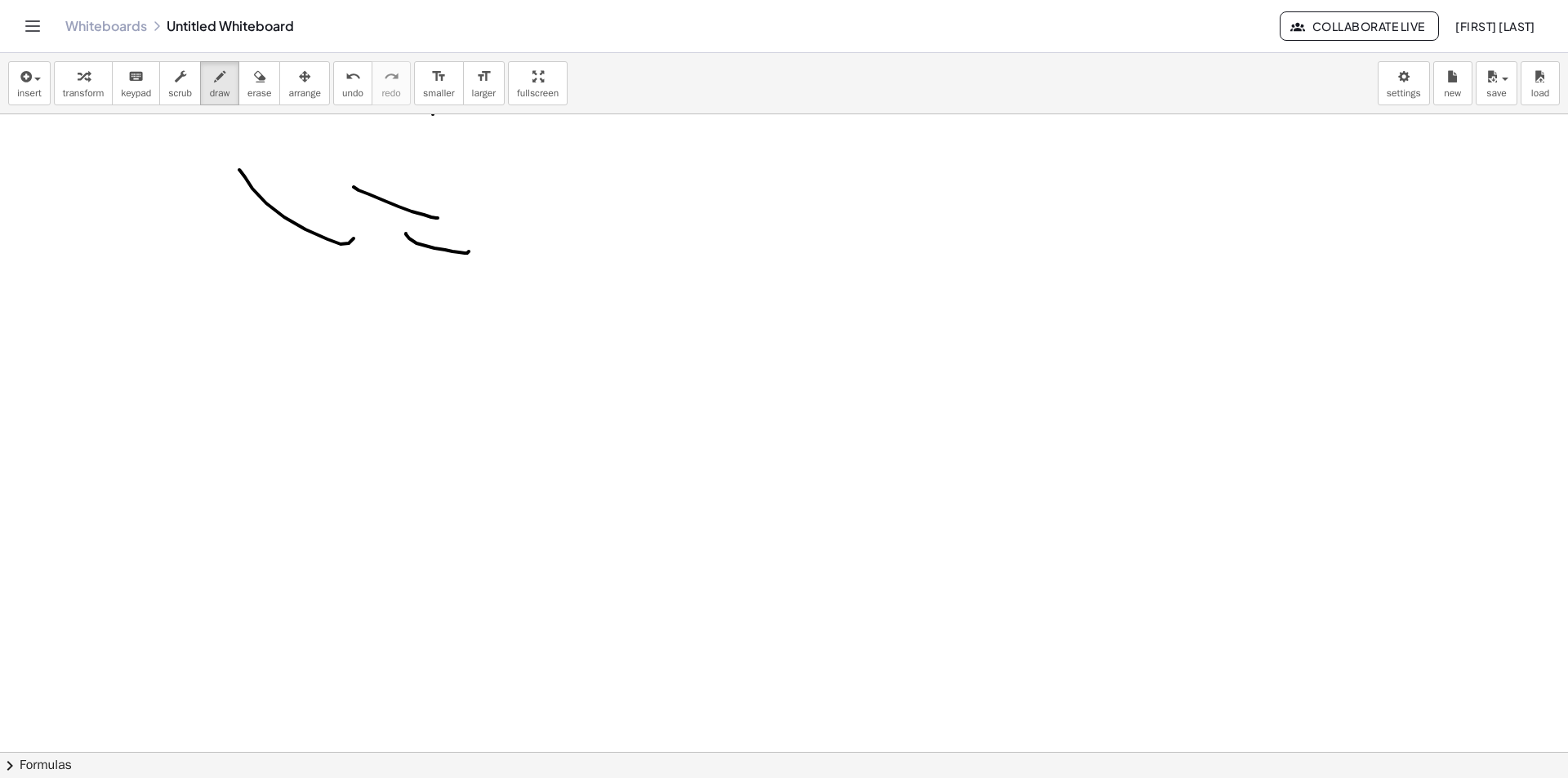 click on "insert select one: Math Expression Function Text Youtube Video Graphing Geometry Geometry 3D transform keyboard keypad scrub draw erase arrange undo undo redo redo format_size smaller format_size larger fullscreen load   save new settings" at bounding box center [784, 83] 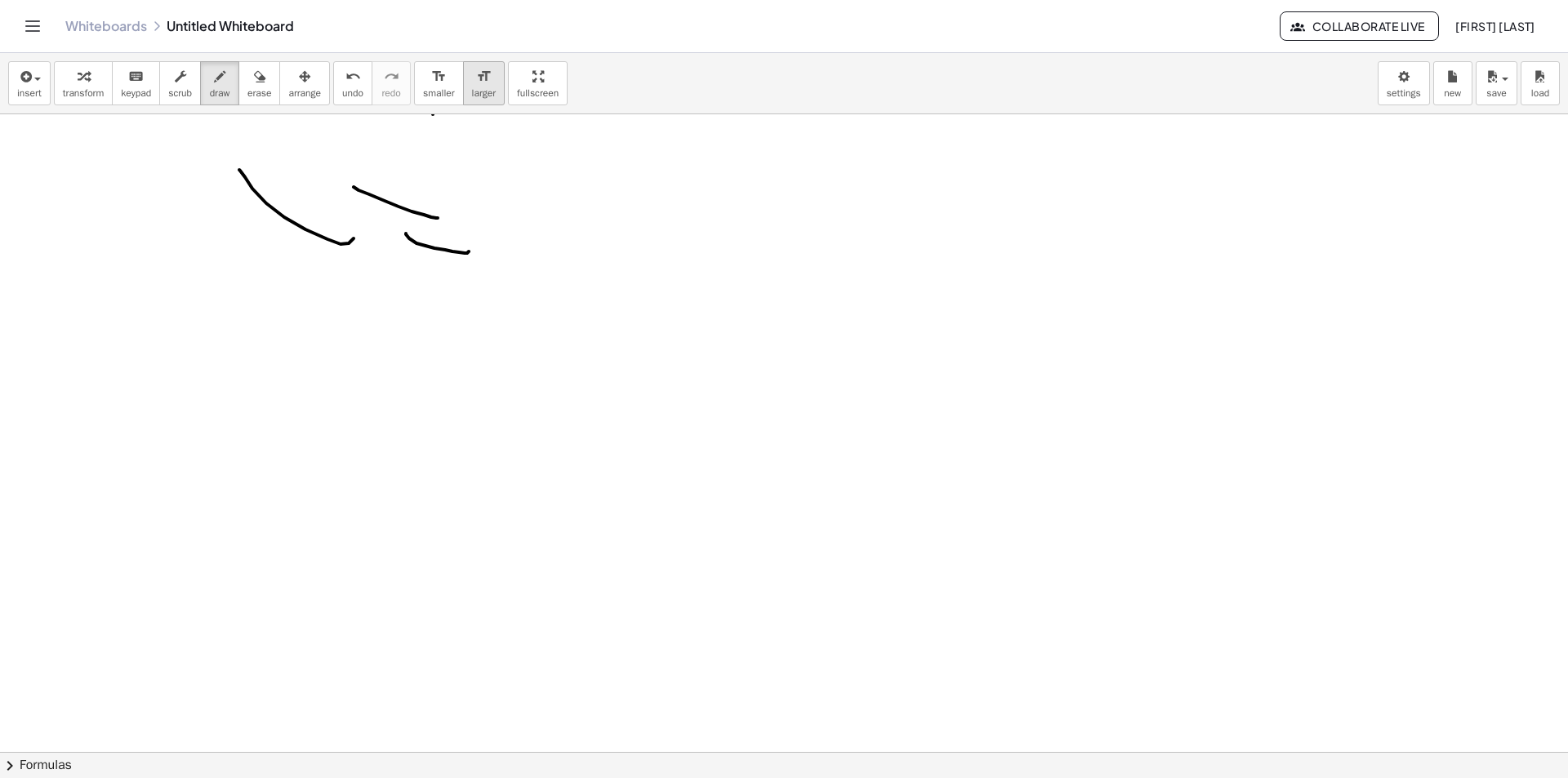 click on "larger" at bounding box center [483, 93] 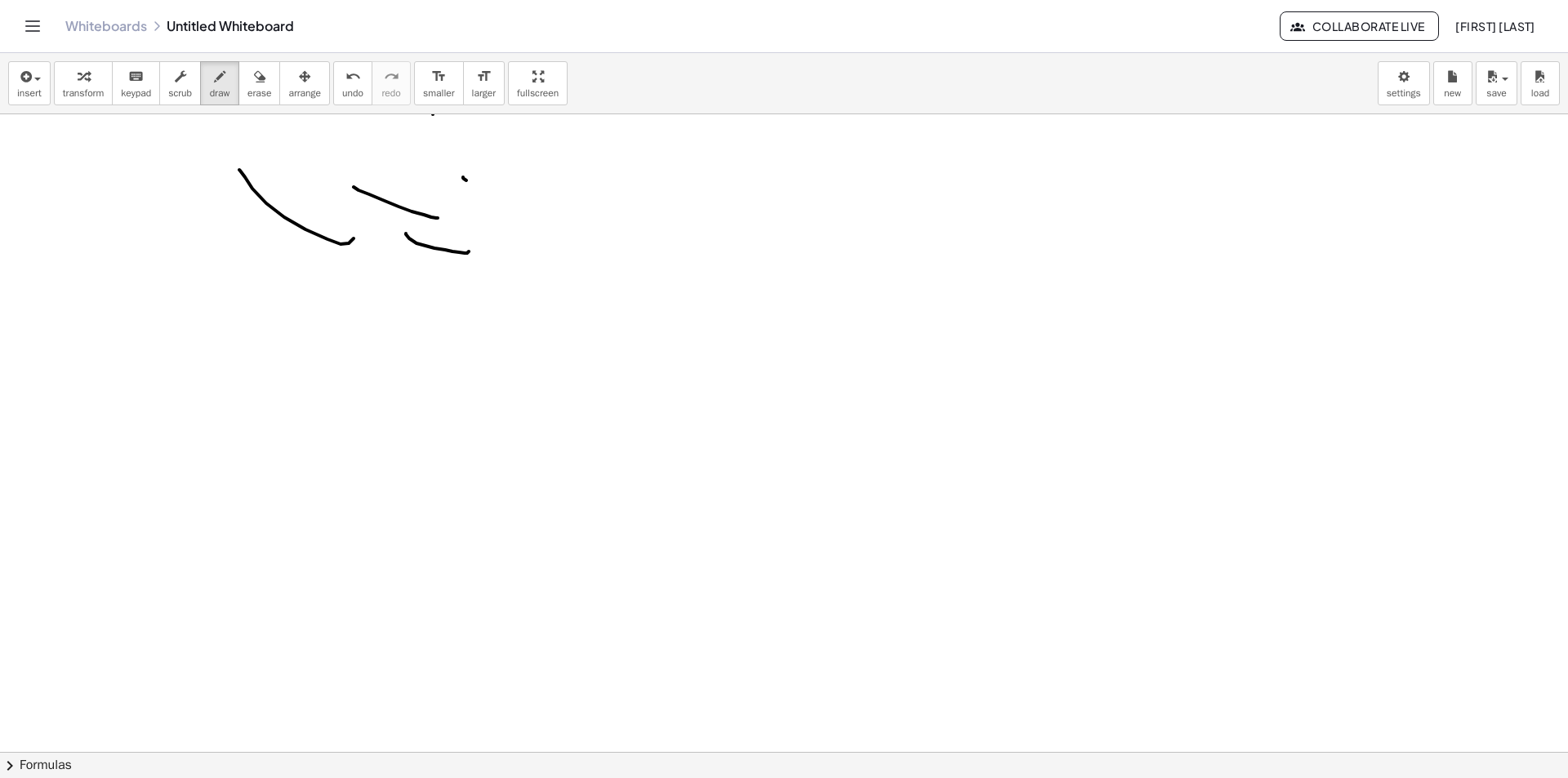 drag, startPoint x: 463, startPoint y: 177, endPoint x: 502, endPoint y: 188, distance: 40.521599 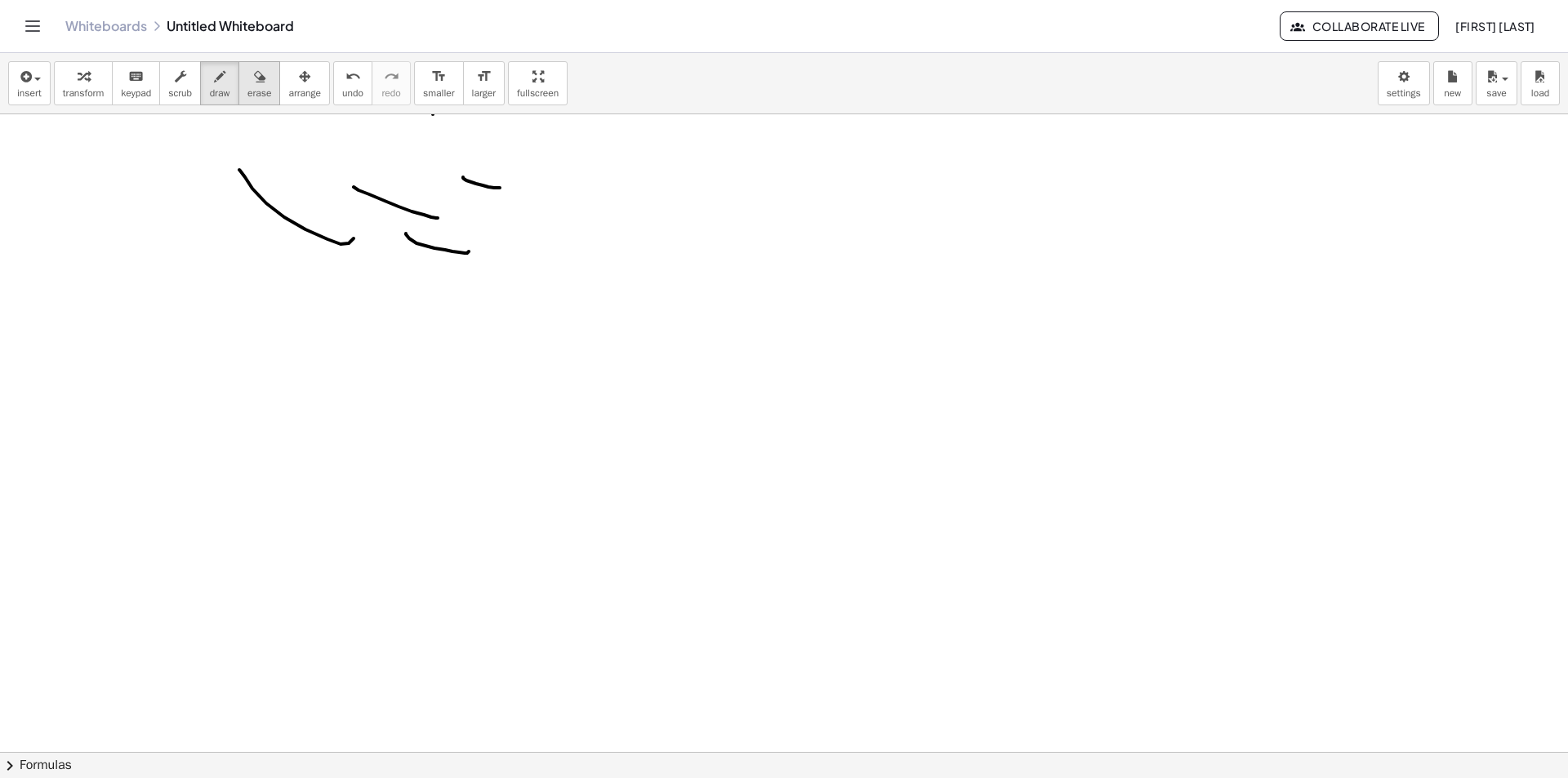 click at bounding box center (259, 76) 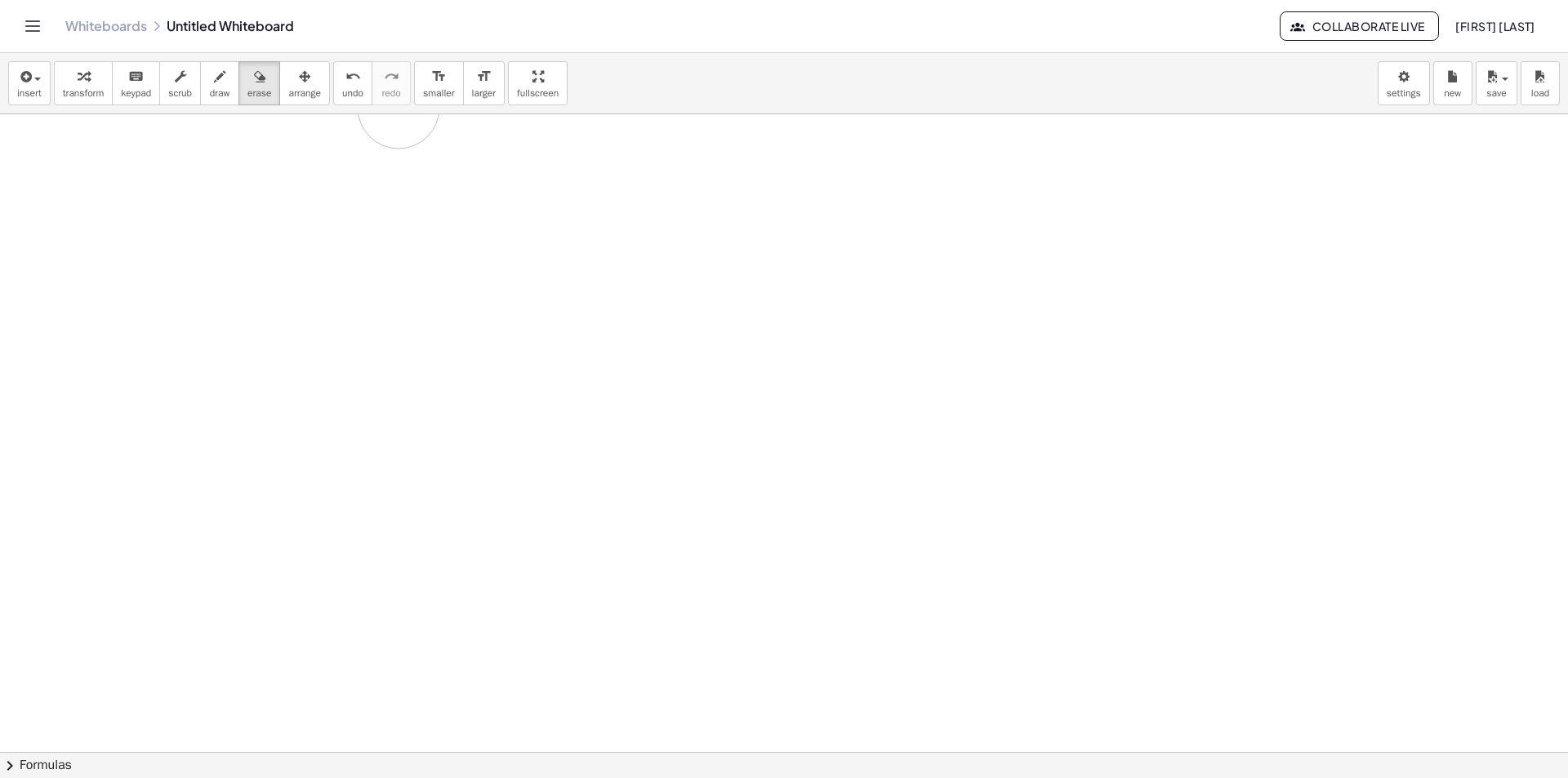 drag, startPoint x: 282, startPoint y: 181, endPoint x: 203, endPoint y: 136, distance: 90.91755 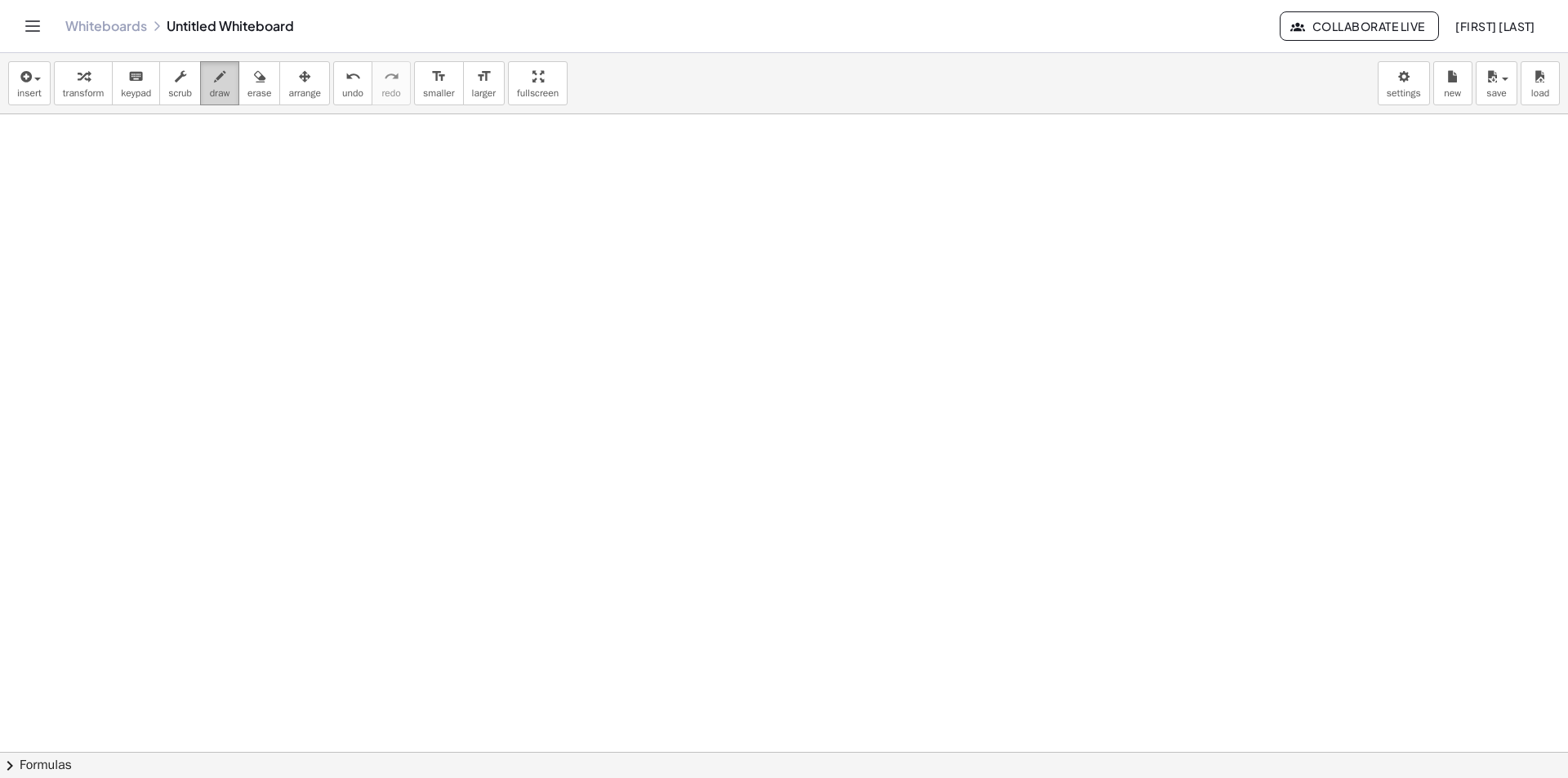 click on "draw" at bounding box center (220, 83) 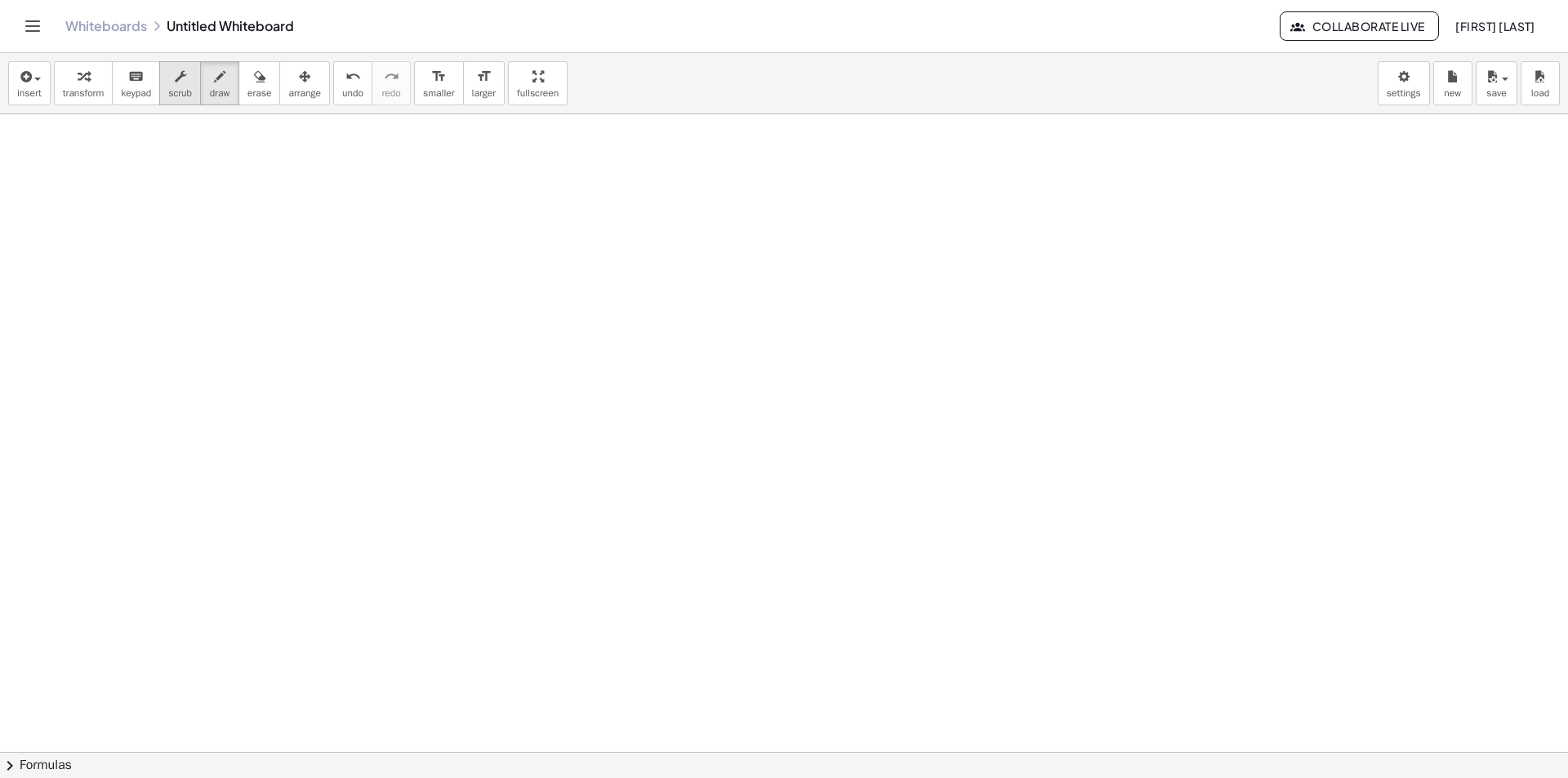 click at bounding box center [180, 77] 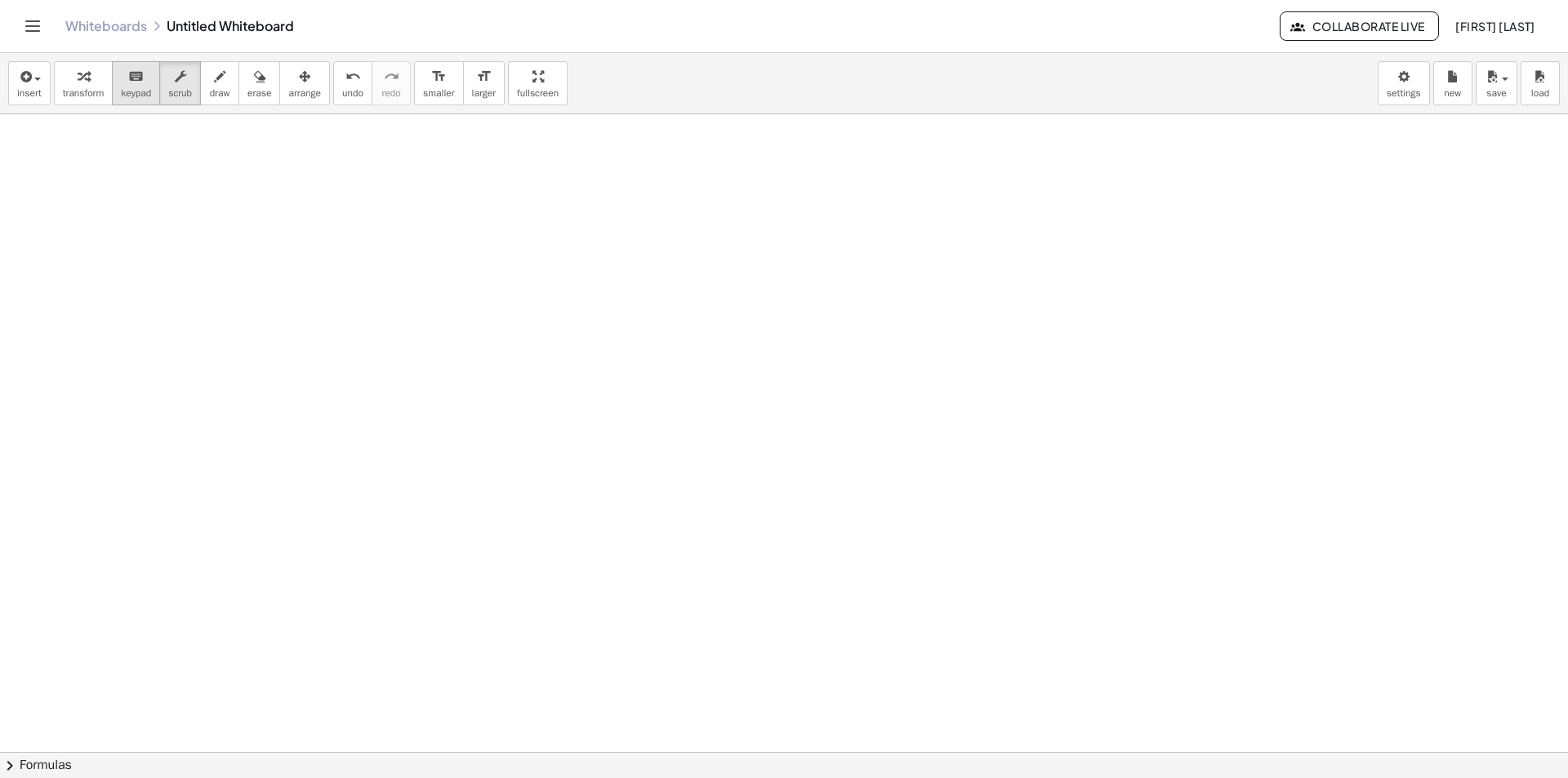 click on "keyboard" at bounding box center [136, 76] 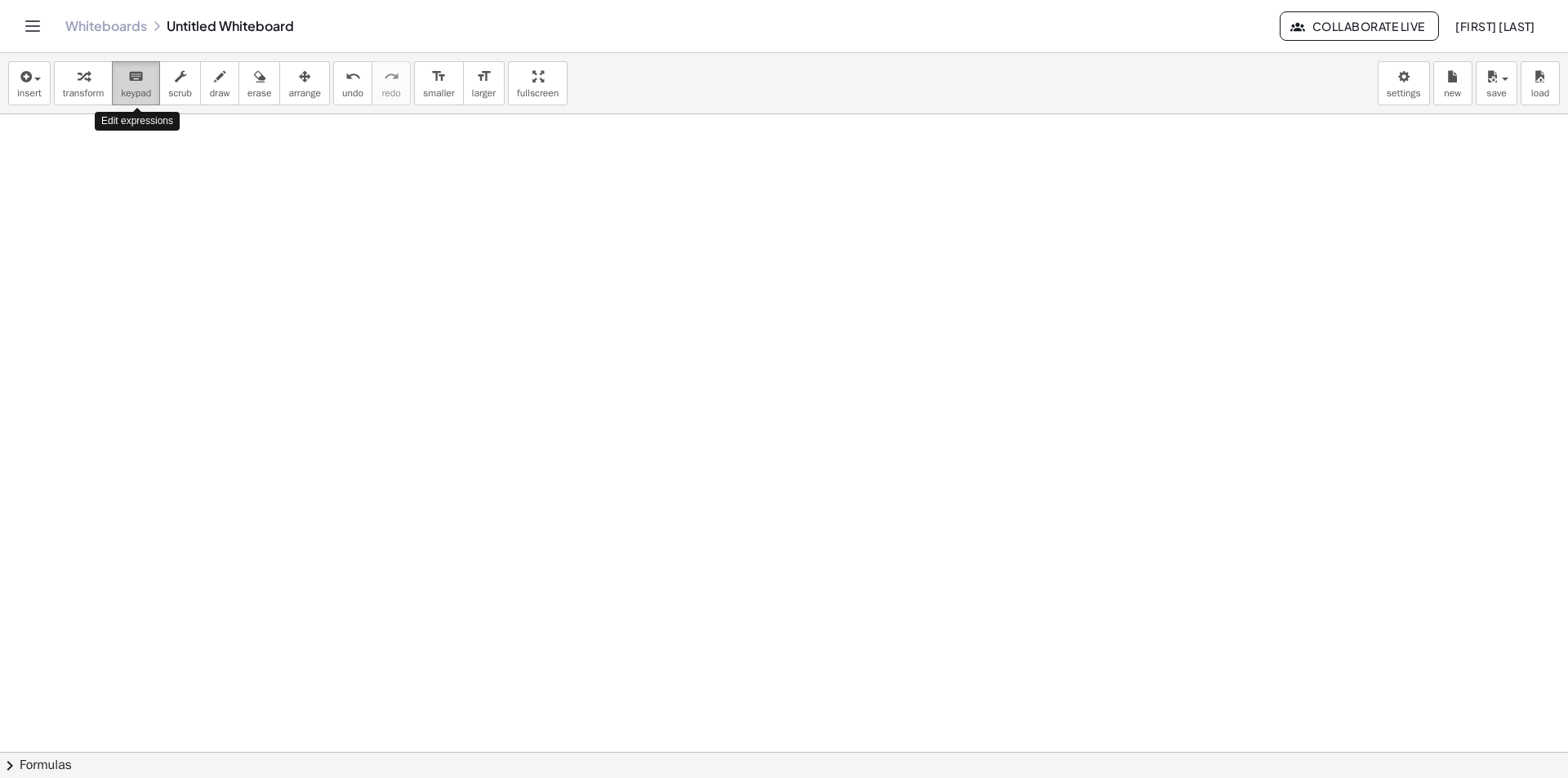 click on "keyboard" at bounding box center [136, 76] 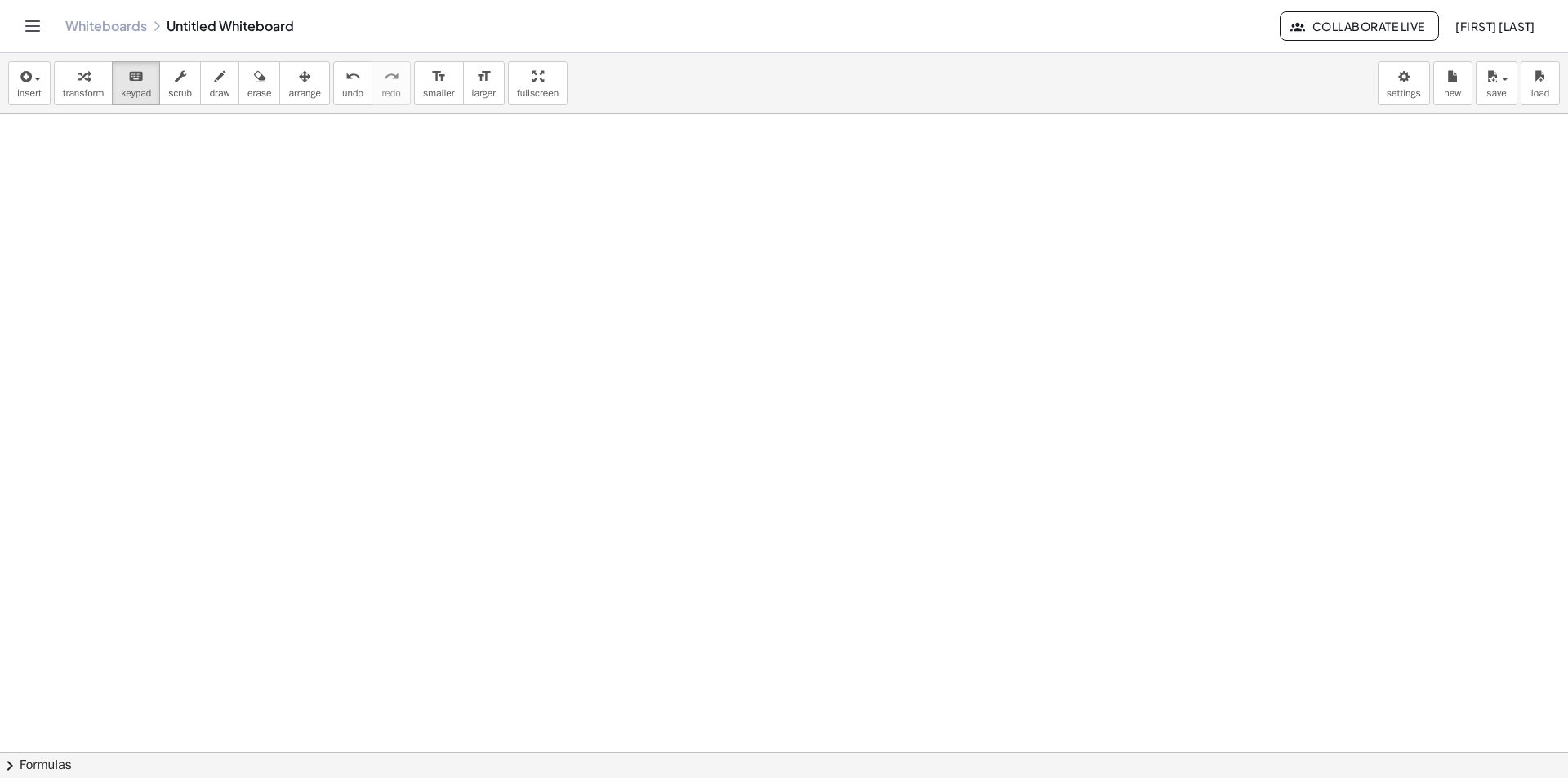 click at bounding box center (784, 805) 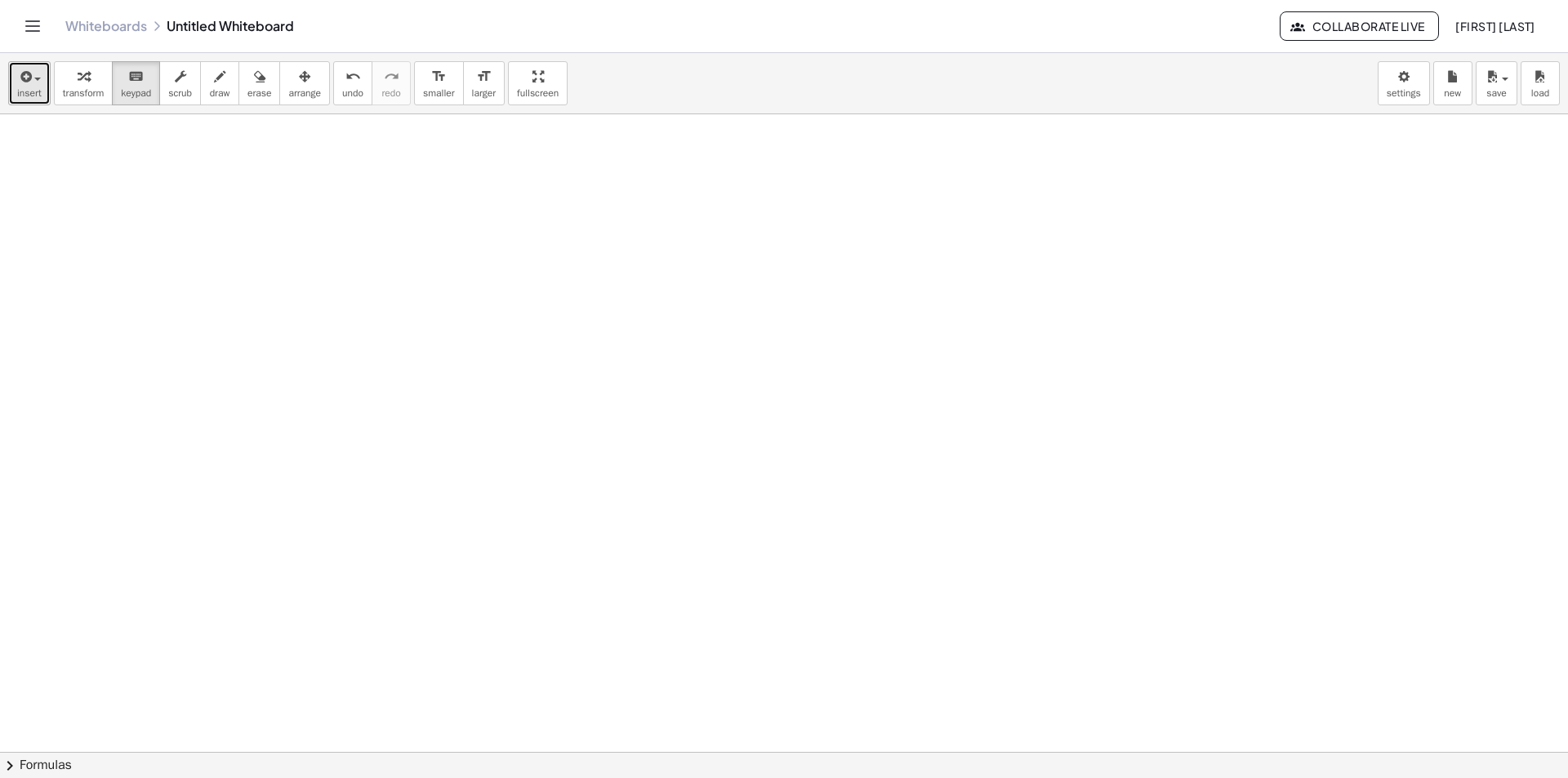 click at bounding box center (24, 77) 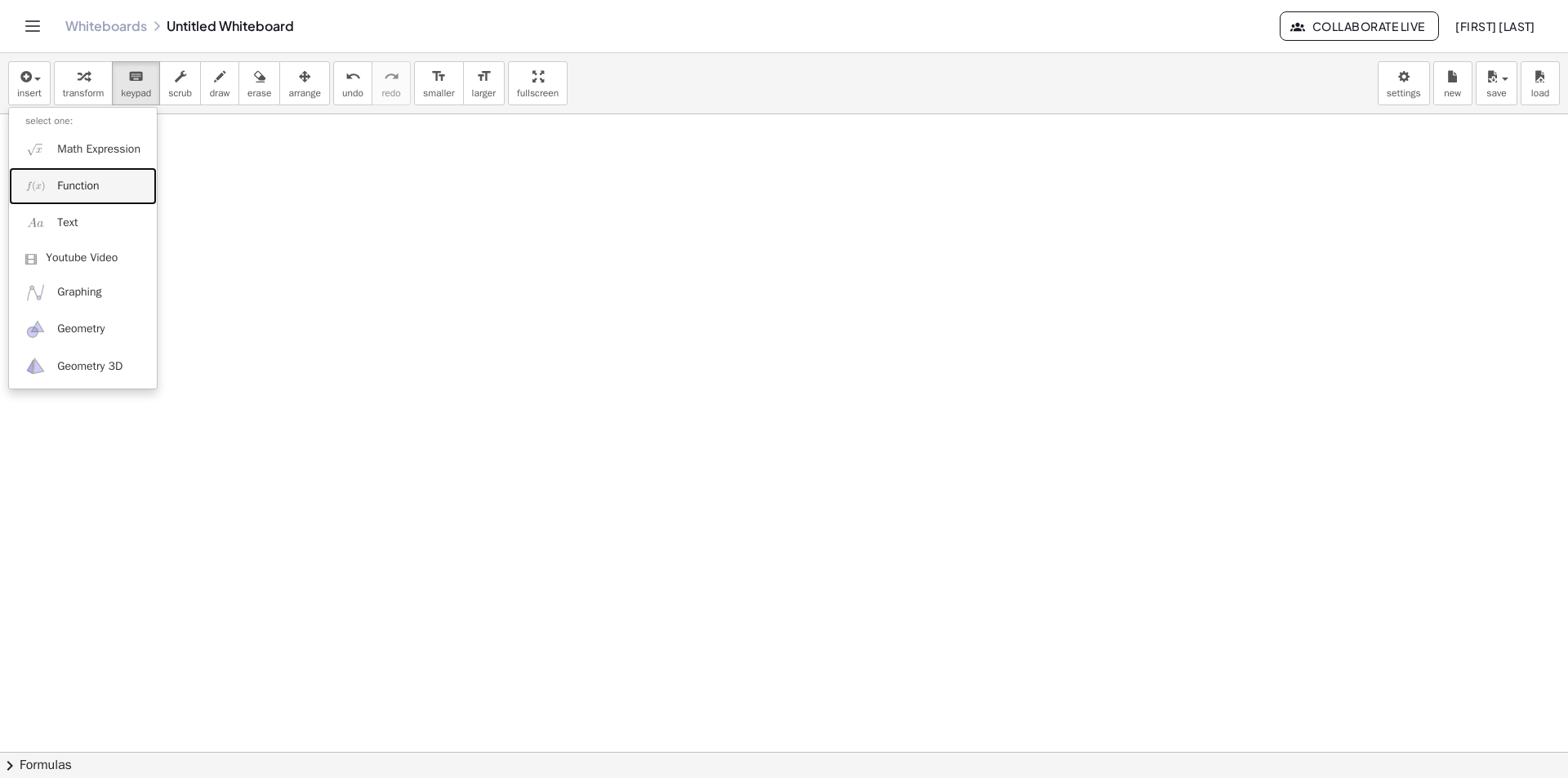 click on "Function" at bounding box center (78, 186) 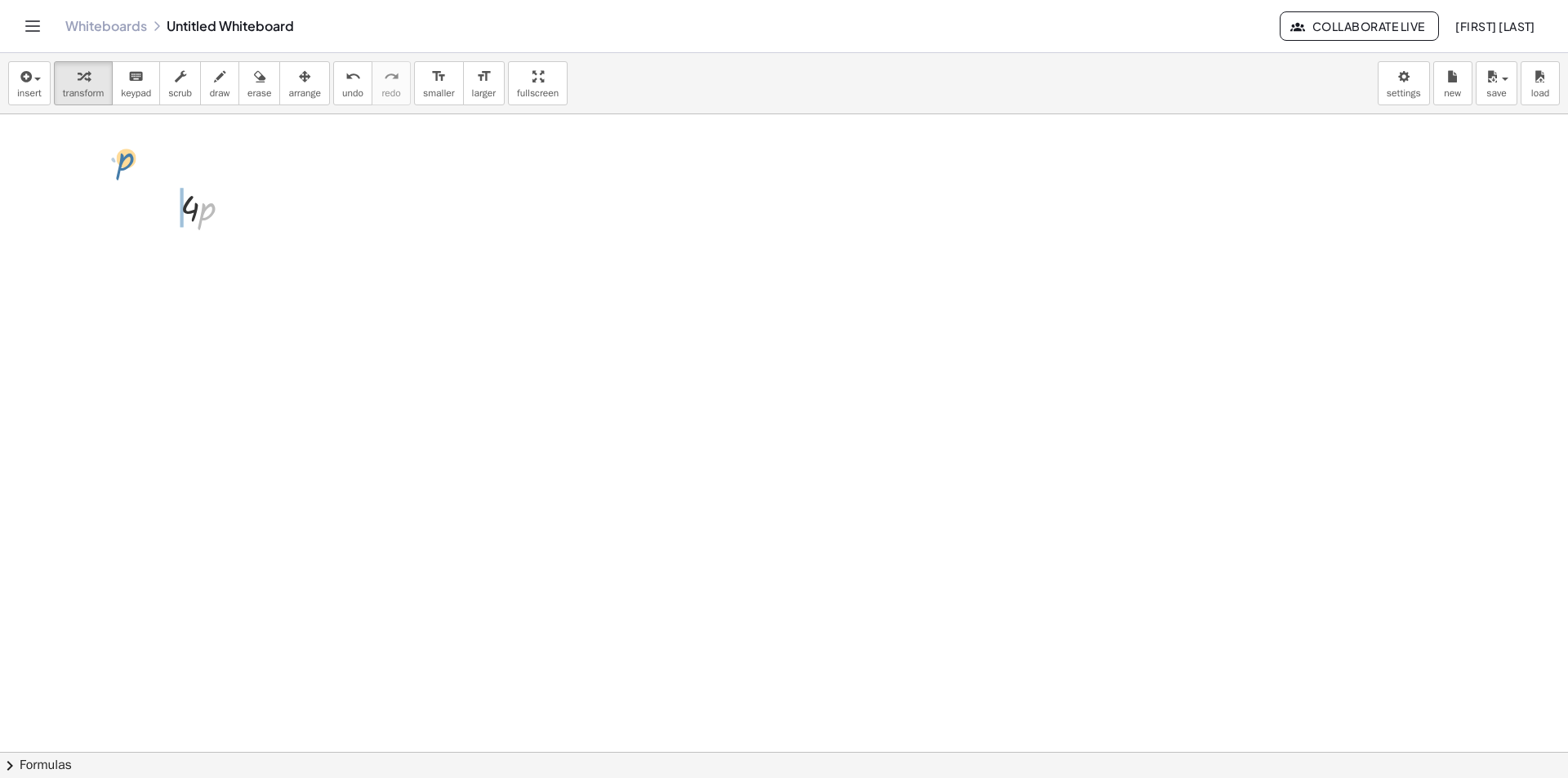 drag, startPoint x: 207, startPoint y: 217, endPoint x: 124, endPoint y: 165, distance: 97.94386 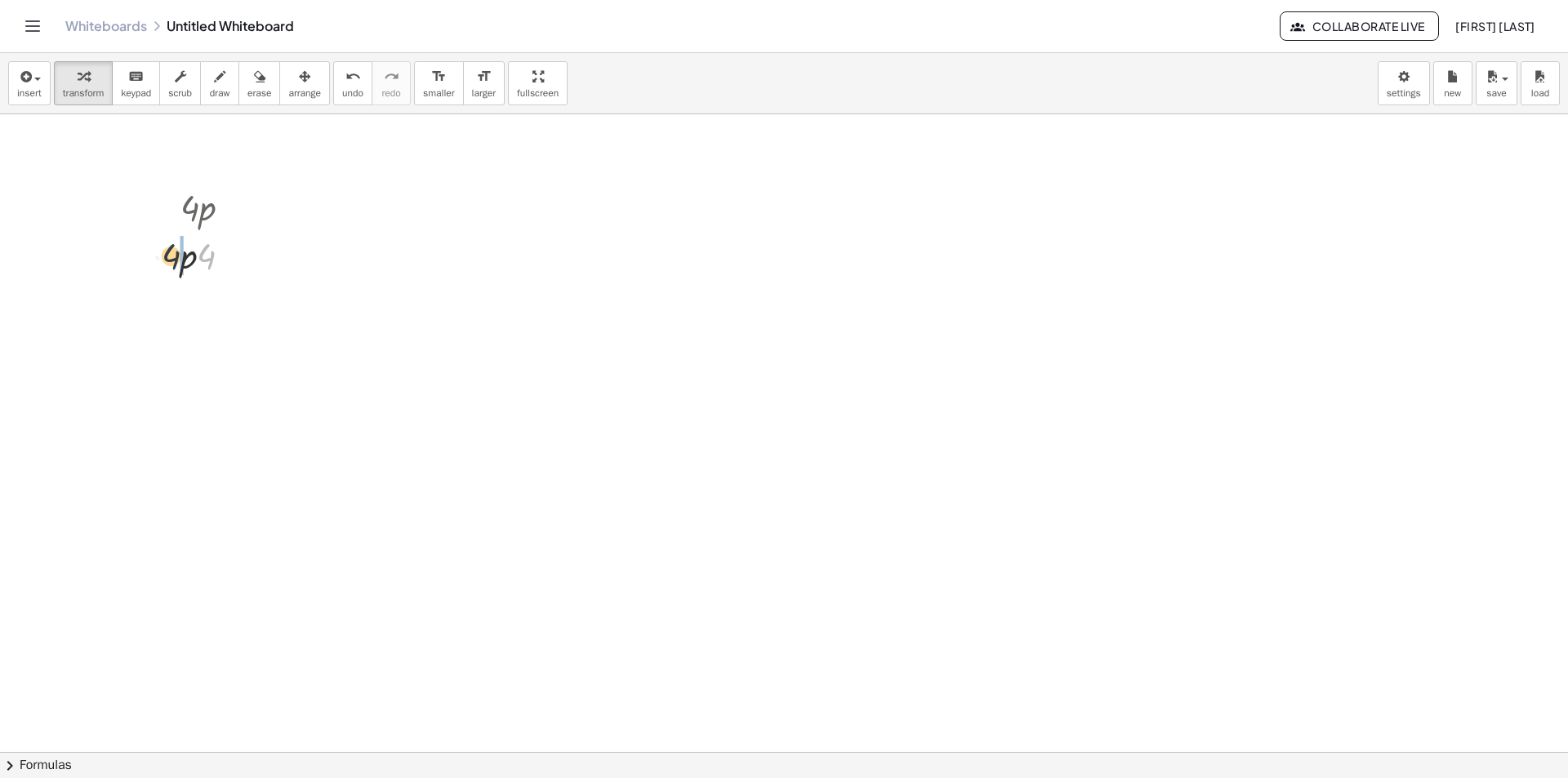drag, startPoint x: 212, startPoint y: 261, endPoint x: 175, endPoint y: 261, distance: 37 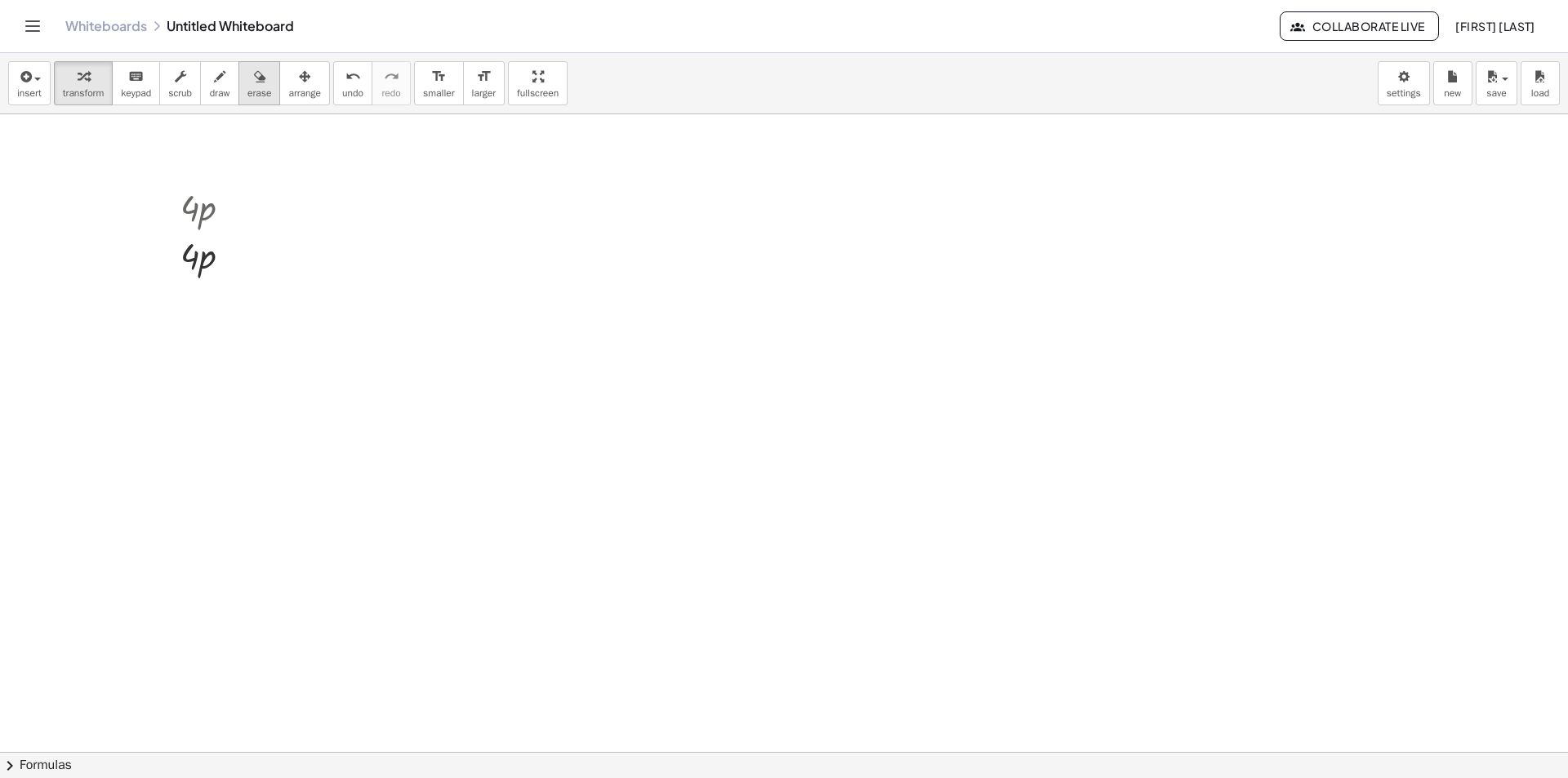 click on "erase" at bounding box center [259, 83] 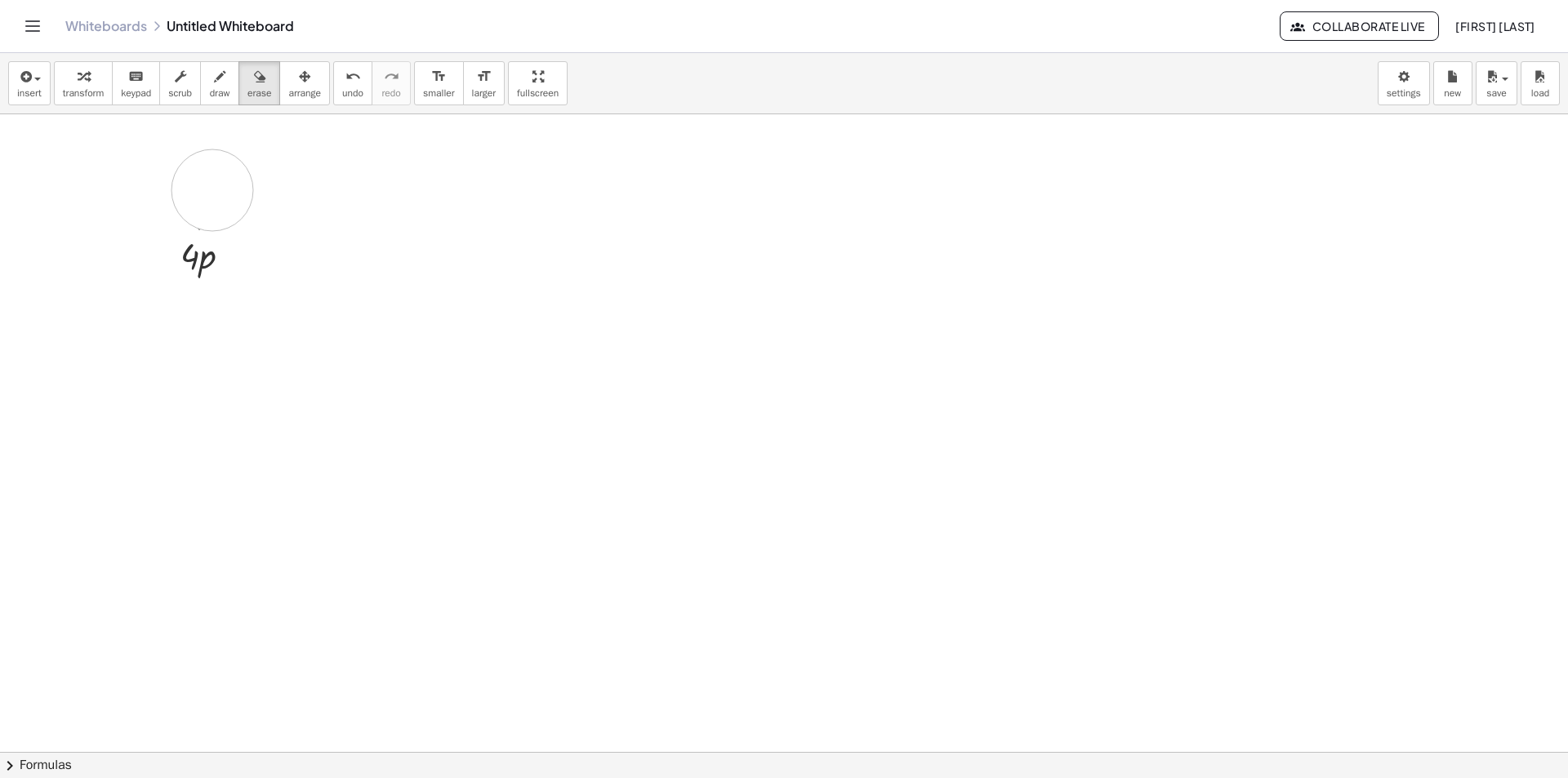 click at bounding box center (784, 805) 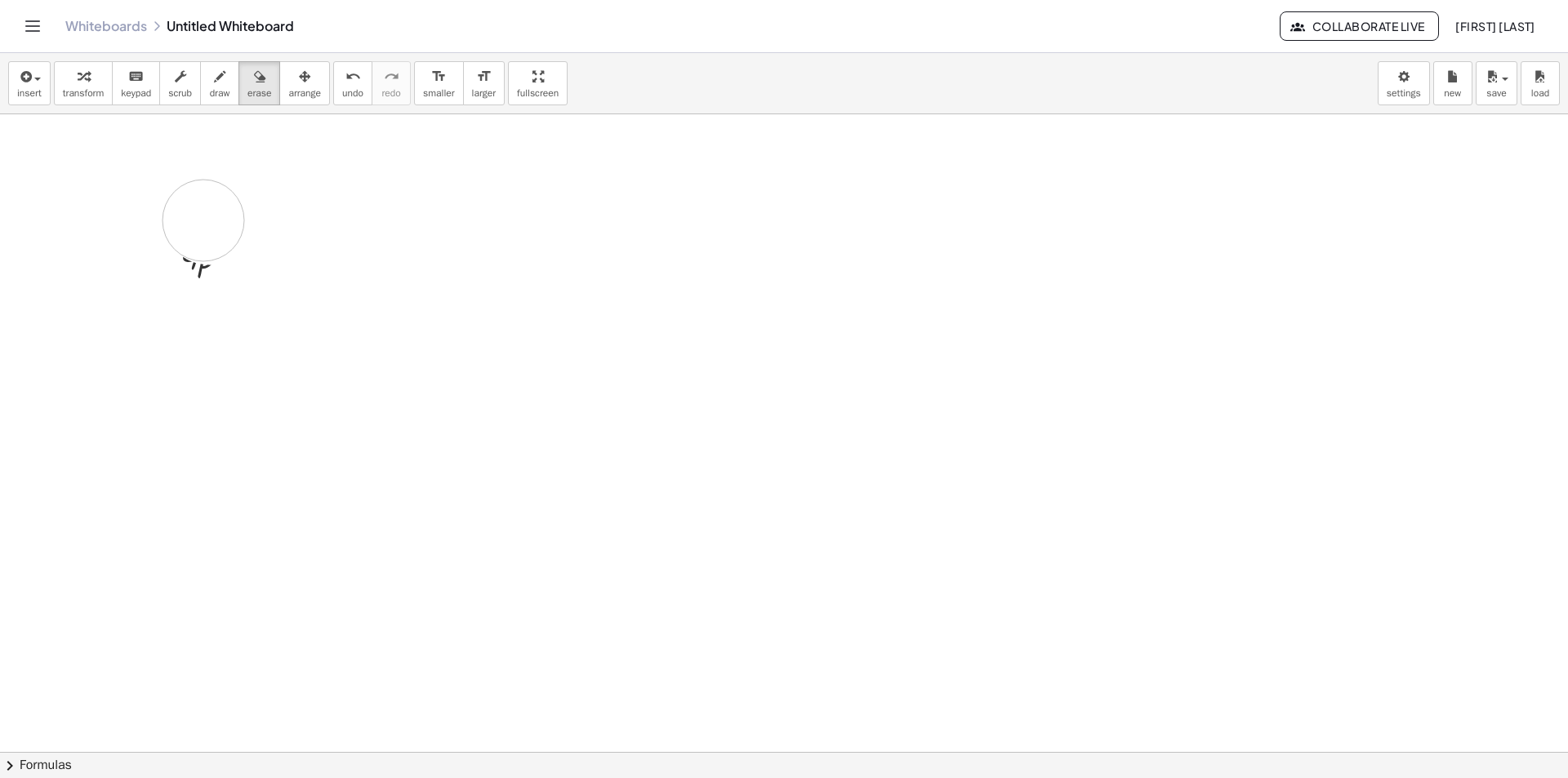 drag, startPoint x: 203, startPoint y: 176, endPoint x: 212, endPoint y: 151, distance: 26.57066 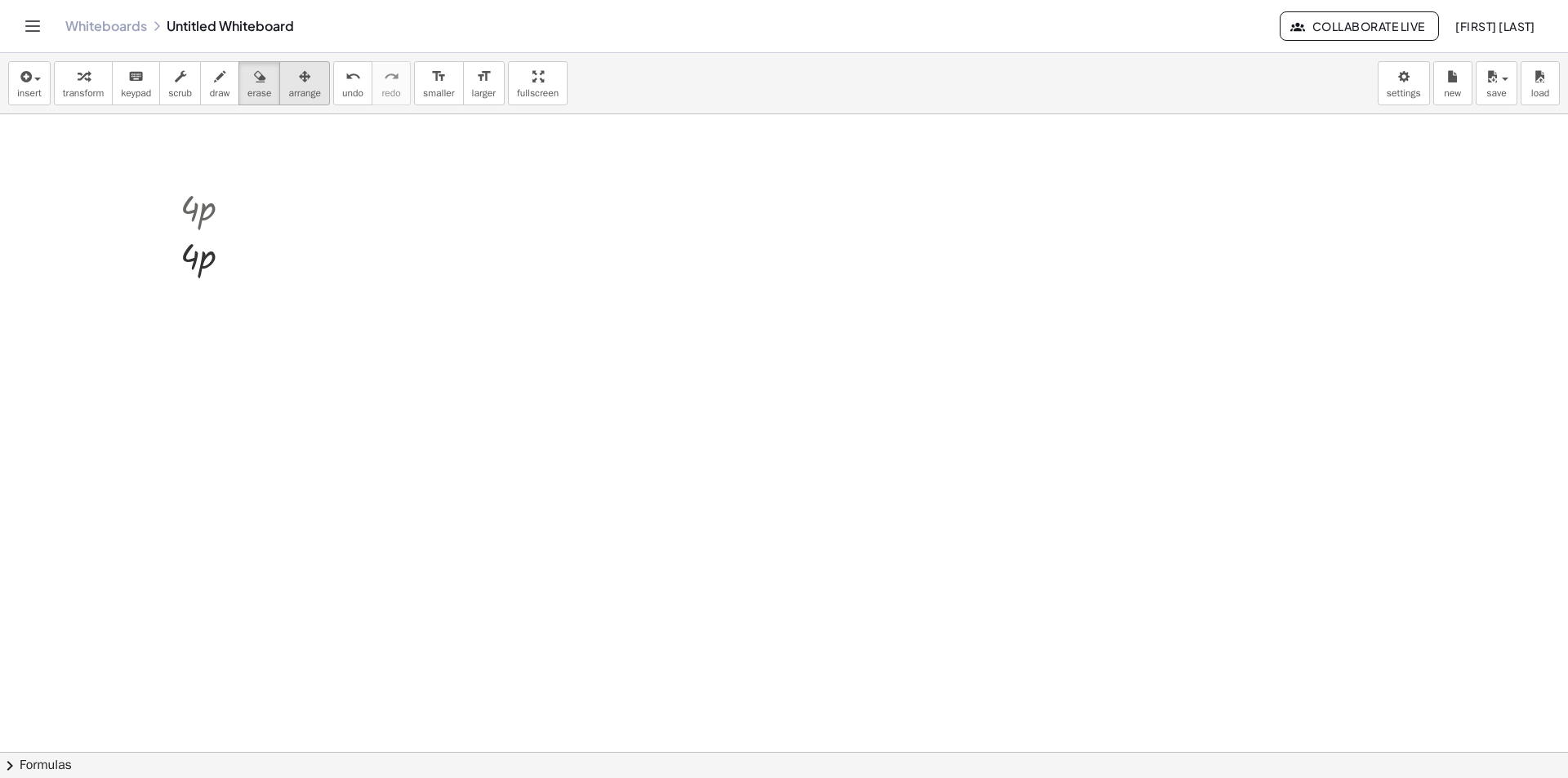click at bounding box center (305, 76) 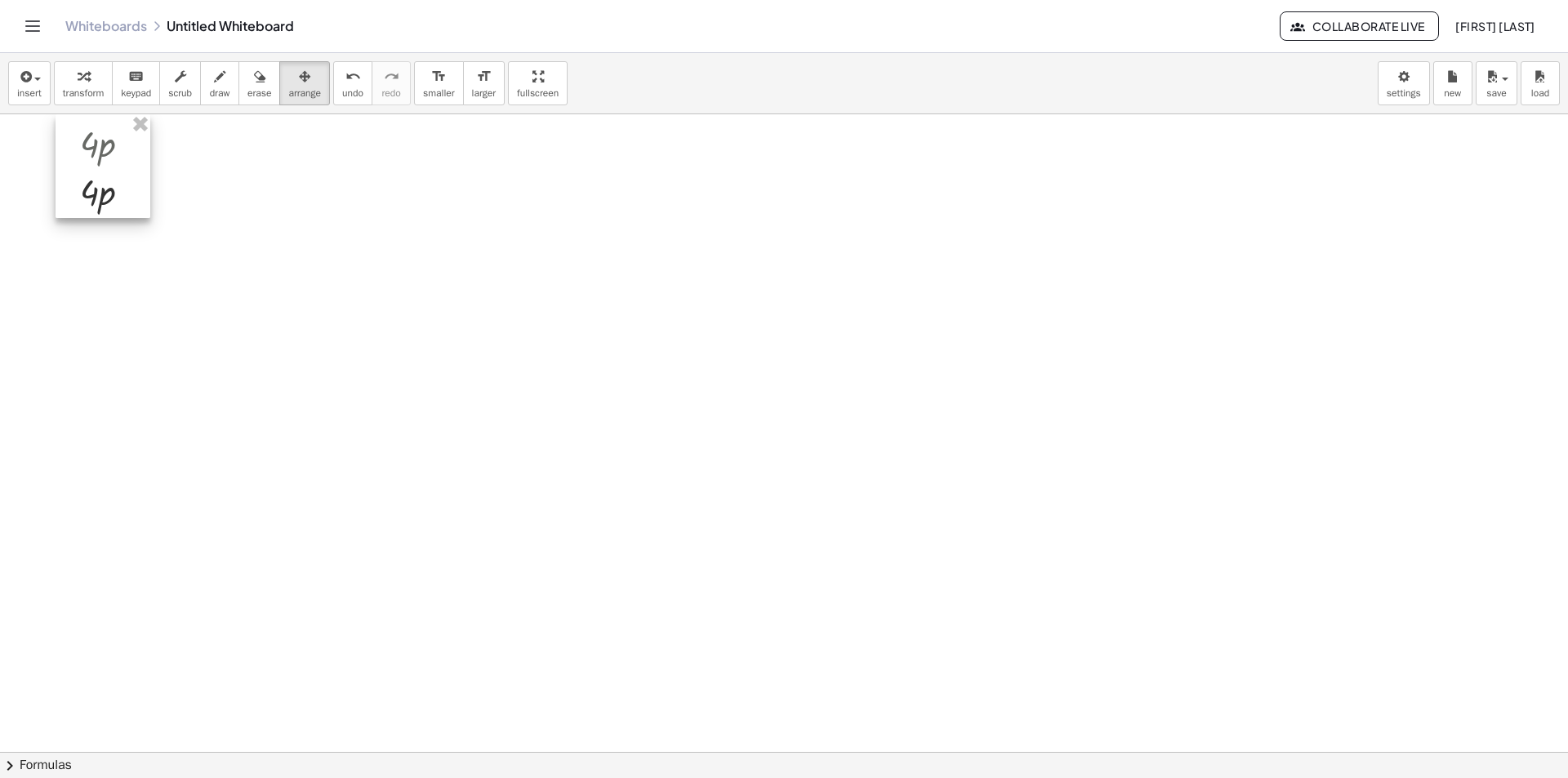drag, startPoint x: 194, startPoint y: 257, endPoint x: 91, endPoint y: 149, distance: 149.24142 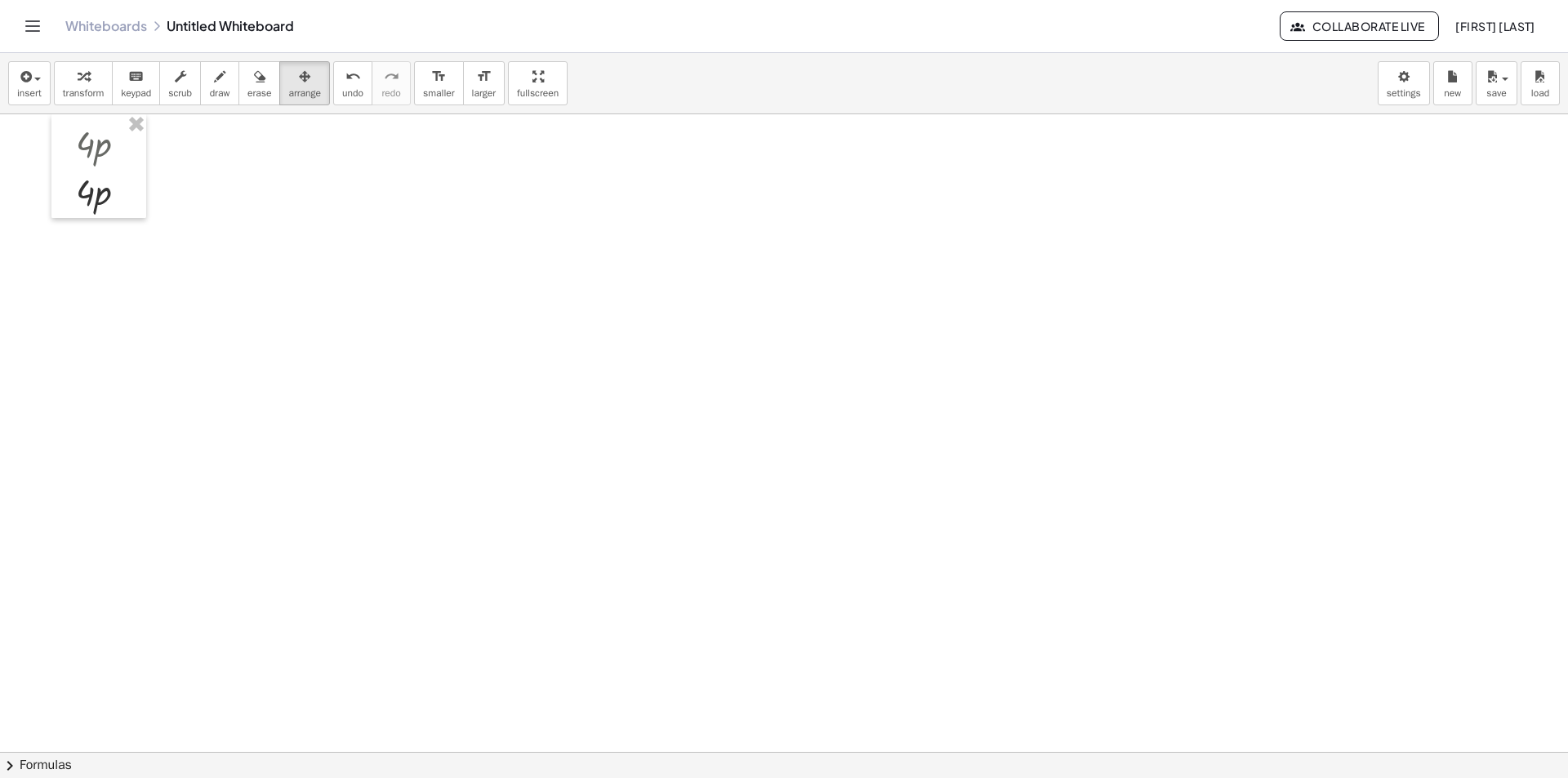 click at bounding box center [784, 805] 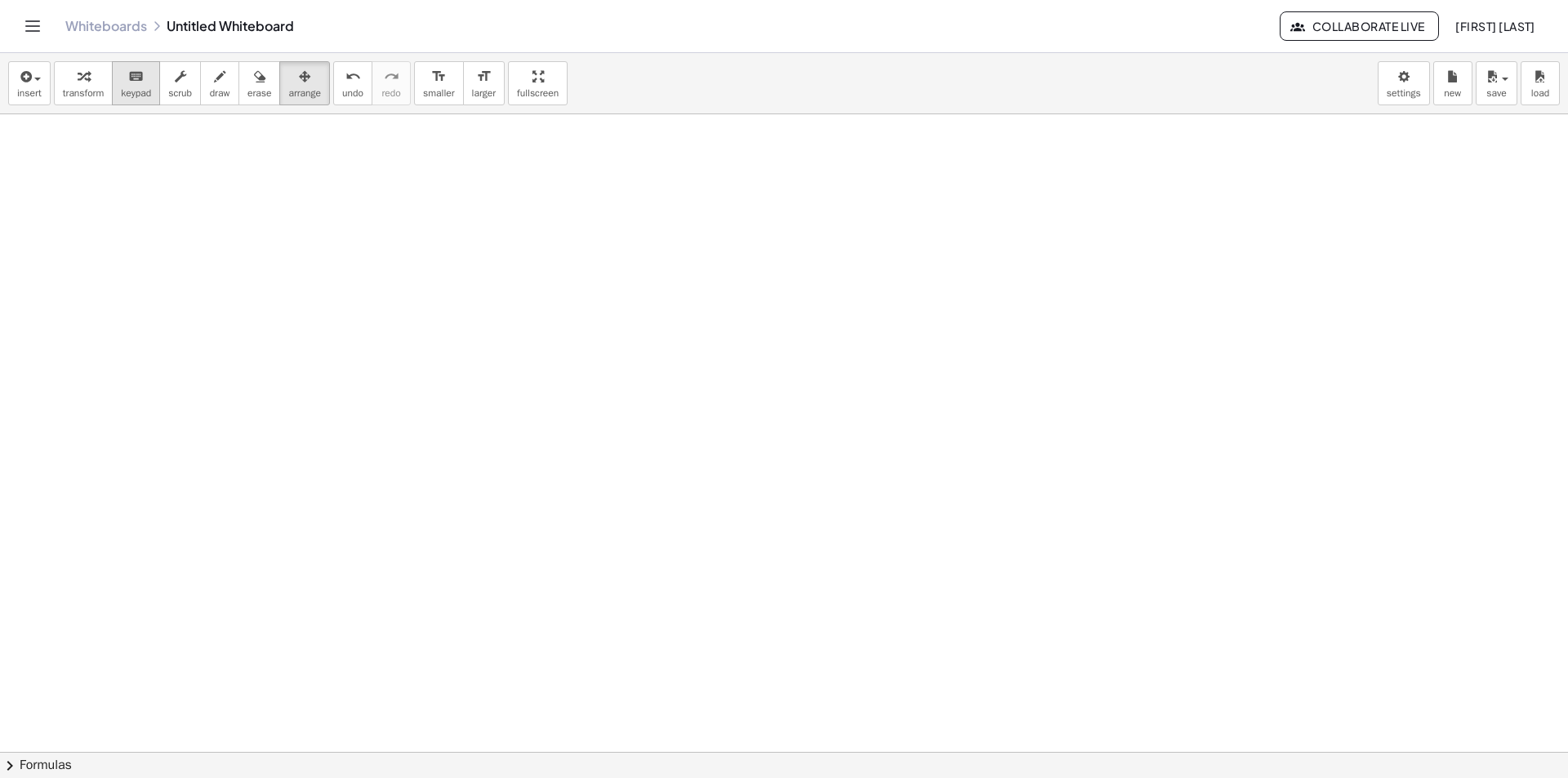 click on "keypad" at bounding box center [136, 93] 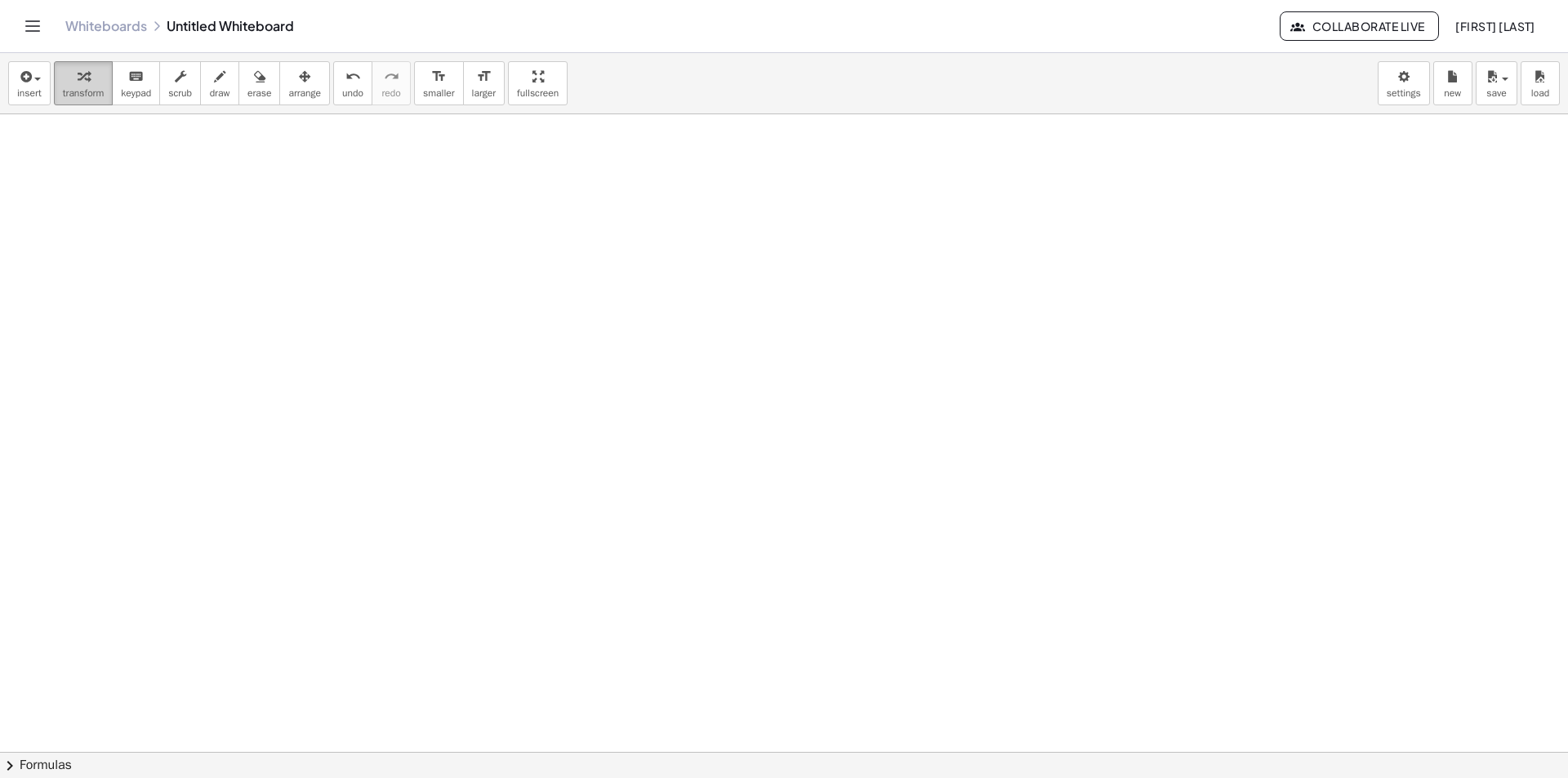 click on "transform" at bounding box center (83, 93) 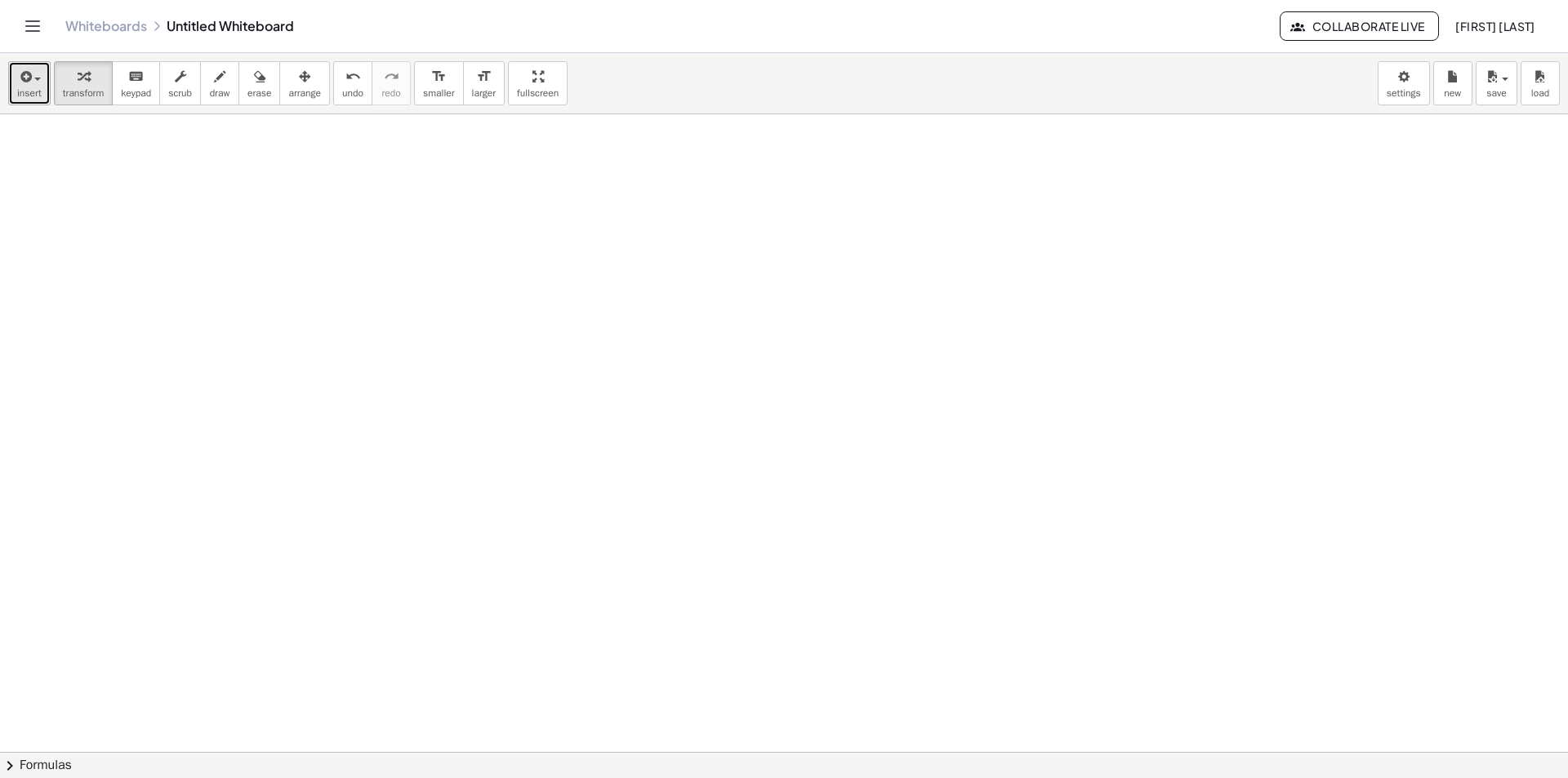 click at bounding box center [24, 77] 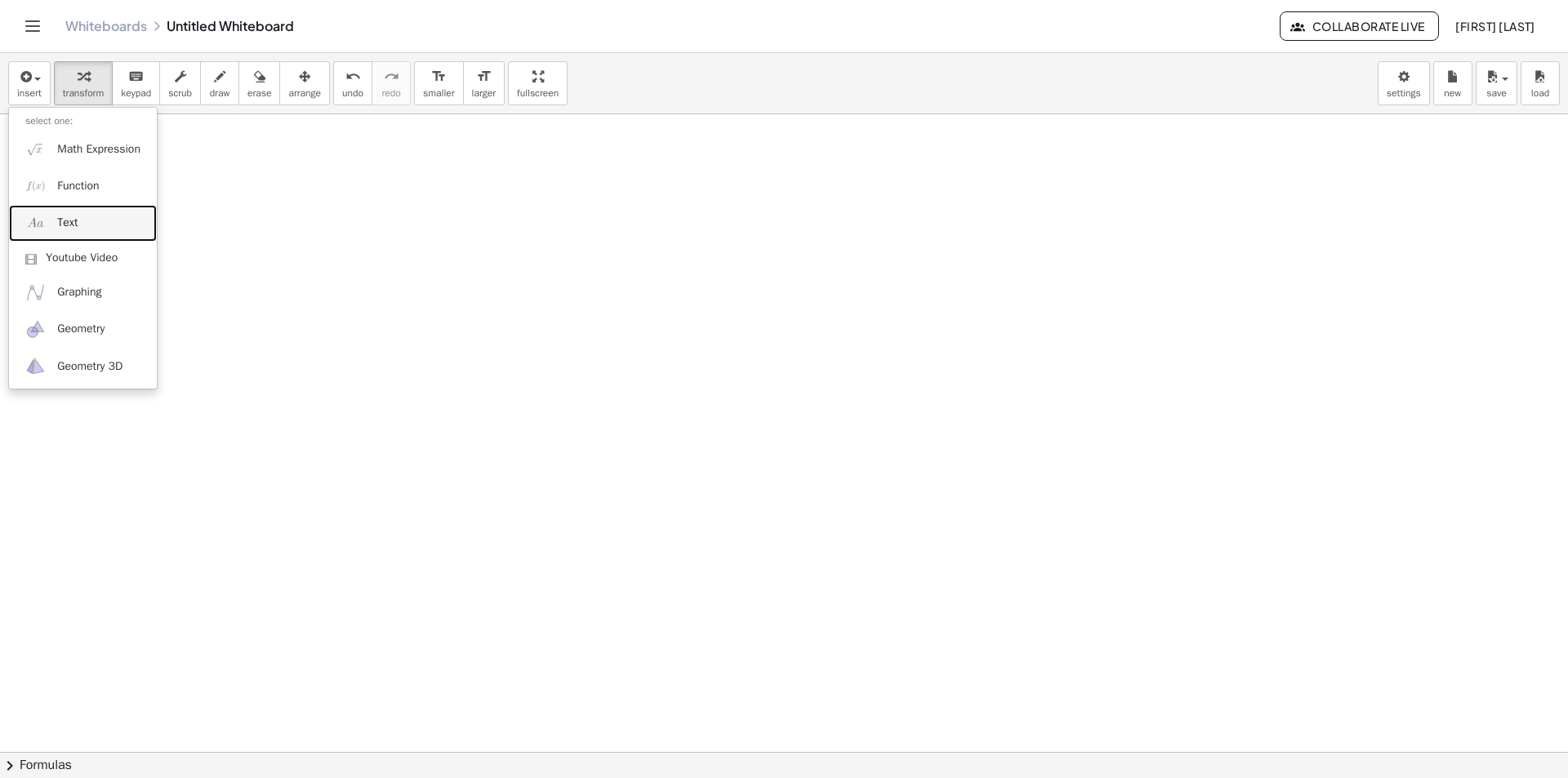 click on "Text" at bounding box center [82, 223] 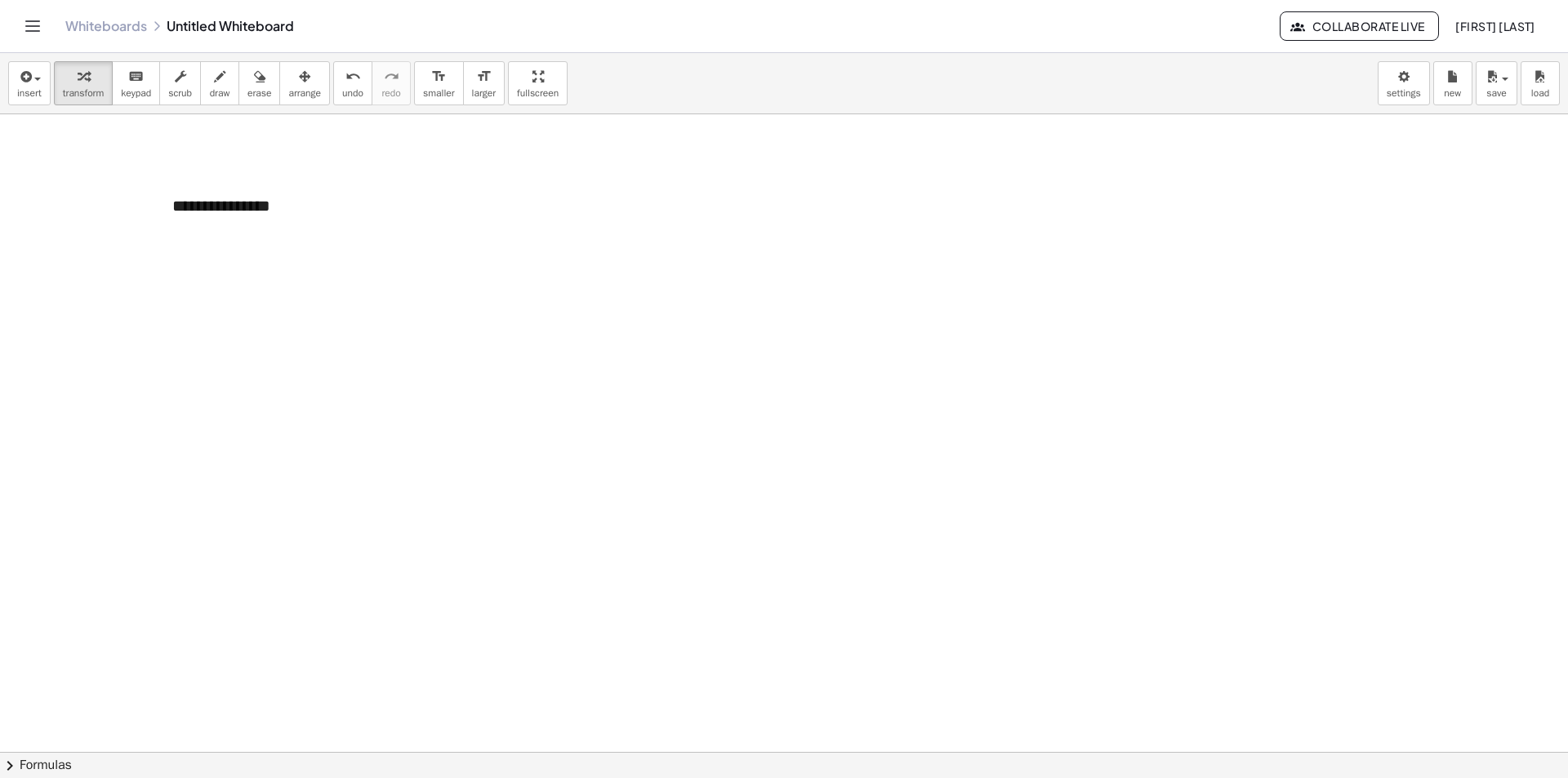 type 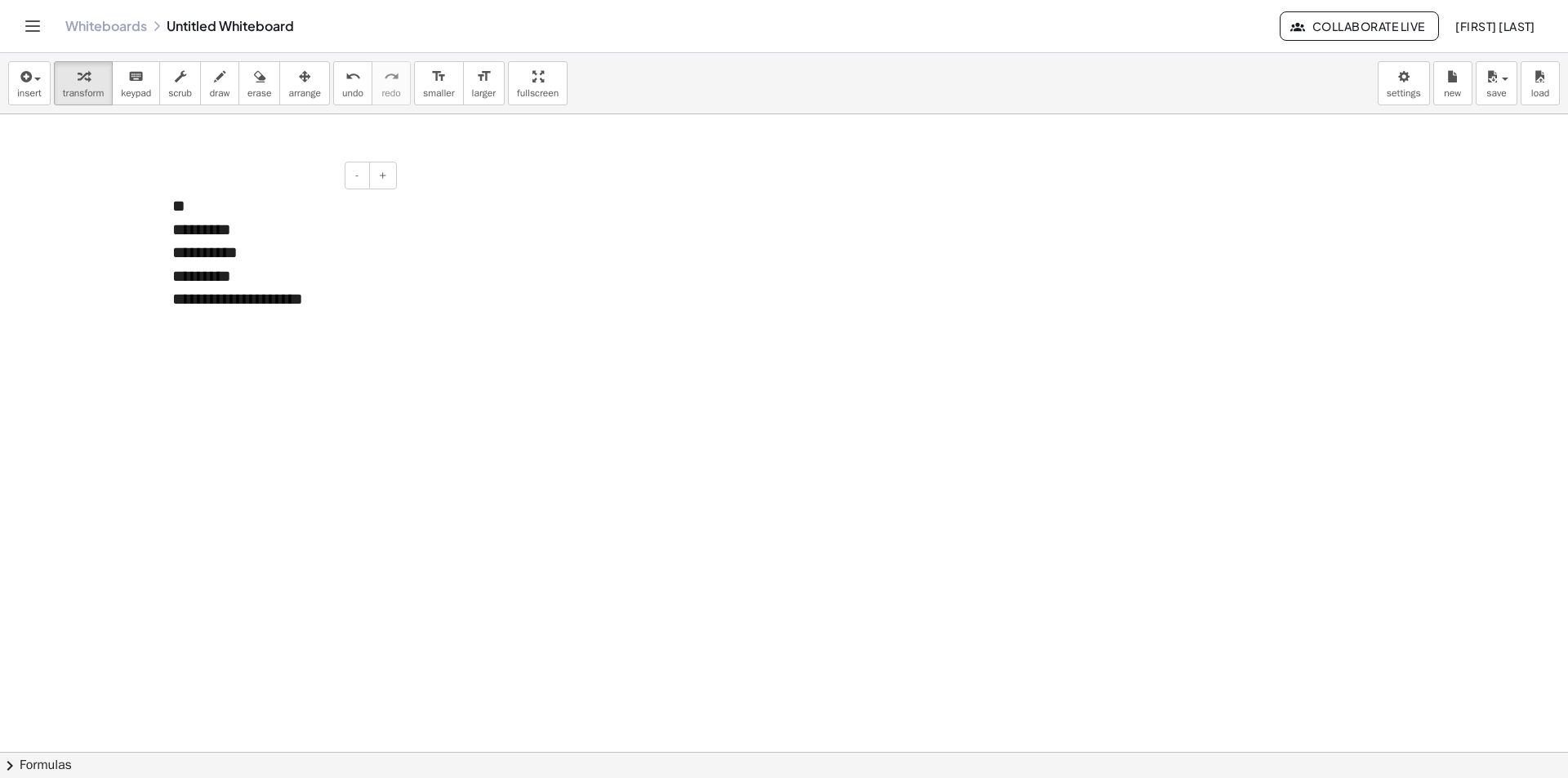 click at bounding box center [784, 805] 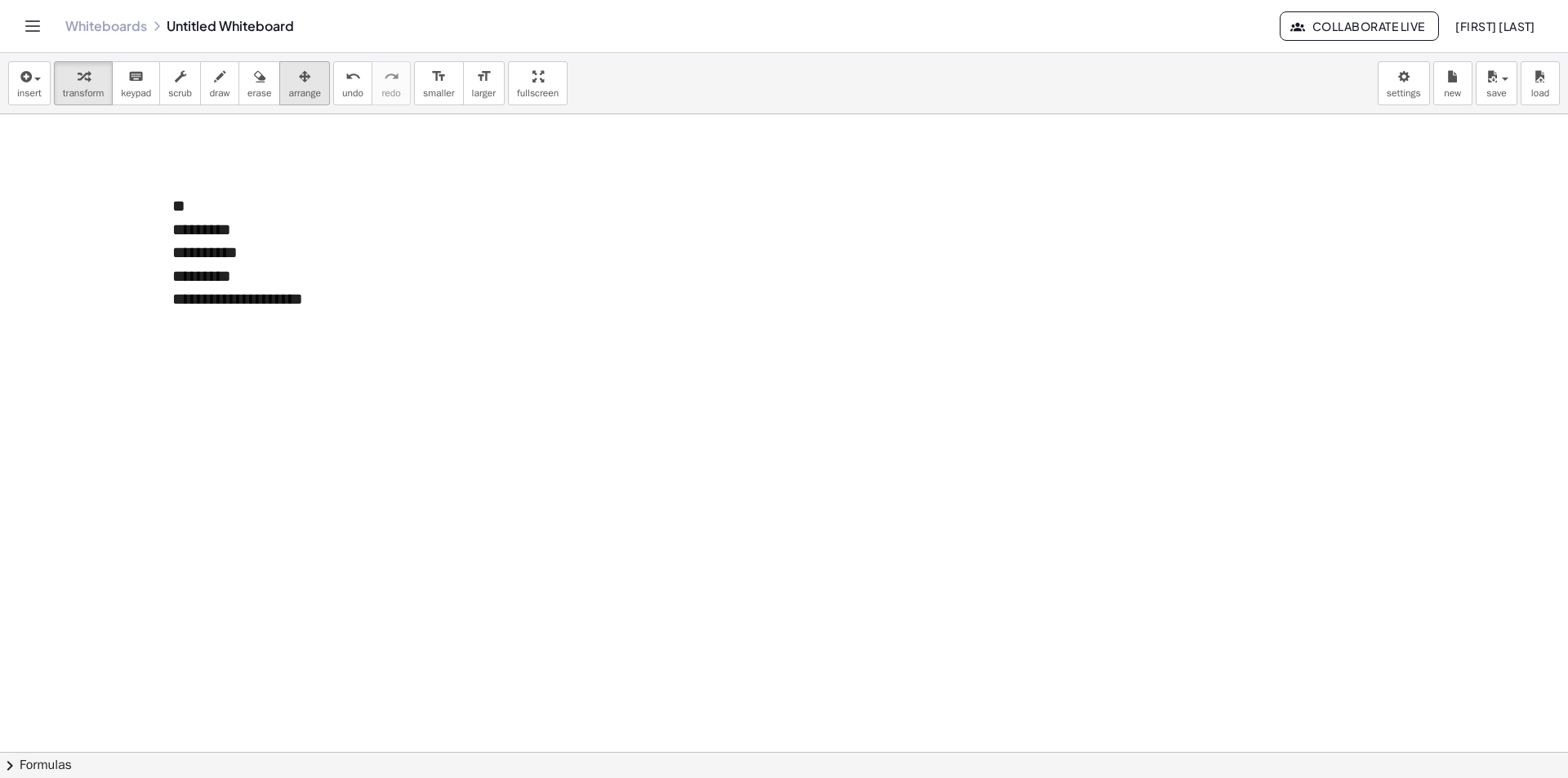 click on "arrange" at bounding box center (305, 93) 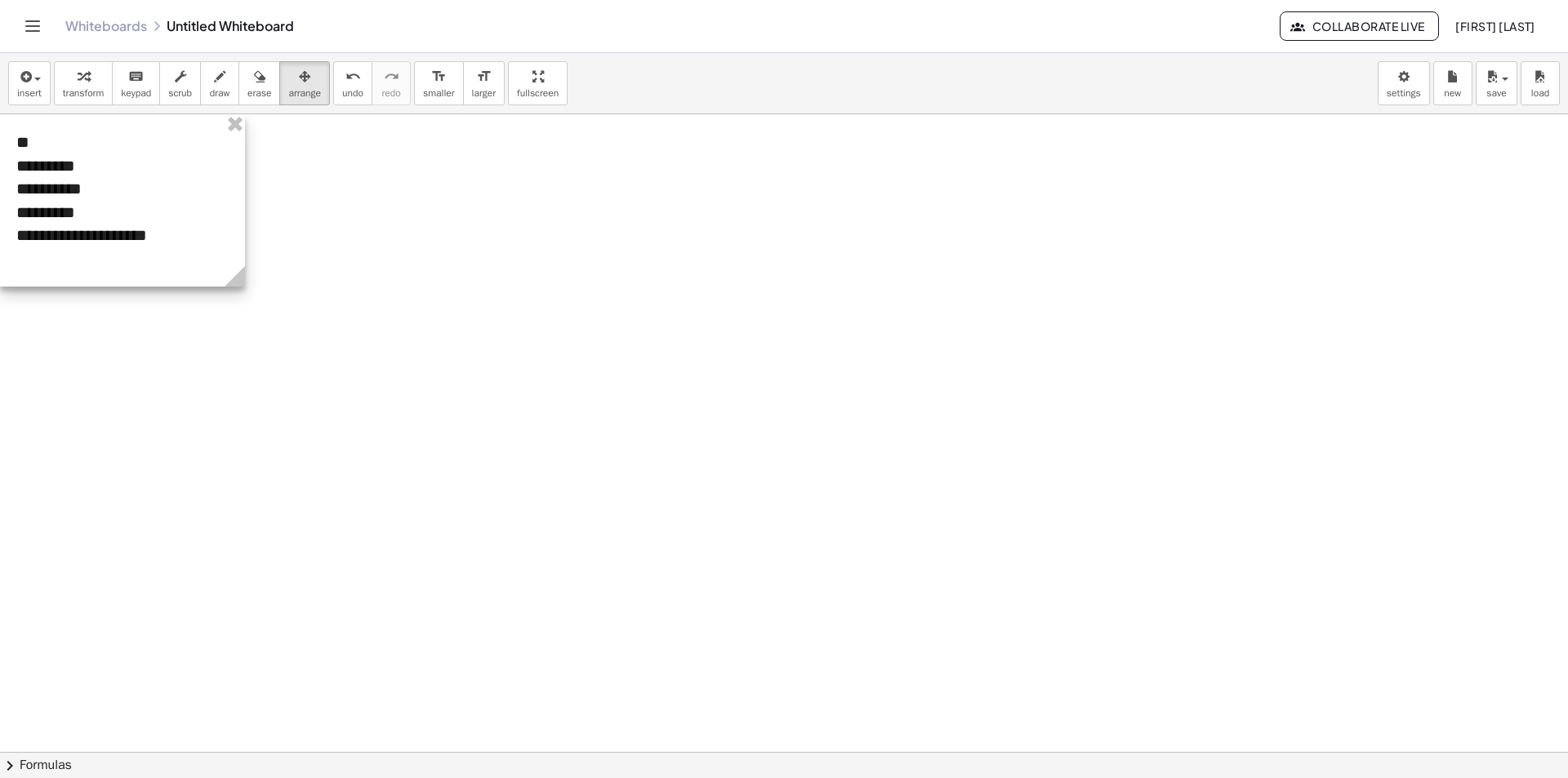 drag, startPoint x: 216, startPoint y: 256, endPoint x: 76, endPoint y: 163, distance: 168.07439 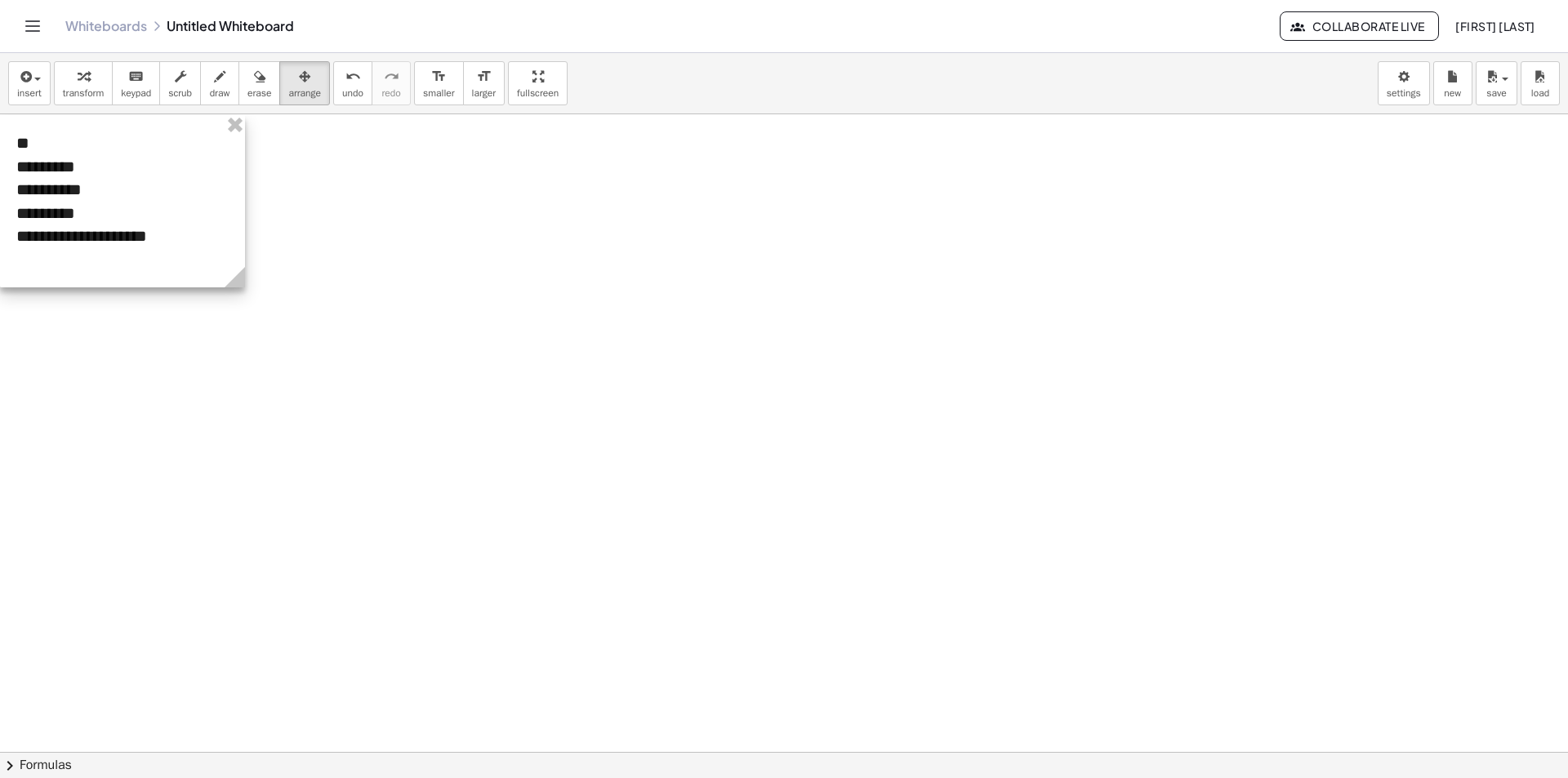 drag, startPoint x: 115, startPoint y: 242, endPoint x: 195, endPoint y: 157, distance: 116.72618 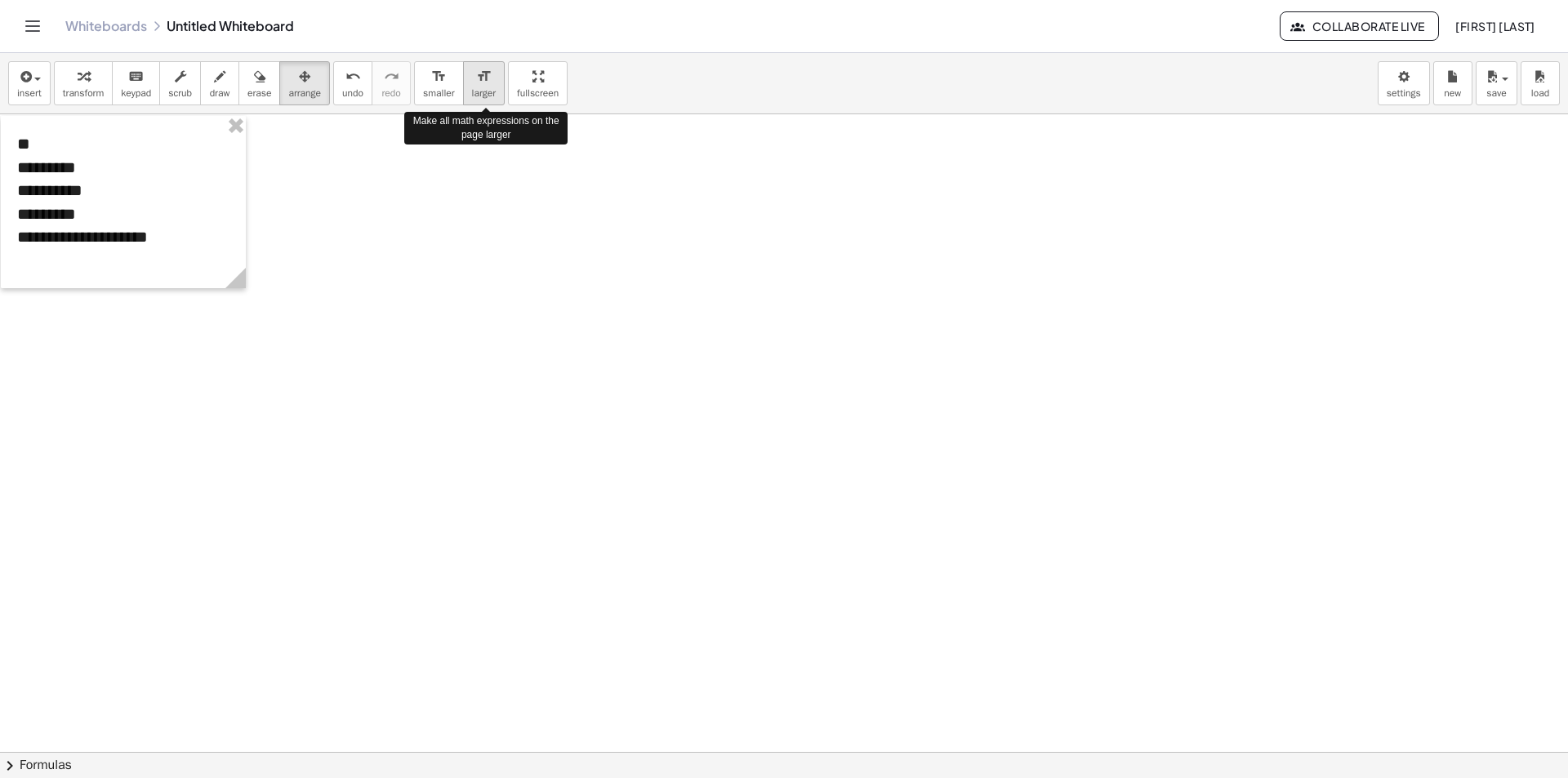 click on "format_size larger" at bounding box center [483, 83] 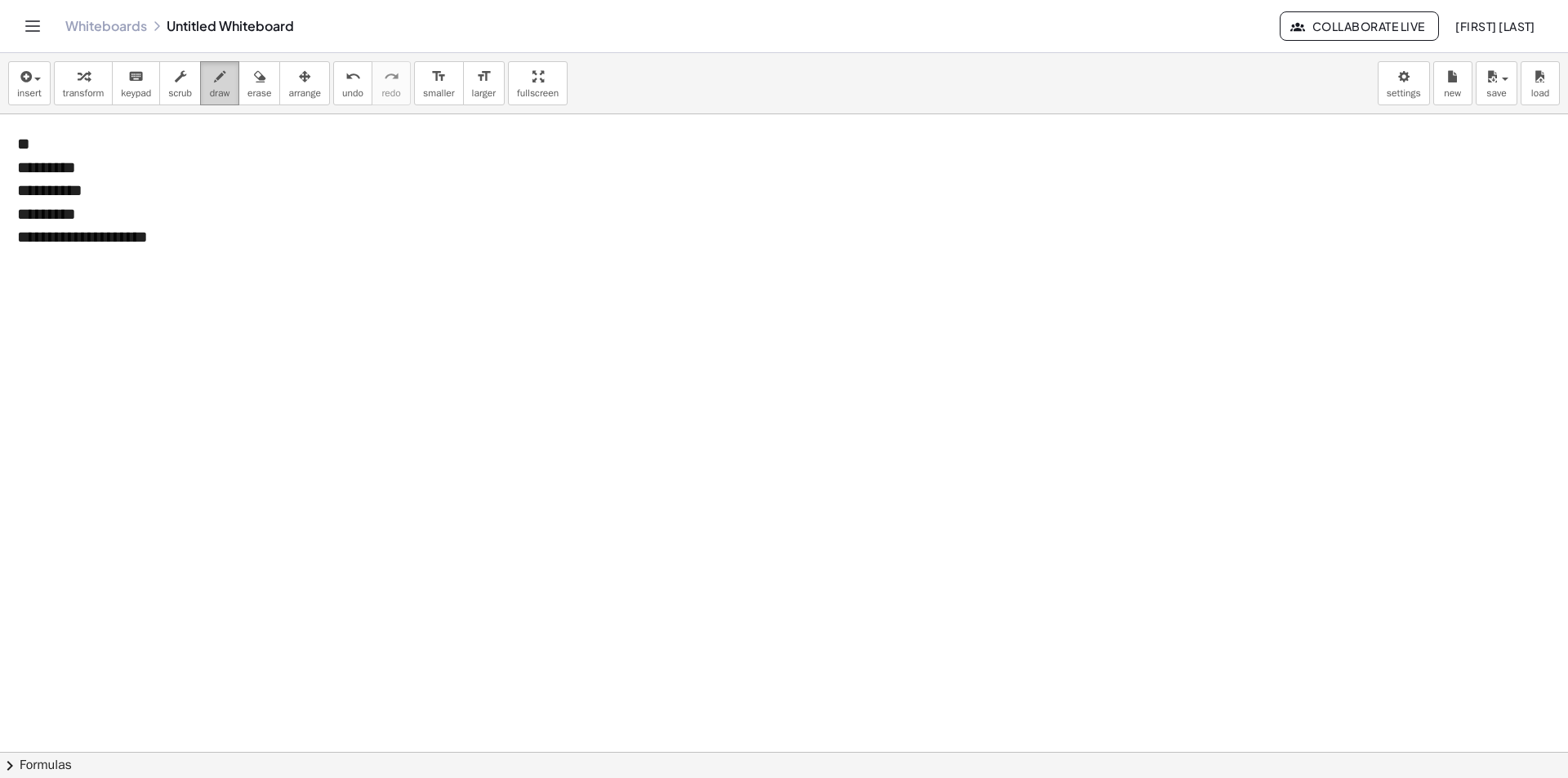 click on "draw" at bounding box center [220, 93] 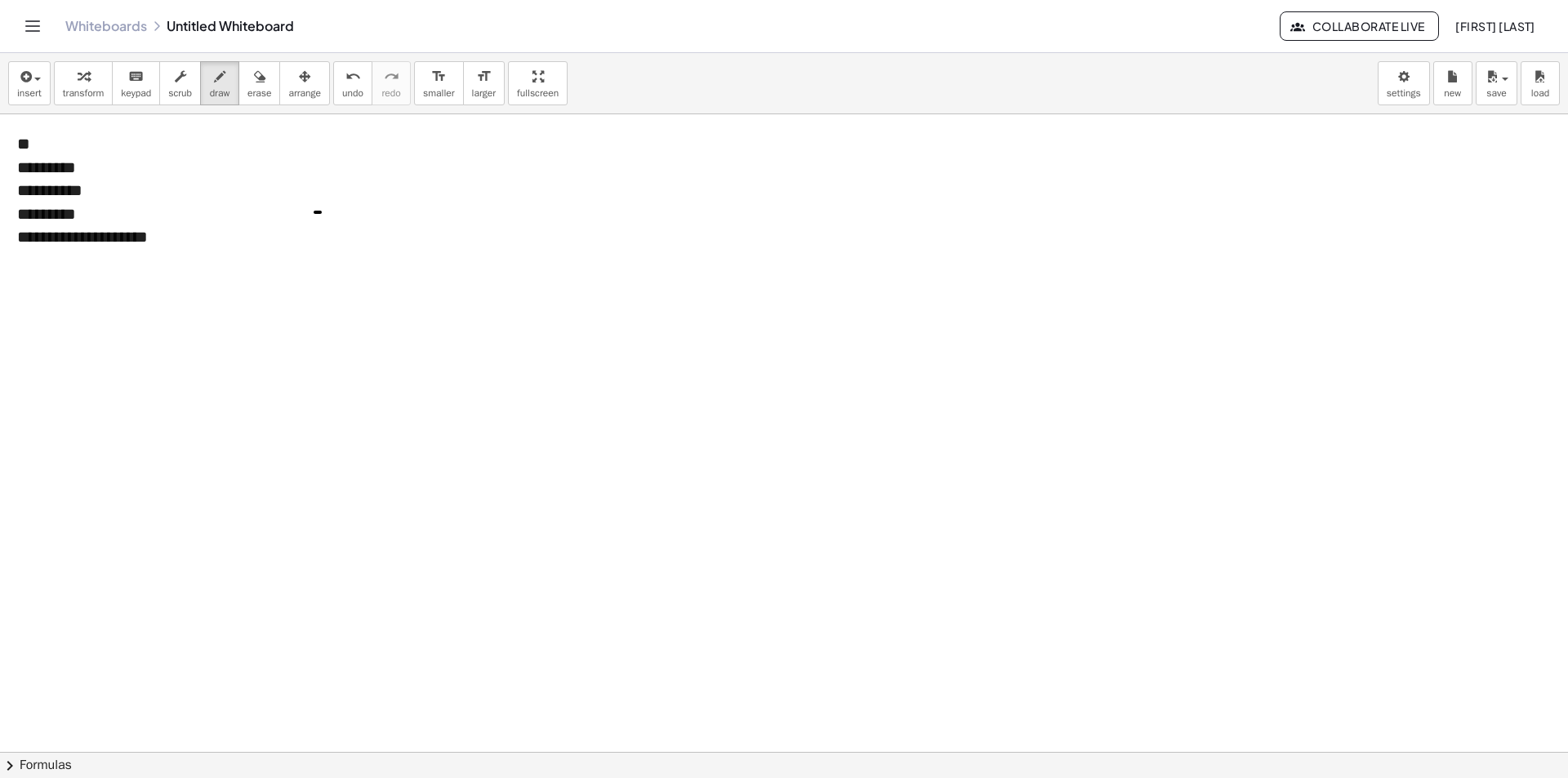 drag, startPoint x: 315, startPoint y: 212, endPoint x: 386, endPoint y: 202, distance: 71.700767 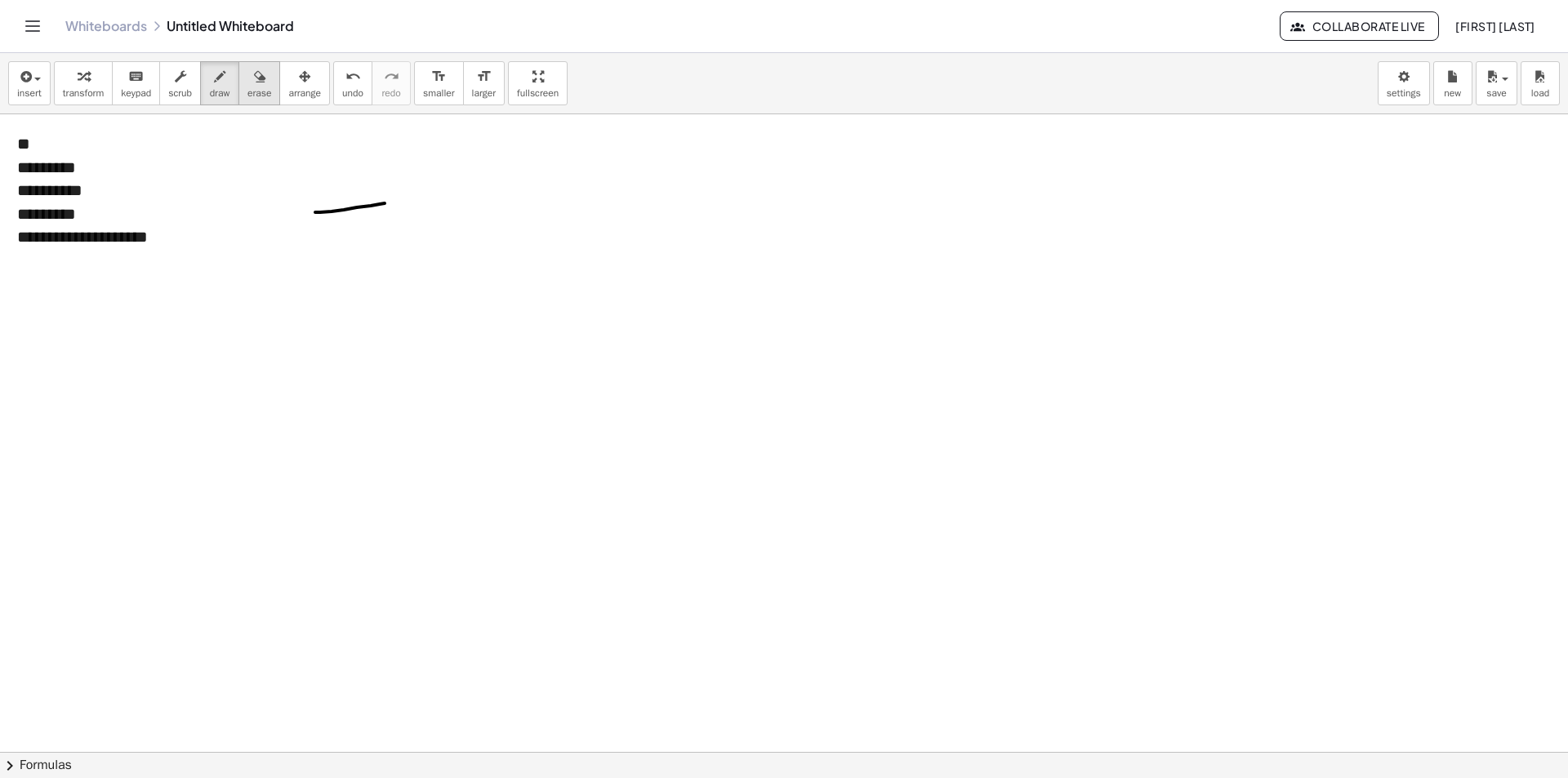 click on "erase" at bounding box center (259, 83) 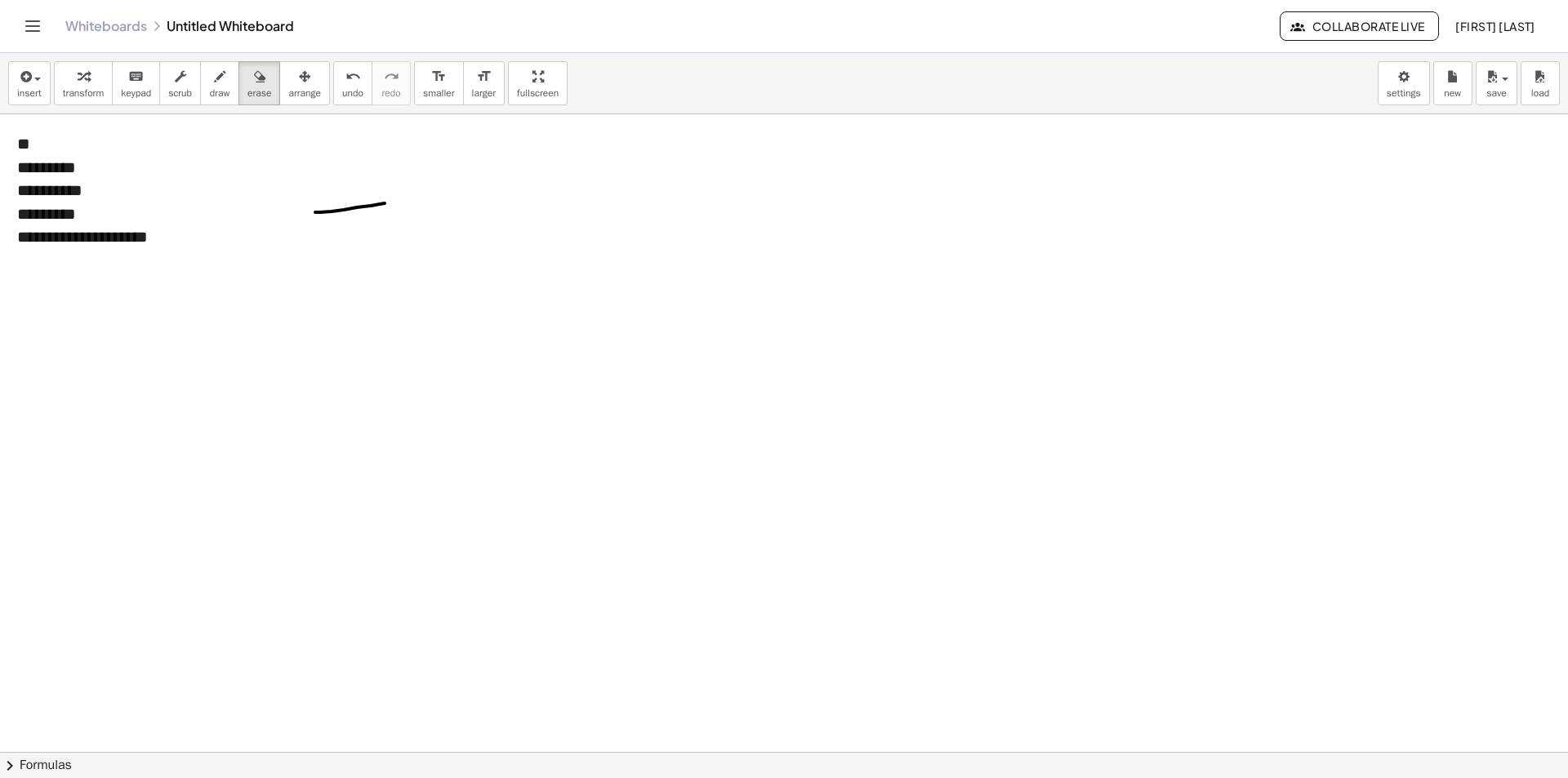 drag, startPoint x: 345, startPoint y: 207, endPoint x: 380, endPoint y: 266, distance: 68.60029 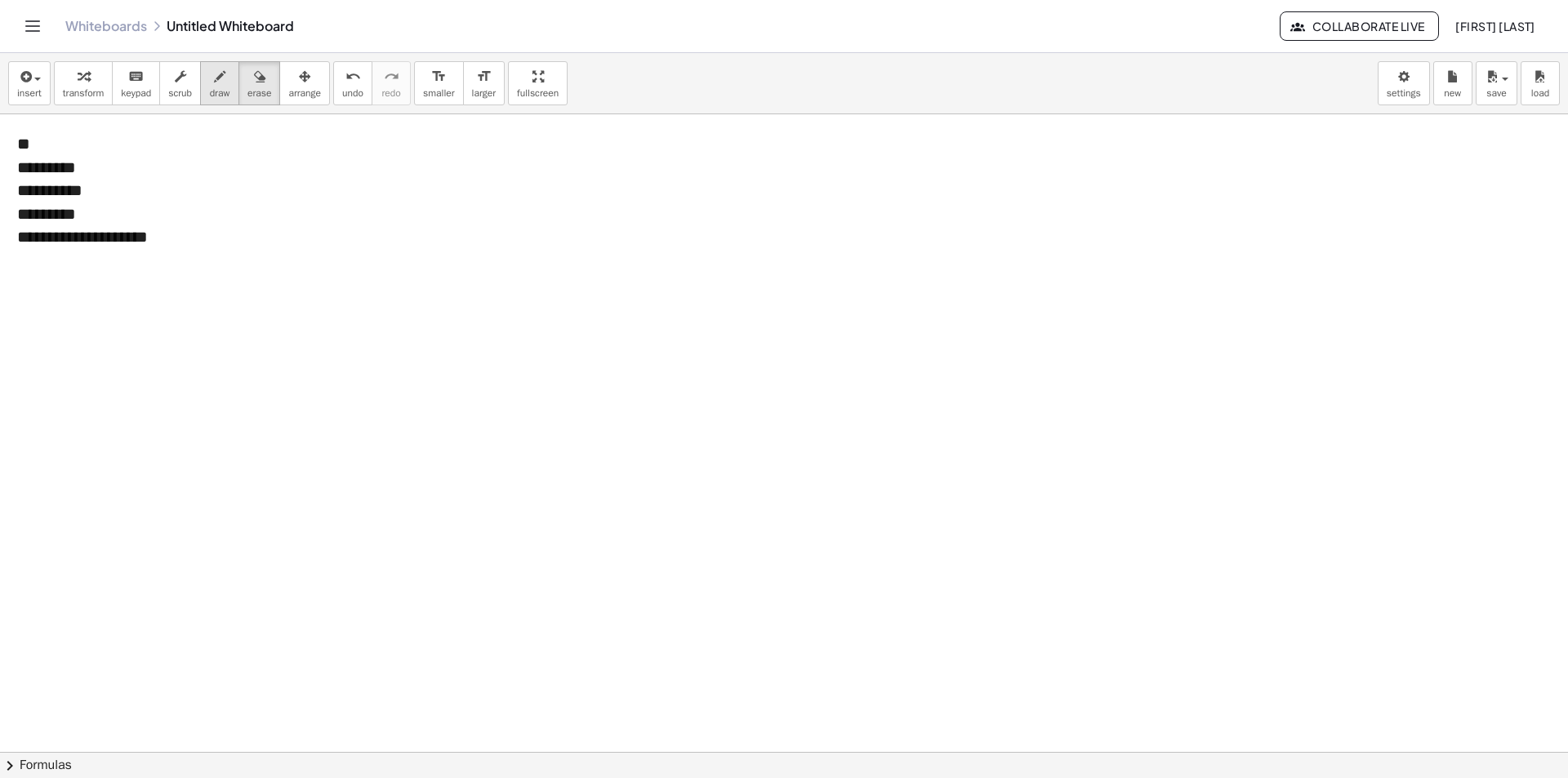click at bounding box center [220, 77] 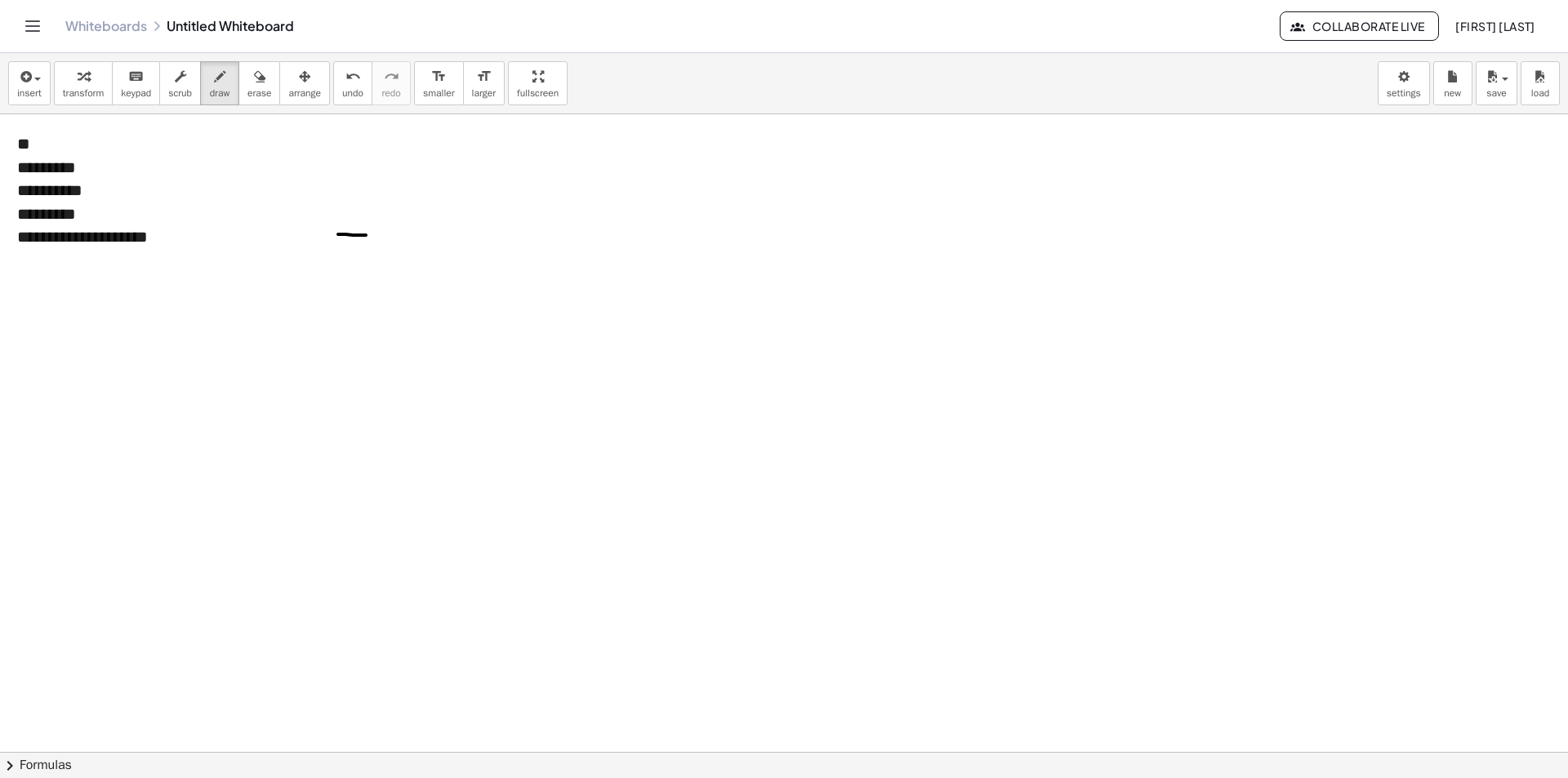 drag, startPoint x: 338, startPoint y: 234, endPoint x: 404, endPoint y: 233, distance: 66.00758 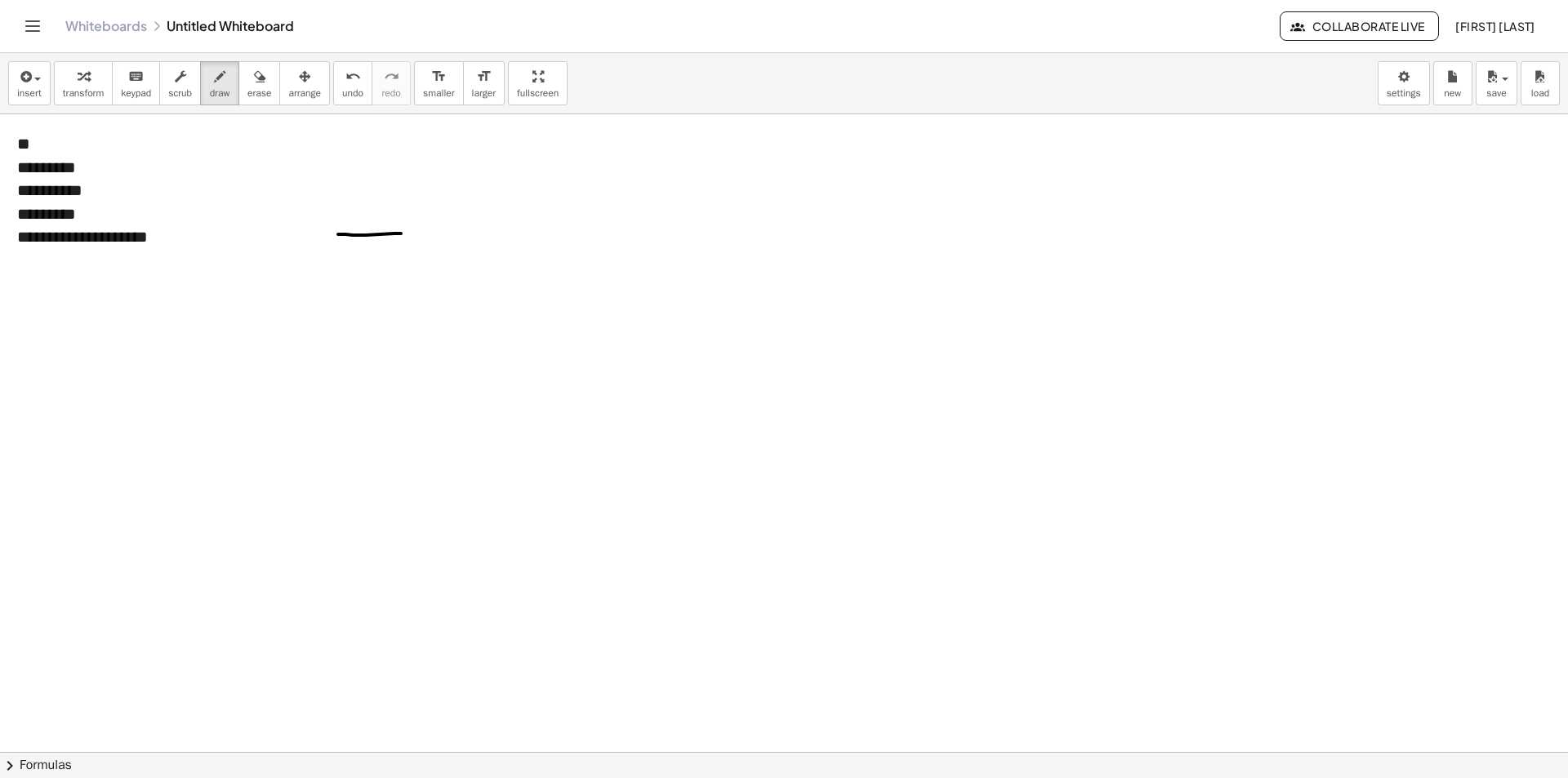 drag, startPoint x: 480, startPoint y: 233, endPoint x: 584, endPoint y: 233, distance: 104 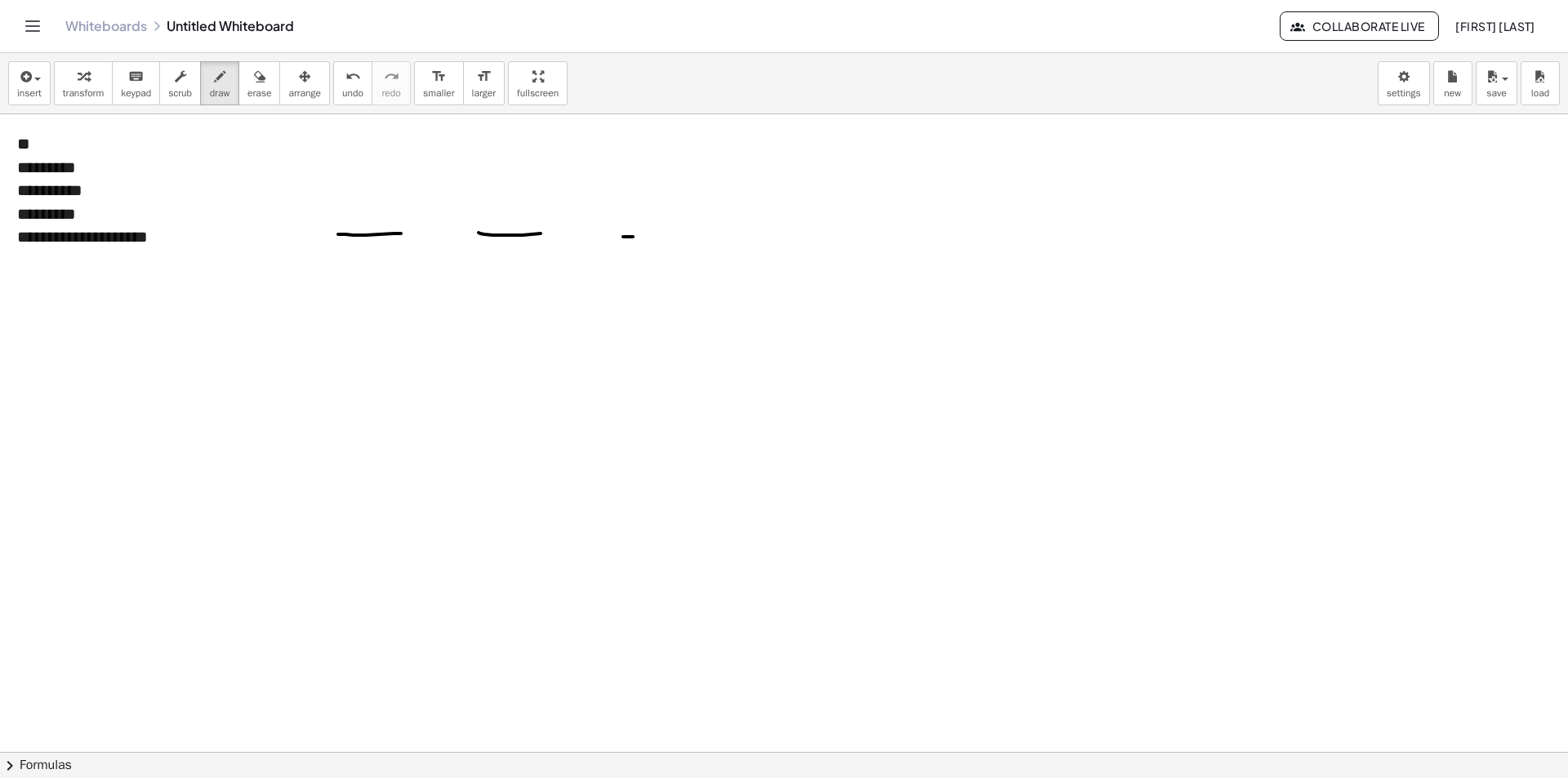 drag, startPoint x: 633, startPoint y: 237, endPoint x: 759, endPoint y: 233, distance: 126.06348 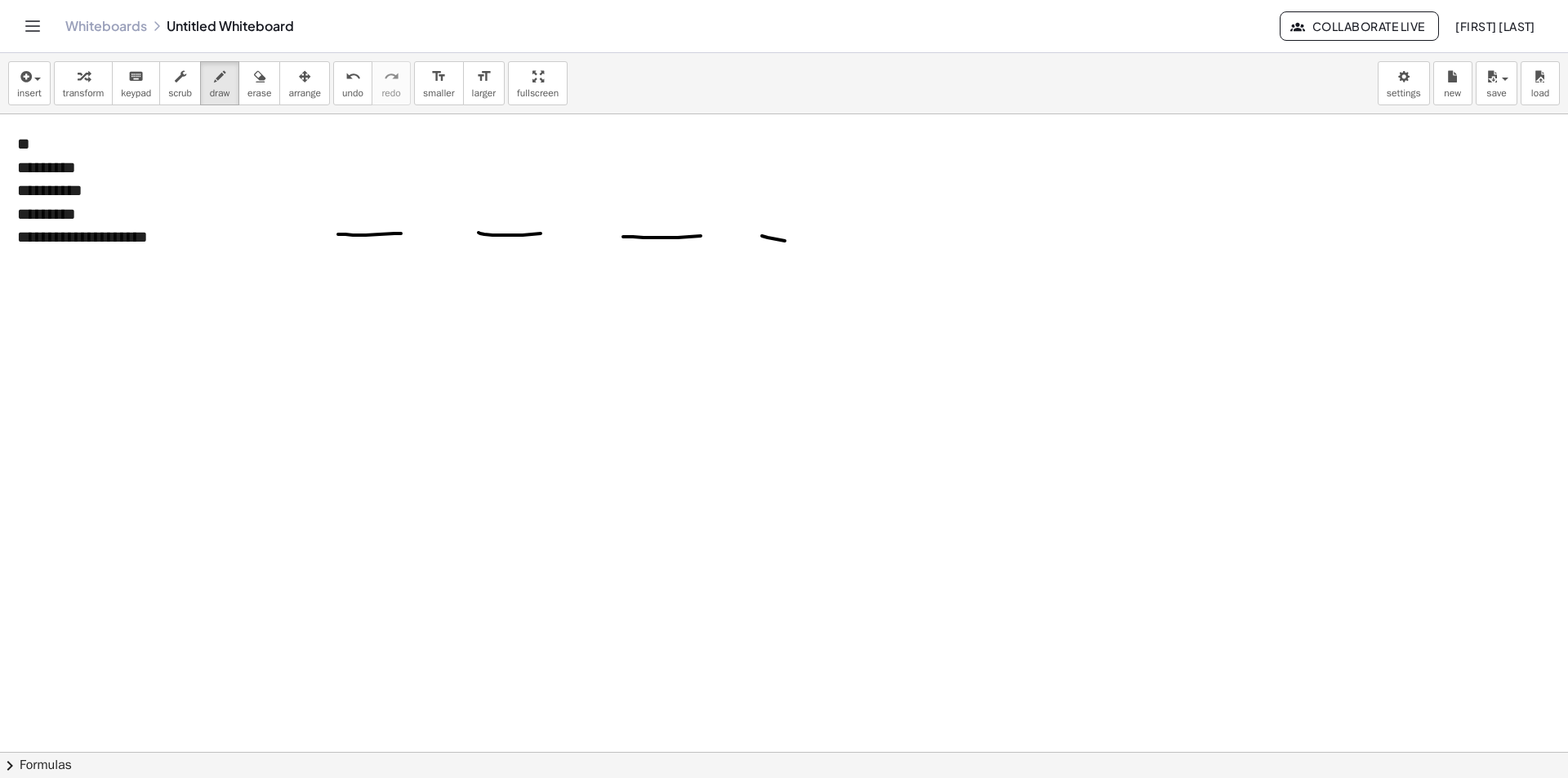drag, startPoint x: 785, startPoint y: 241, endPoint x: 880, endPoint y: 227, distance: 96.026038 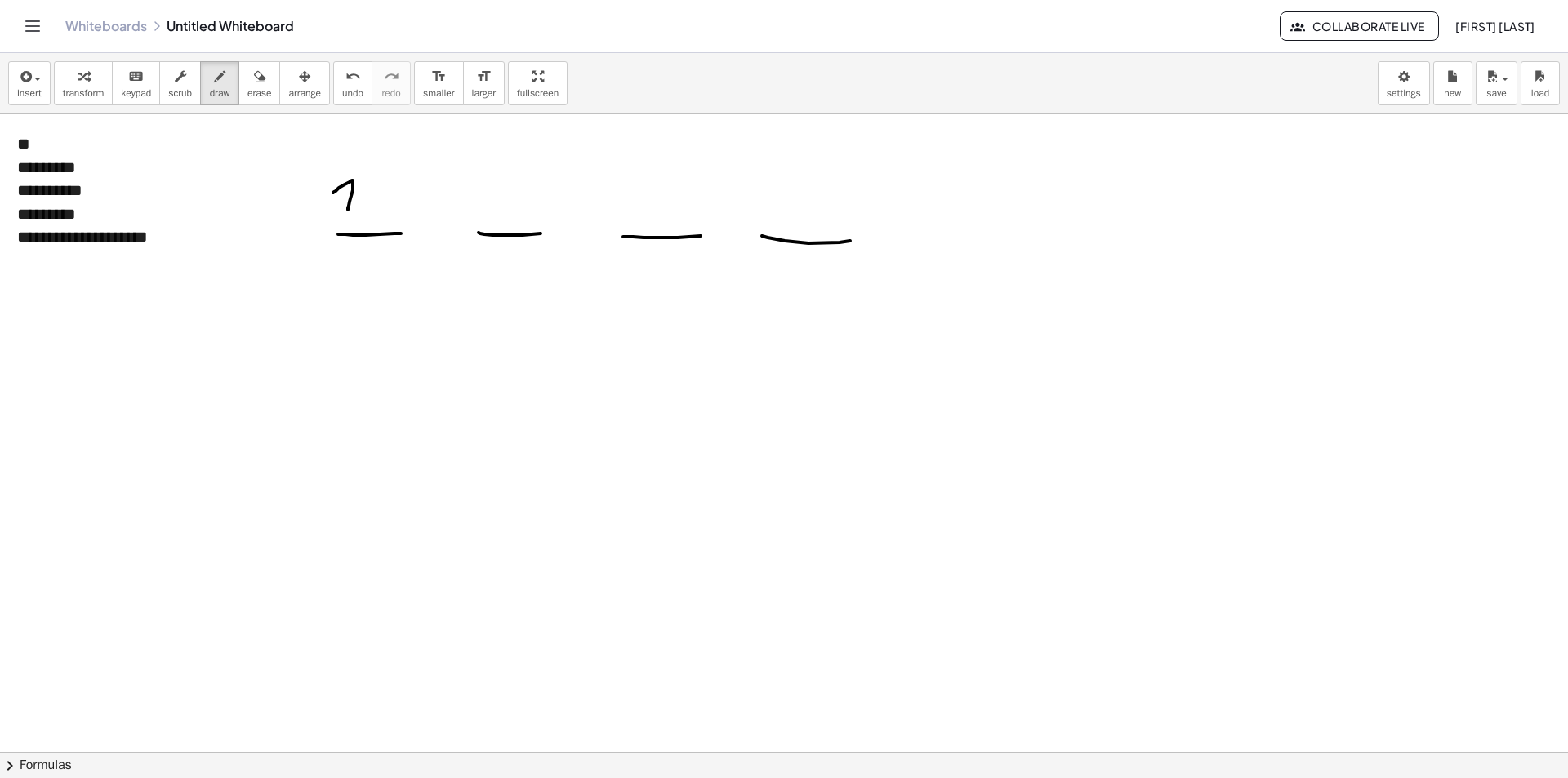 drag, startPoint x: 333, startPoint y: 193, endPoint x: 382, endPoint y: 192, distance: 49.0102 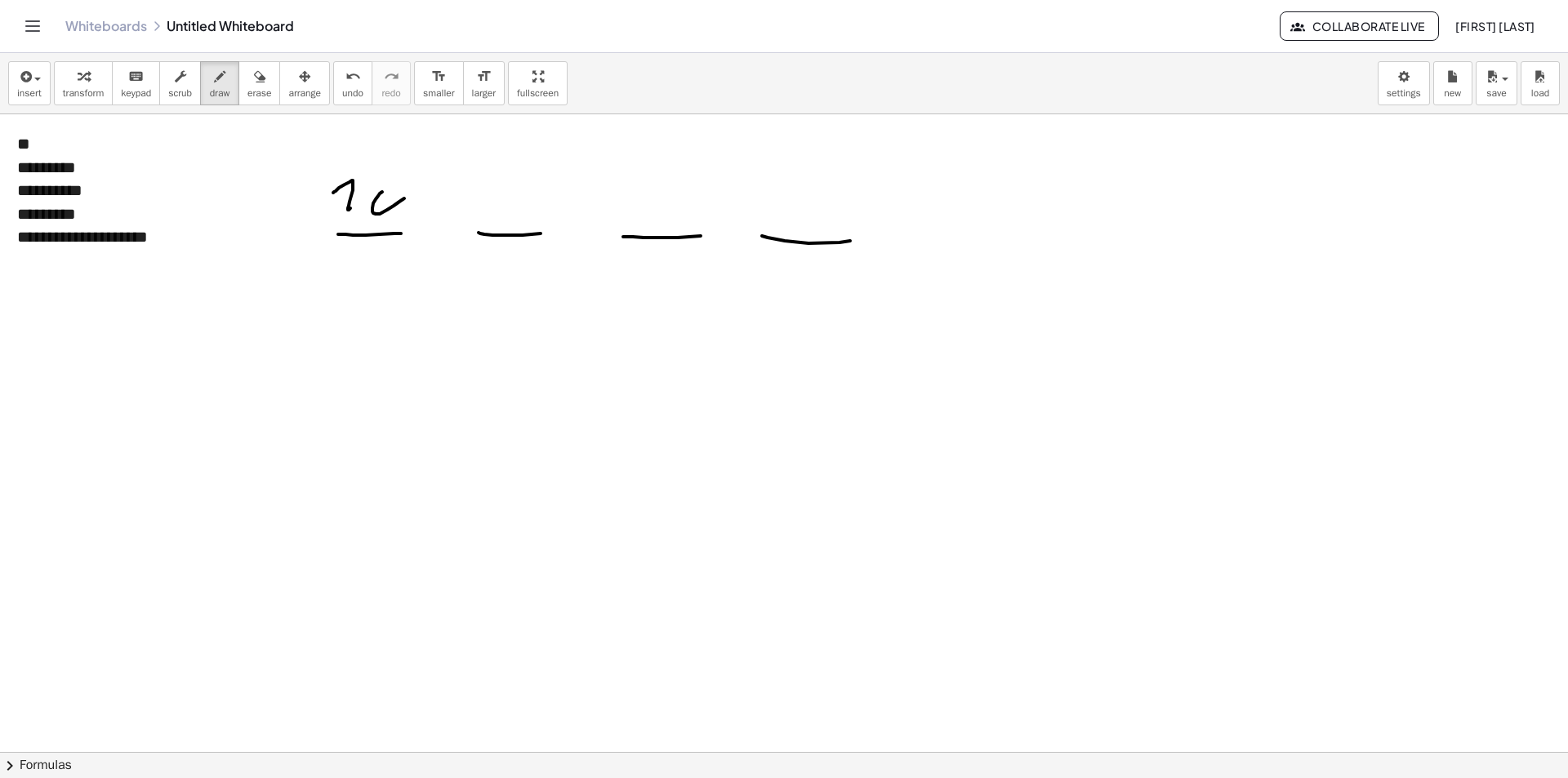 drag, startPoint x: 382, startPoint y: 192, endPoint x: 389, endPoint y: 198, distance: 9.219544 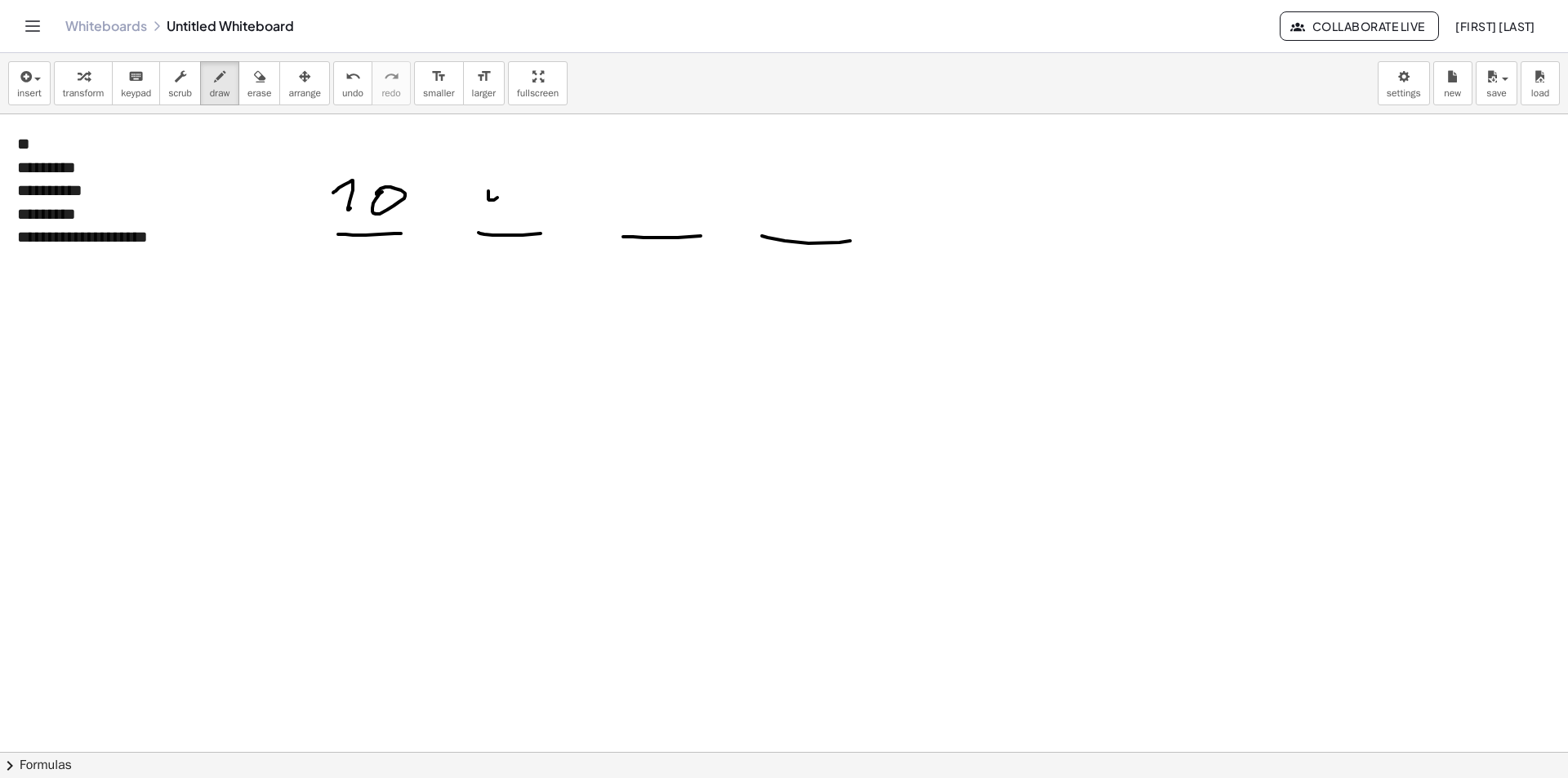 click at bounding box center (784, 805) 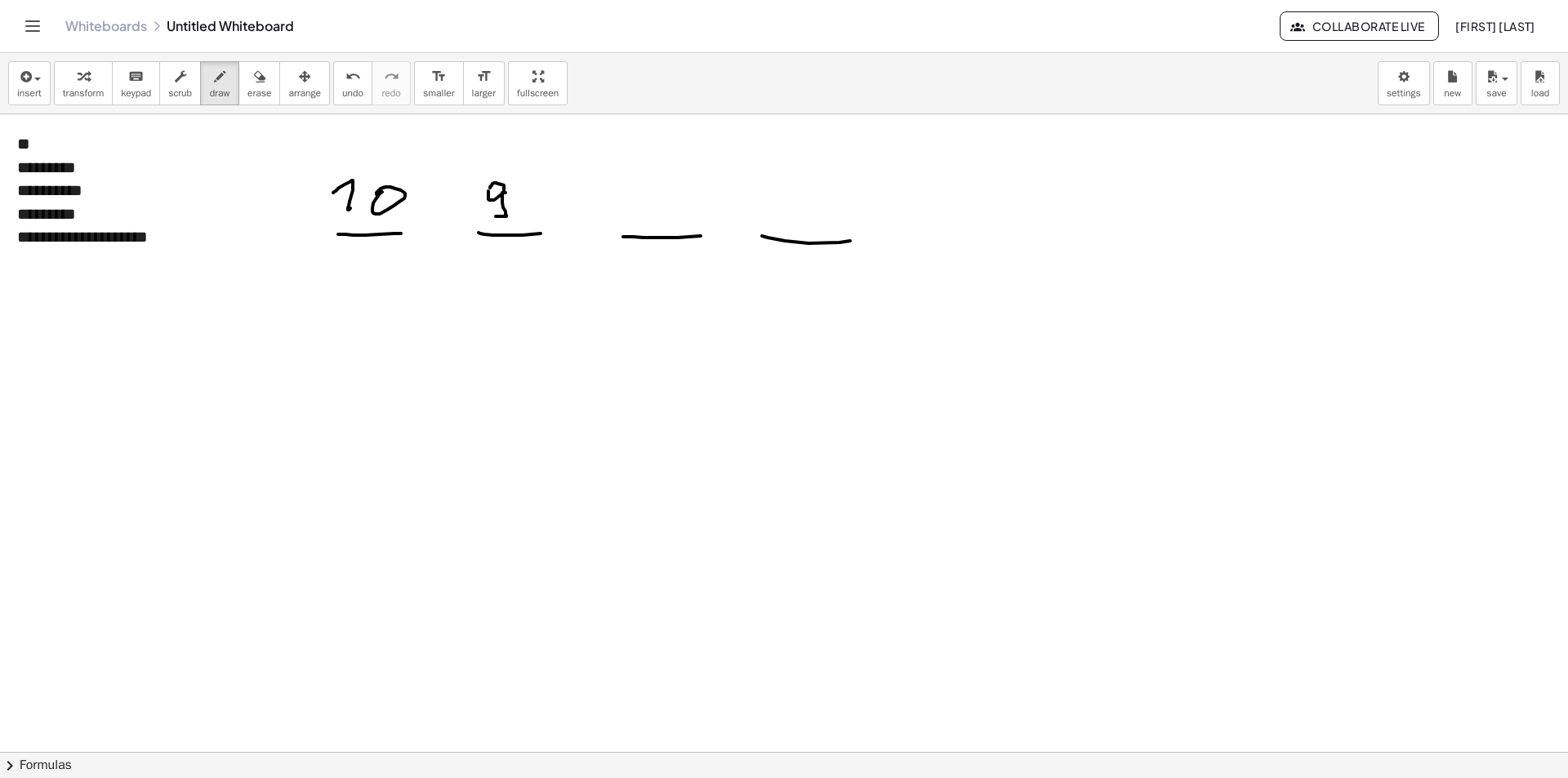 drag, startPoint x: 505, startPoint y: 193, endPoint x: 519, endPoint y: 204, distance: 17.804494 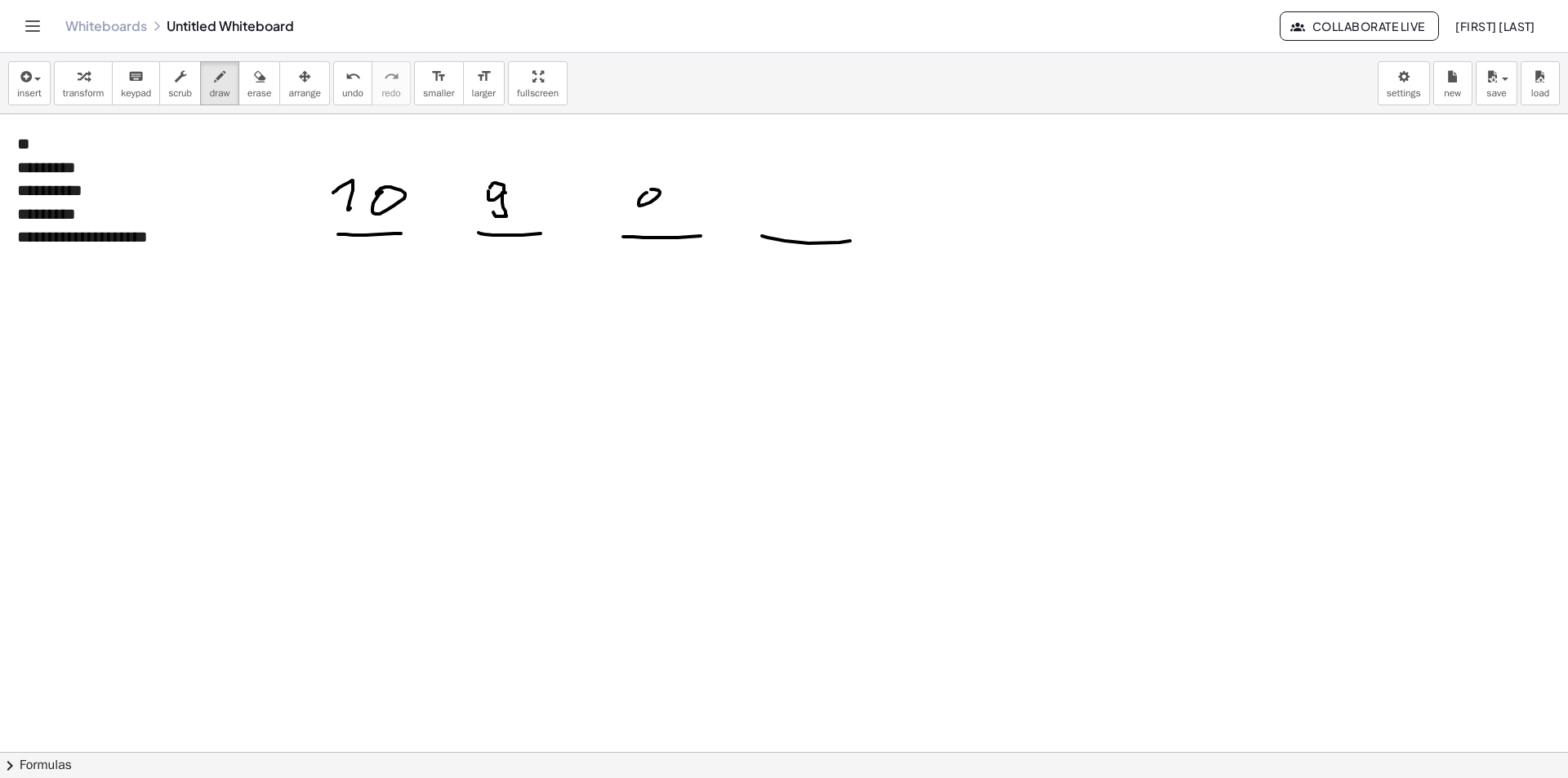 drag, startPoint x: 647, startPoint y: 193, endPoint x: 639, endPoint y: 204, distance: 13.60147 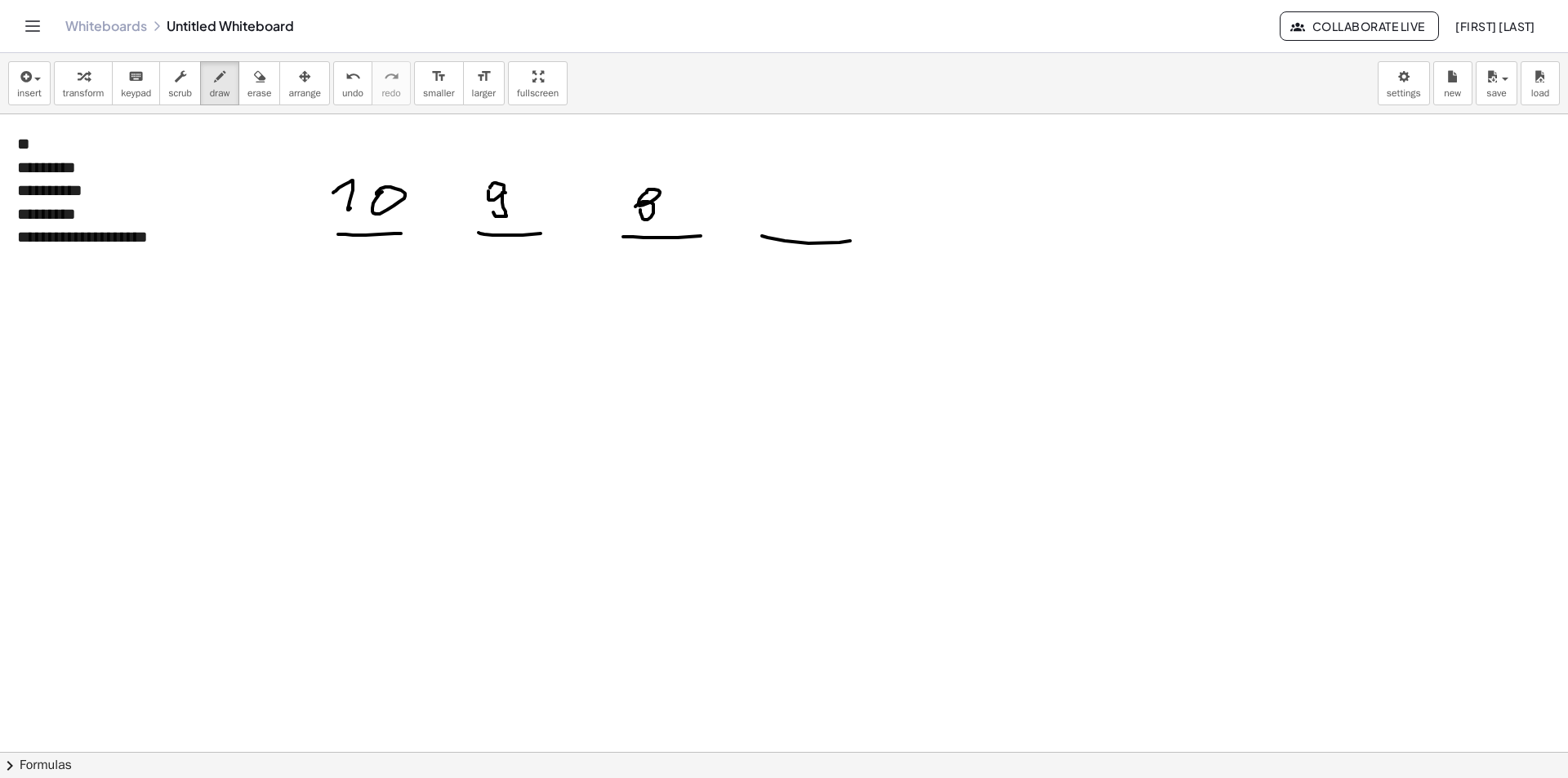 drag, startPoint x: 644, startPoint y: 220, endPoint x: 764, endPoint y: 199, distance: 121.82364 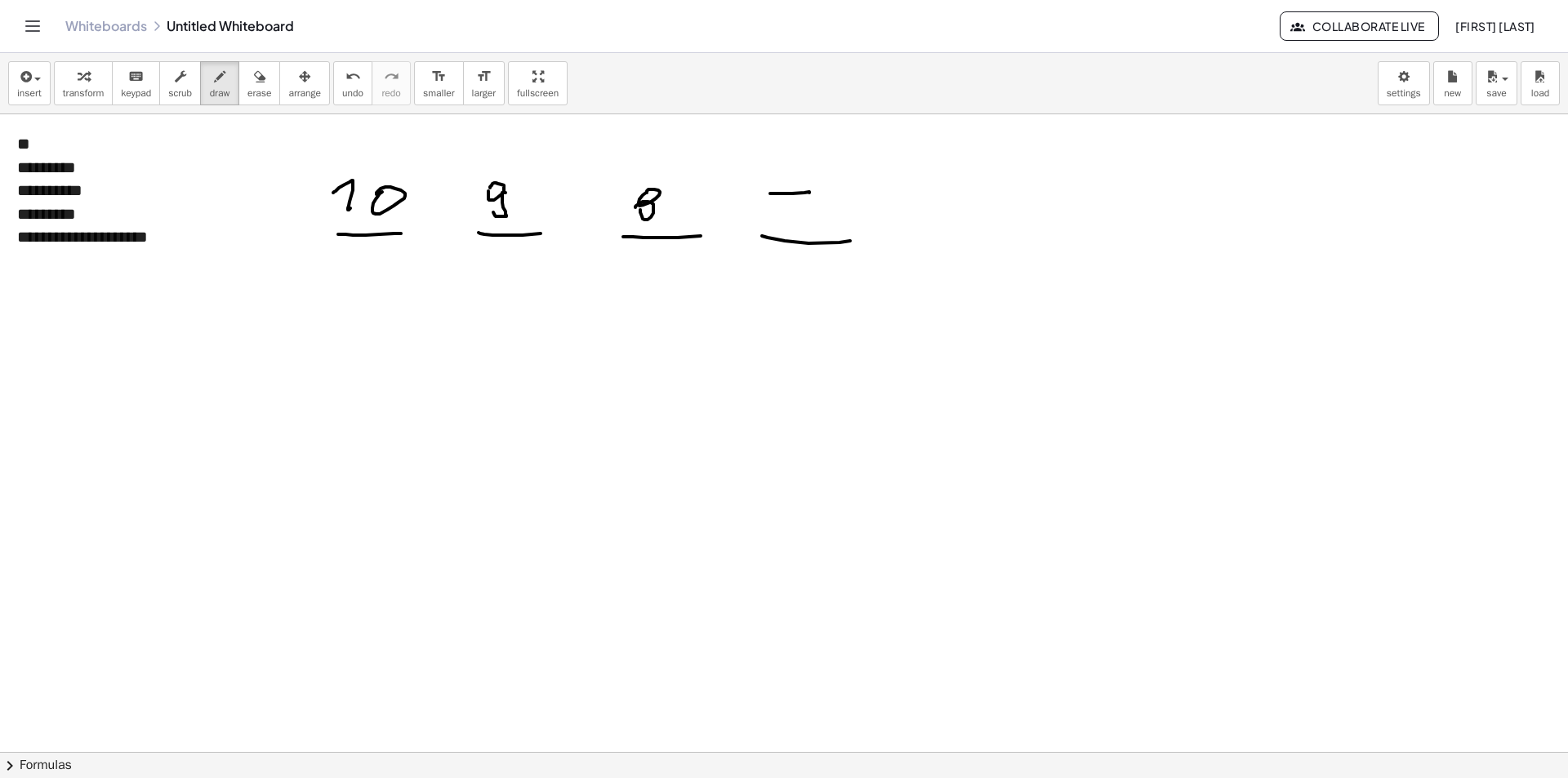 drag, startPoint x: 809, startPoint y: 192, endPoint x: 768, endPoint y: 211, distance: 45.188494 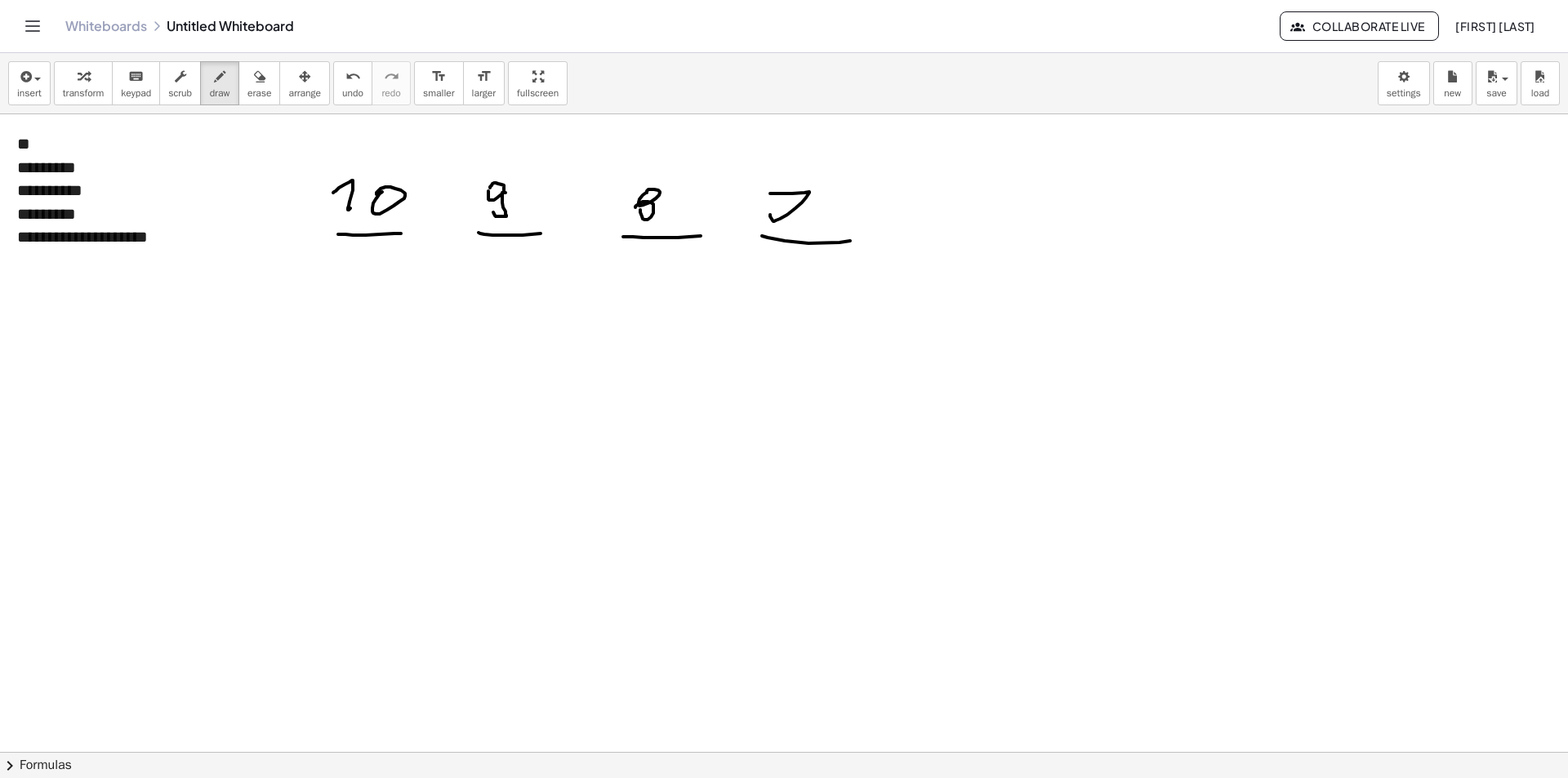click at bounding box center (784, 805) 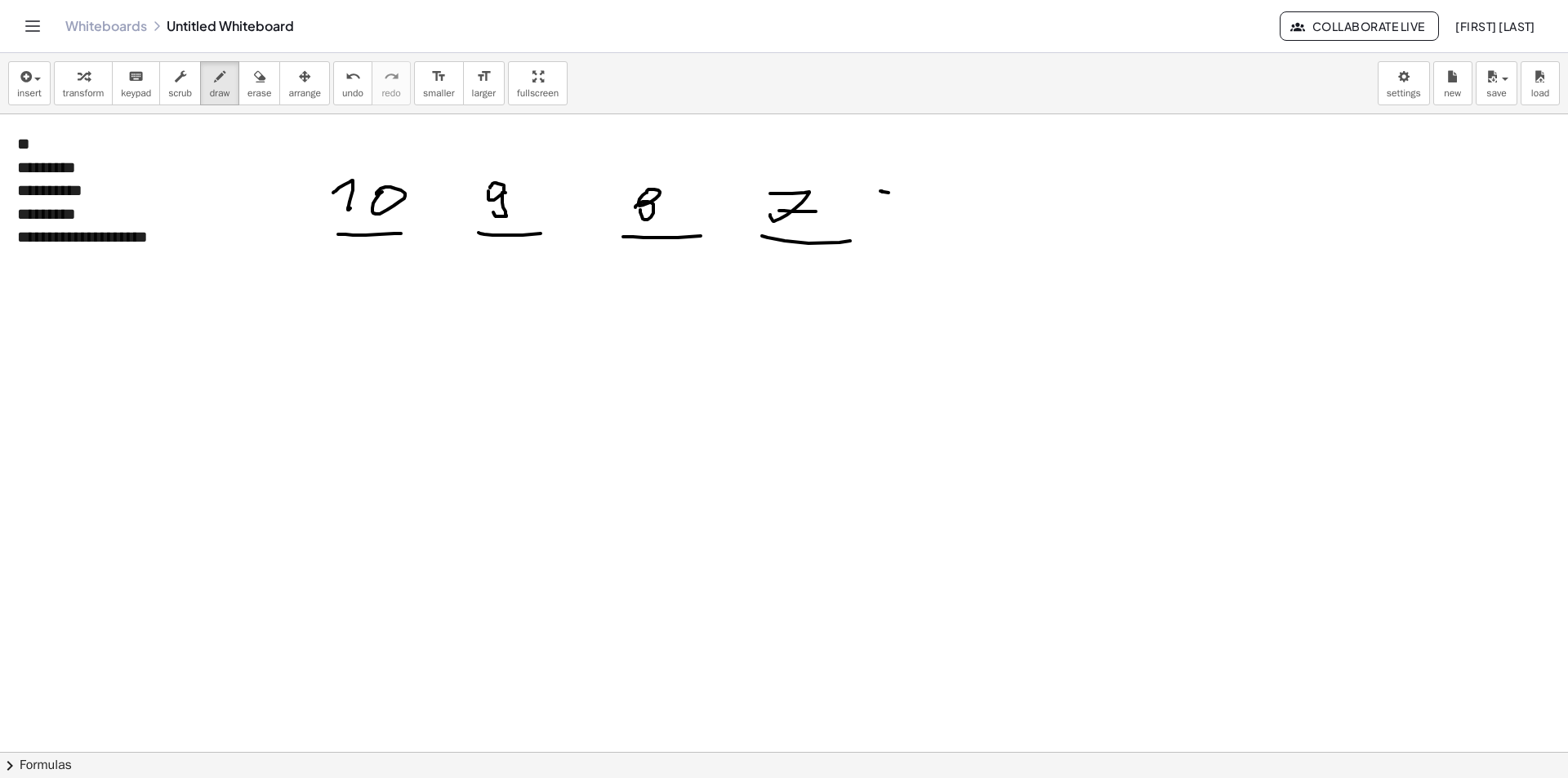 drag, startPoint x: 889, startPoint y: 193, endPoint x: 861, endPoint y: 207, distance: 31.304952 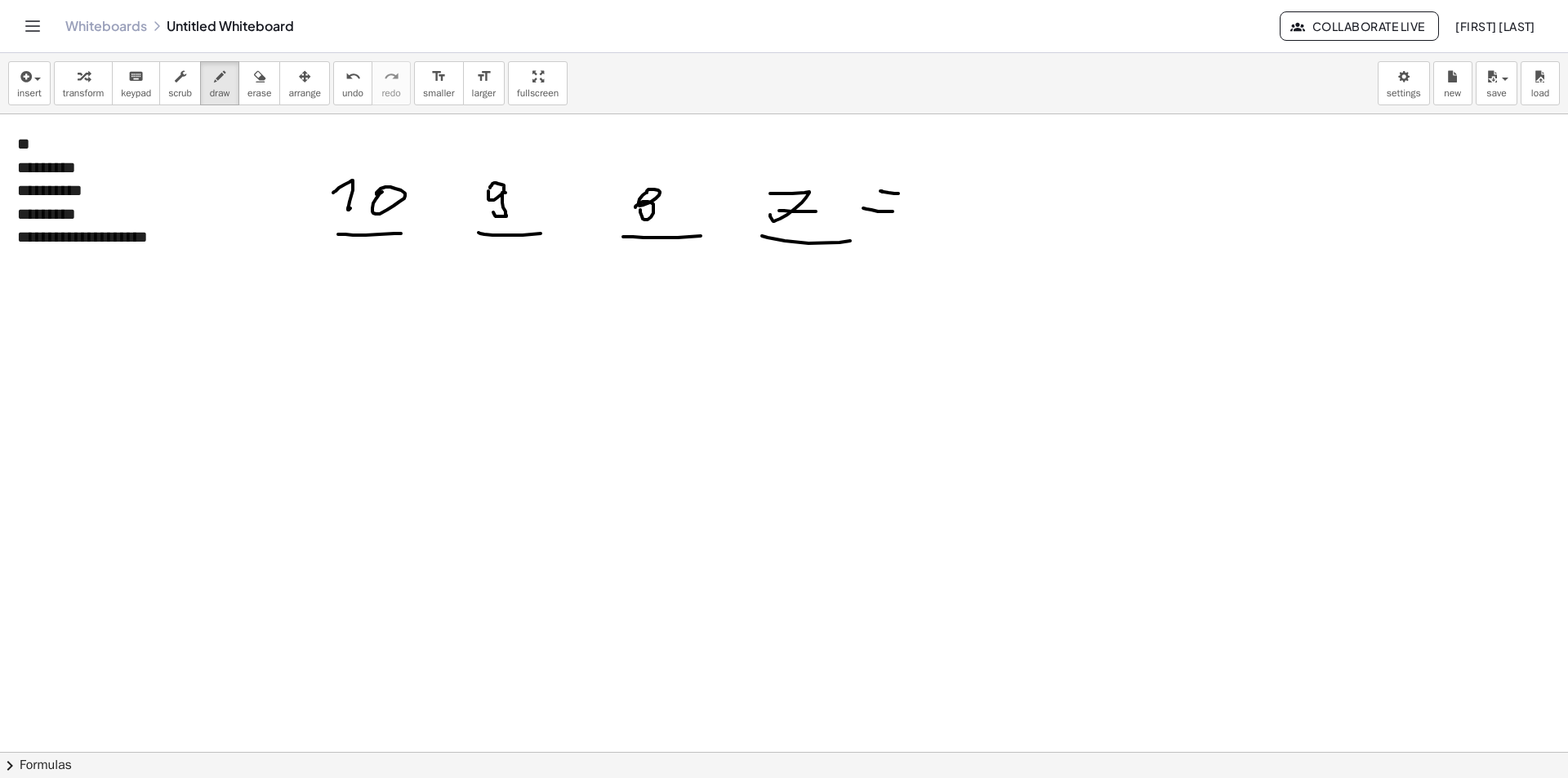 click at bounding box center (784, 805) 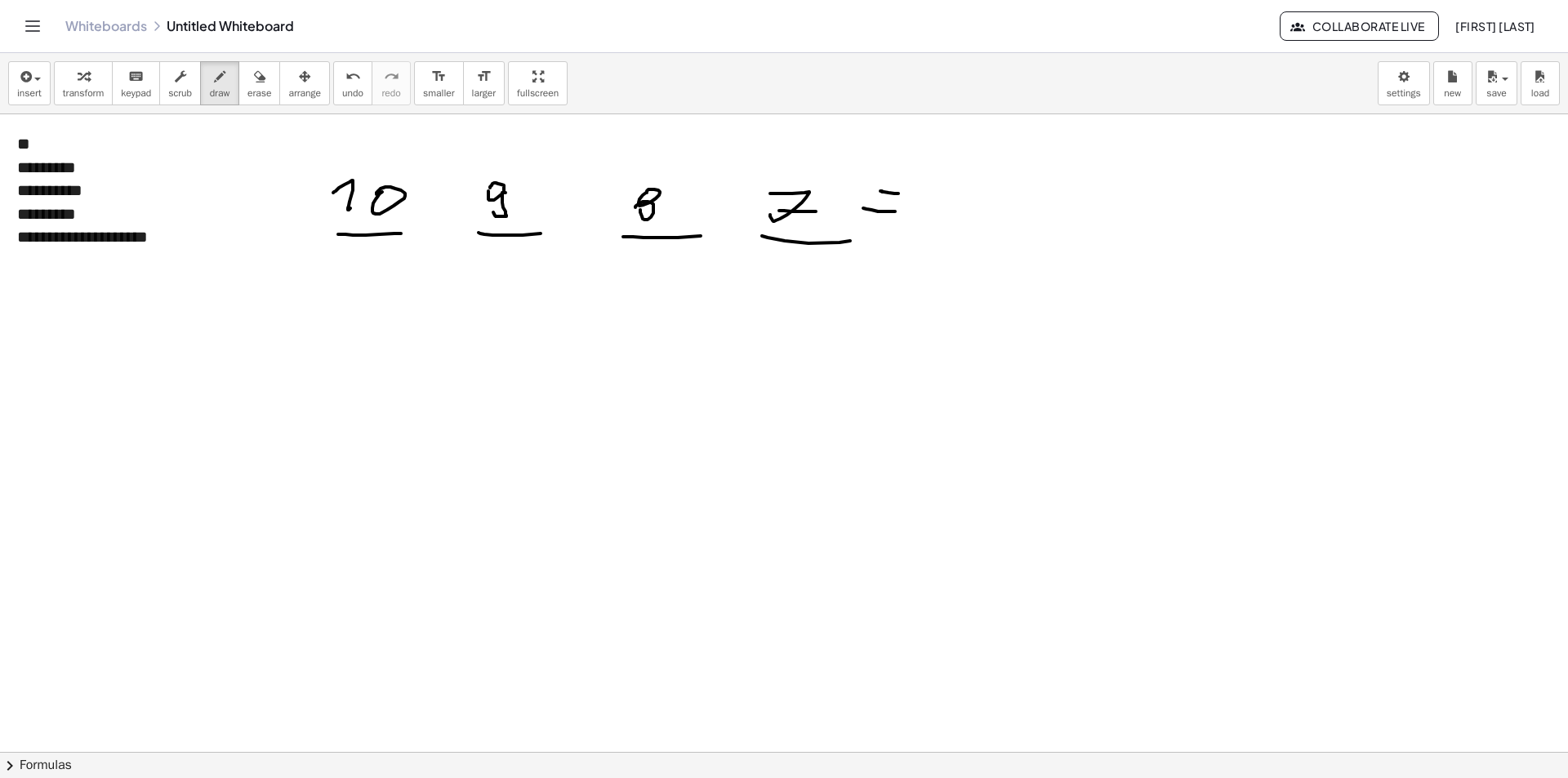 click at bounding box center (784, 805) 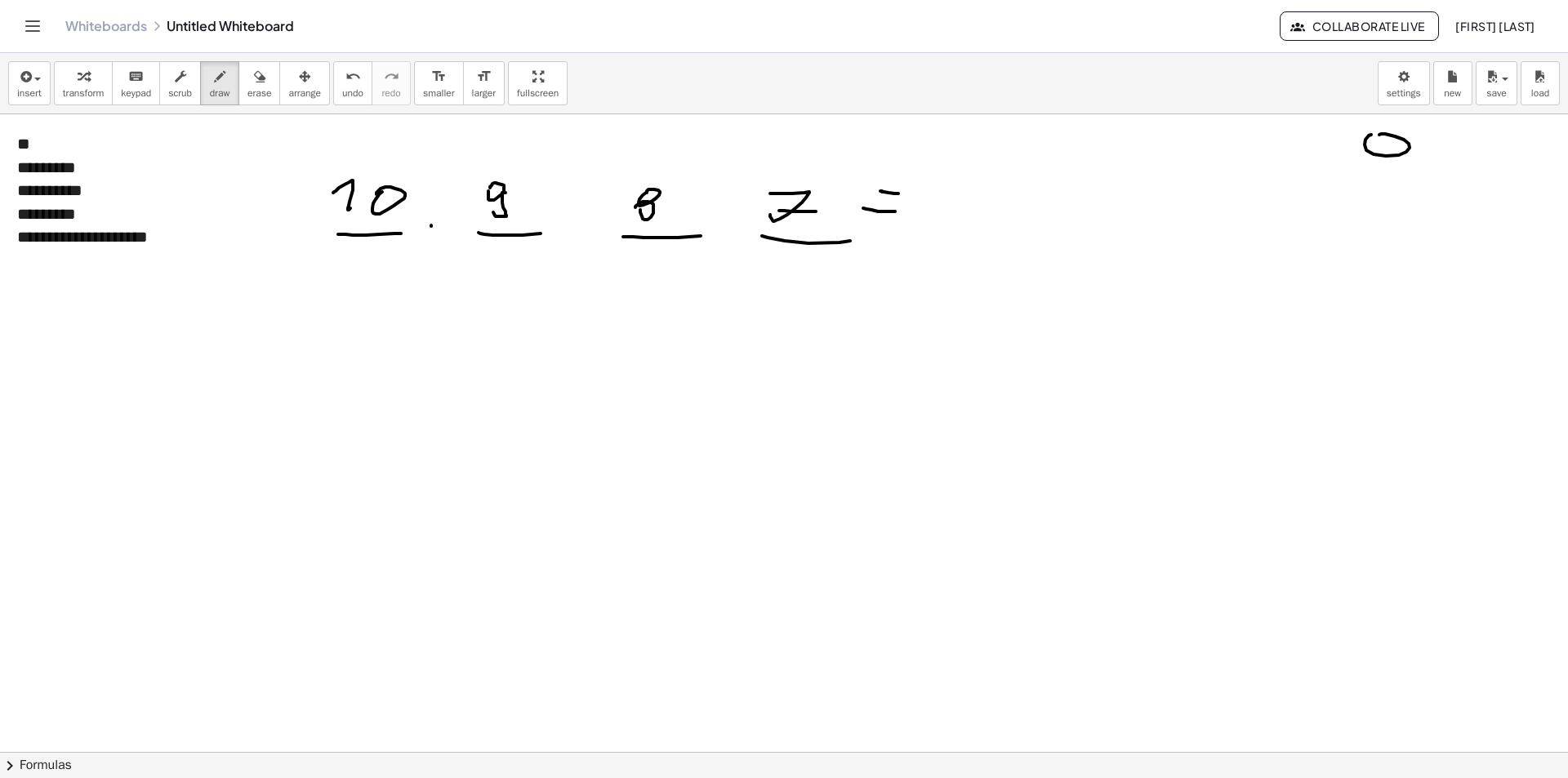 drag, startPoint x: 1369, startPoint y: 136, endPoint x: 1391, endPoint y: 153, distance: 27.80288 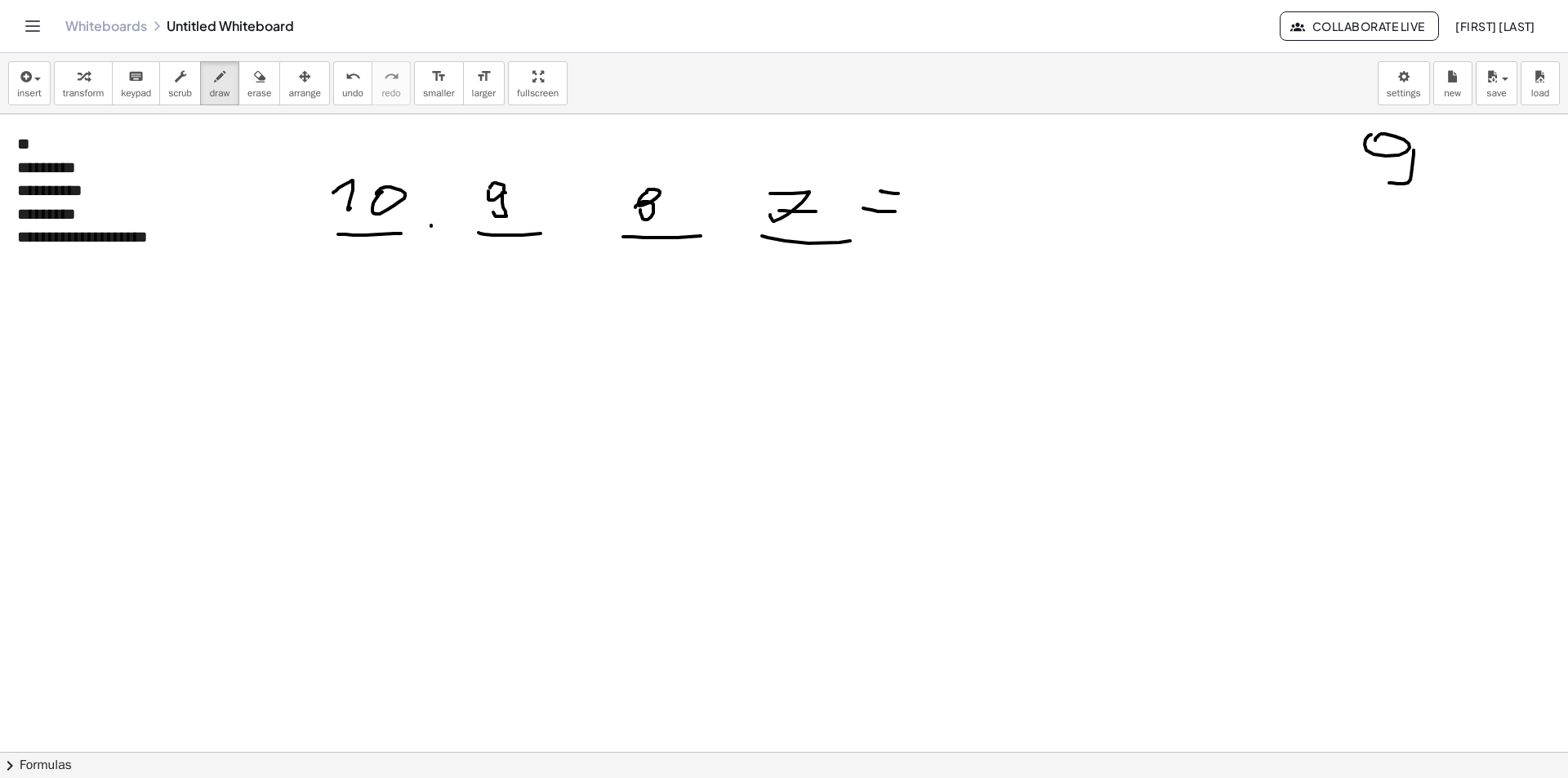 drag, startPoint x: 1414, startPoint y: 150, endPoint x: 1432, endPoint y: 164, distance: 22.803509 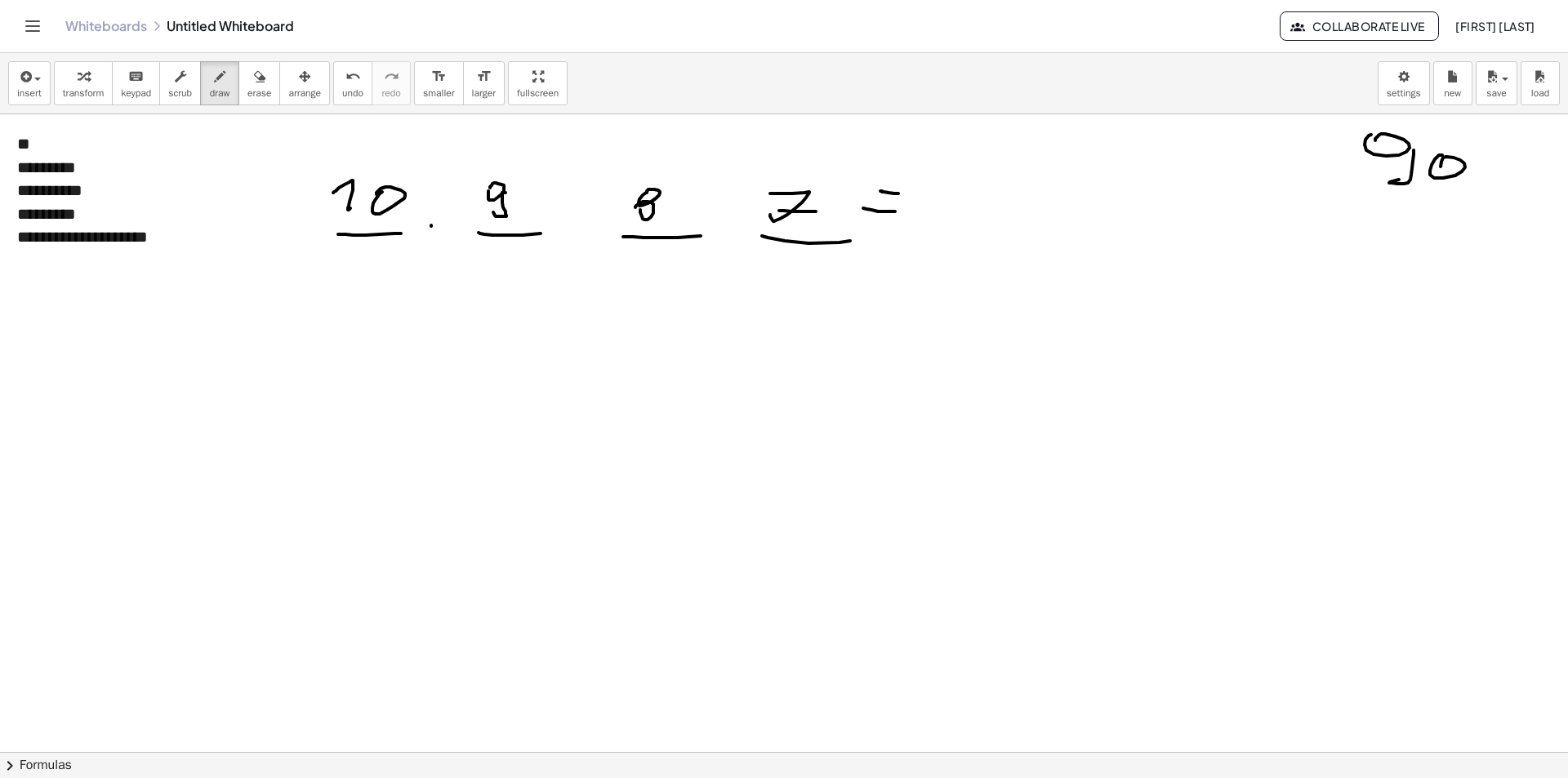 drag, startPoint x: 1435, startPoint y: 159, endPoint x: 1405, endPoint y: 193, distance: 45.34314 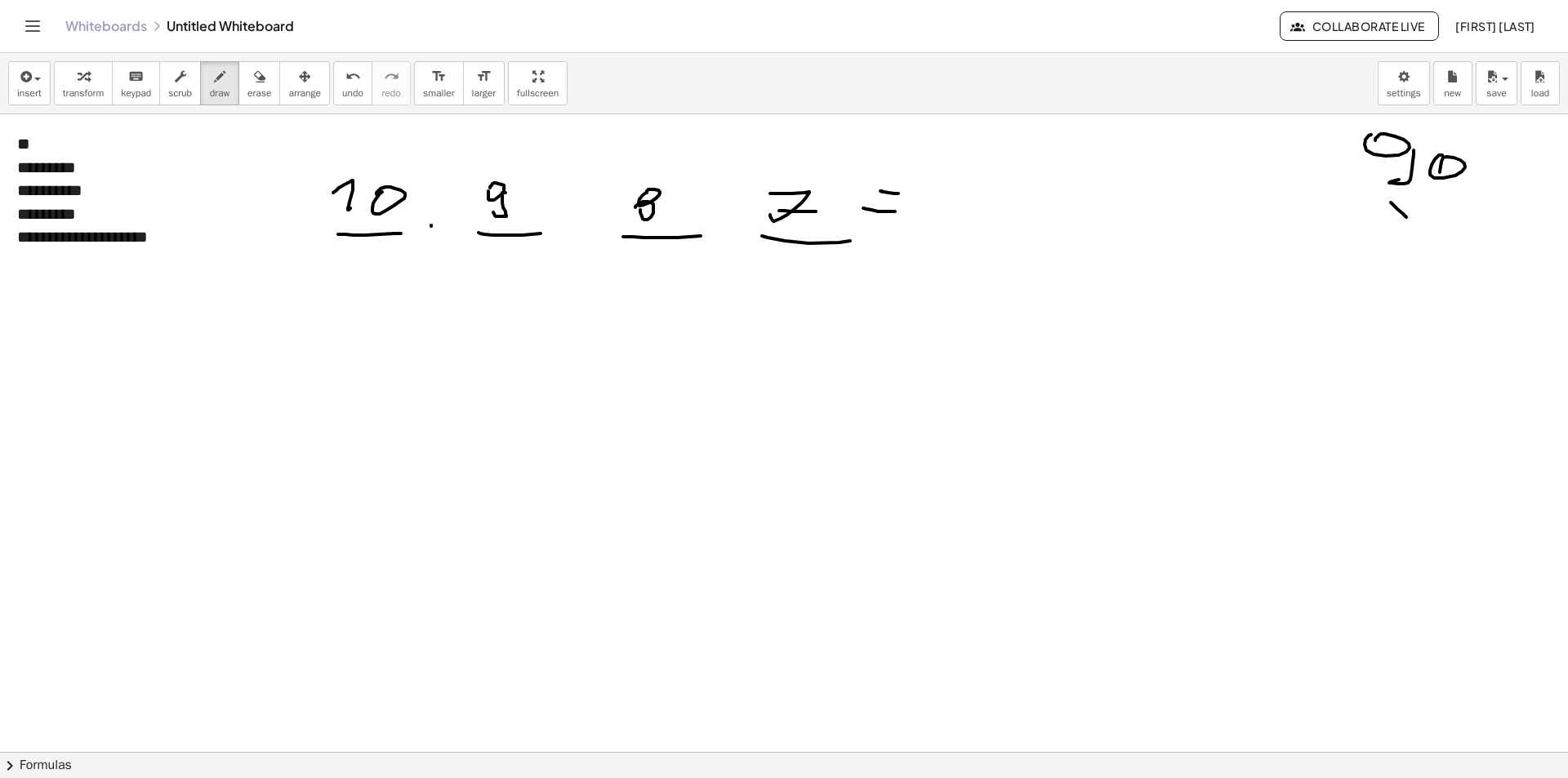 drag, startPoint x: 1405, startPoint y: 216, endPoint x: 1415, endPoint y: 200, distance: 18.867962 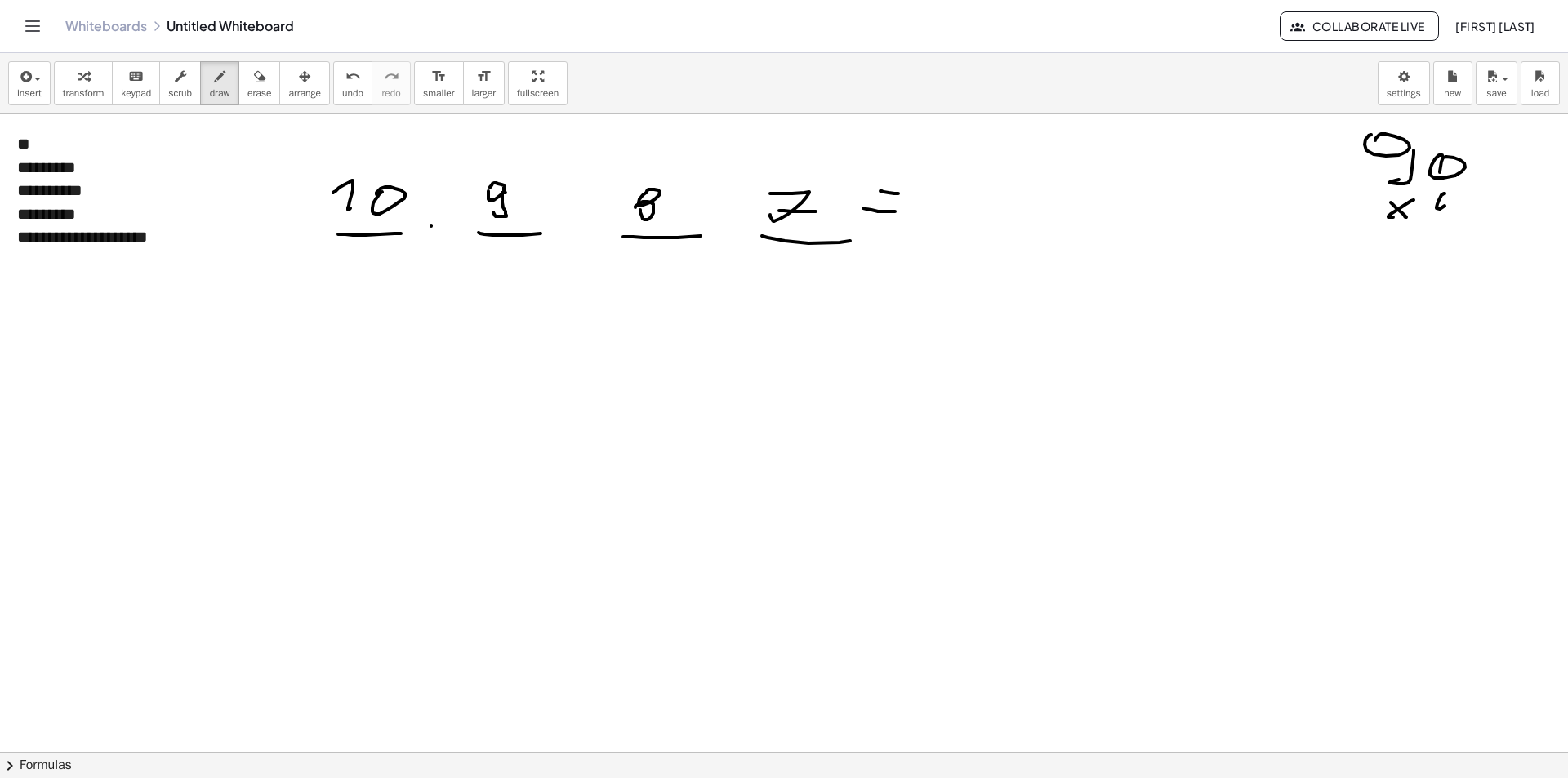 drag, startPoint x: 1437, startPoint y: 204, endPoint x: 1426, endPoint y: 218, distance: 17.804494 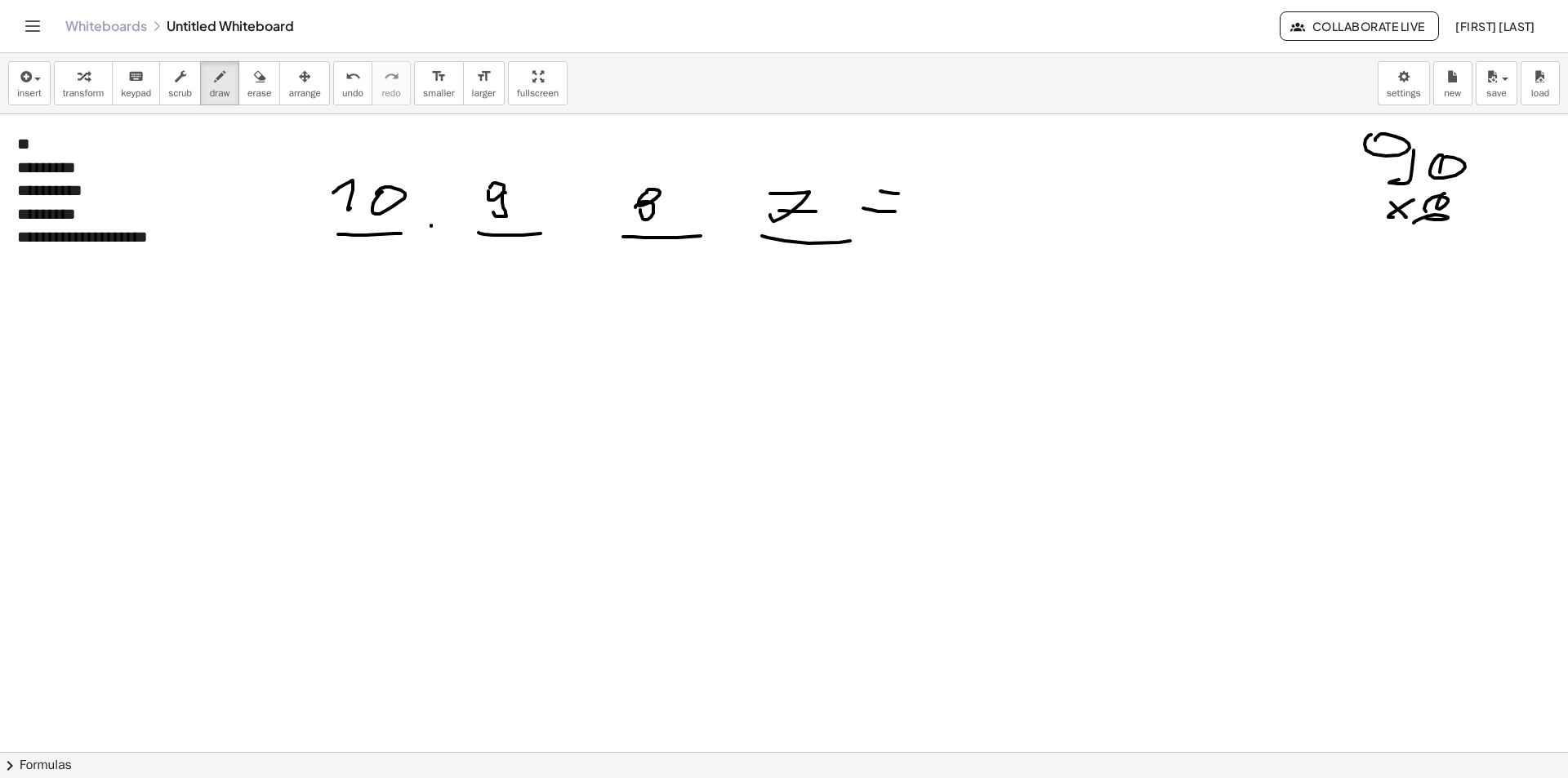 drag, startPoint x: 1426, startPoint y: 218, endPoint x: 1401, endPoint y: 229, distance: 27.313 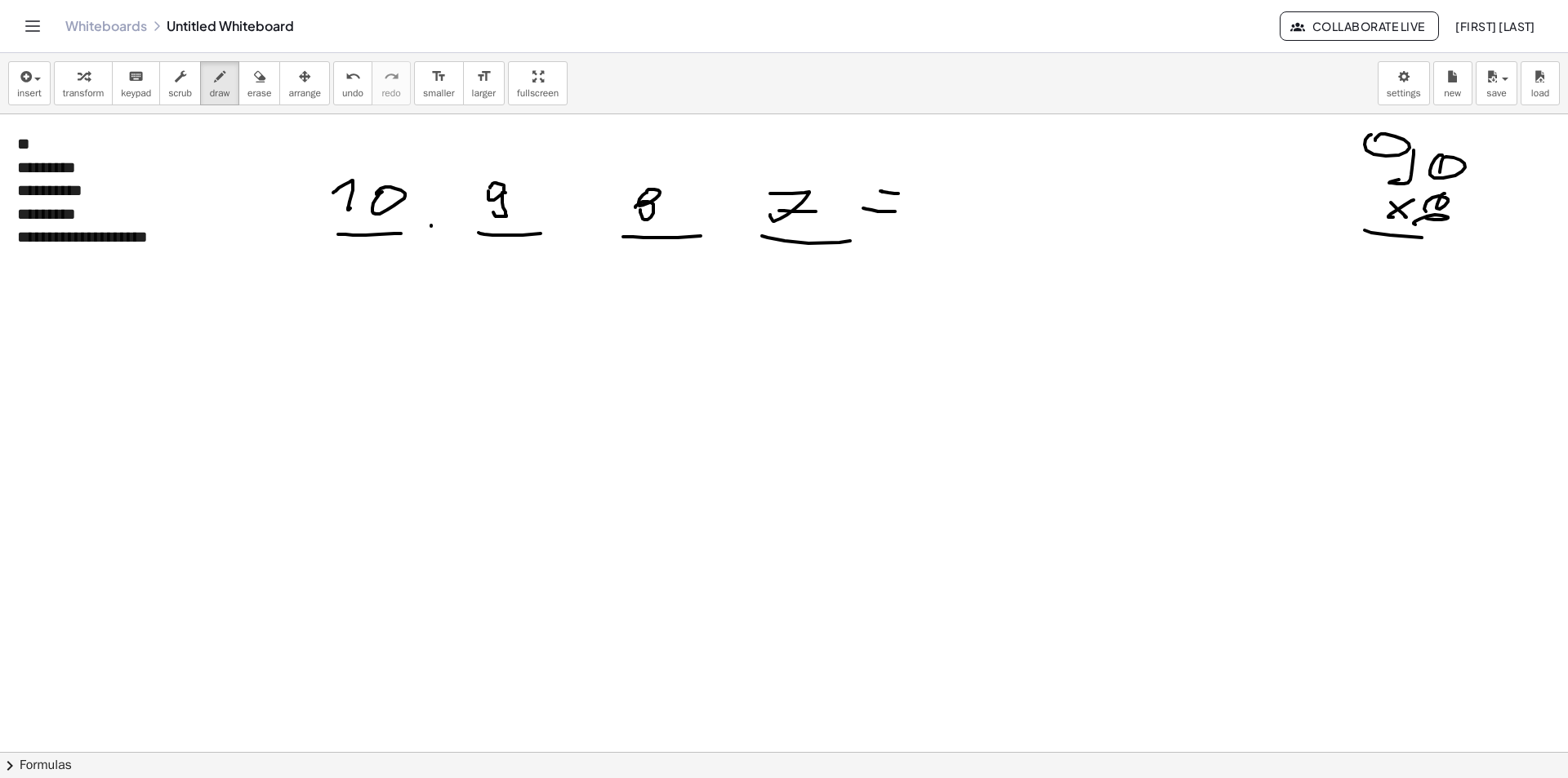 drag, startPoint x: 1422, startPoint y: 238, endPoint x: 1461, endPoint y: 233, distance: 39.319207 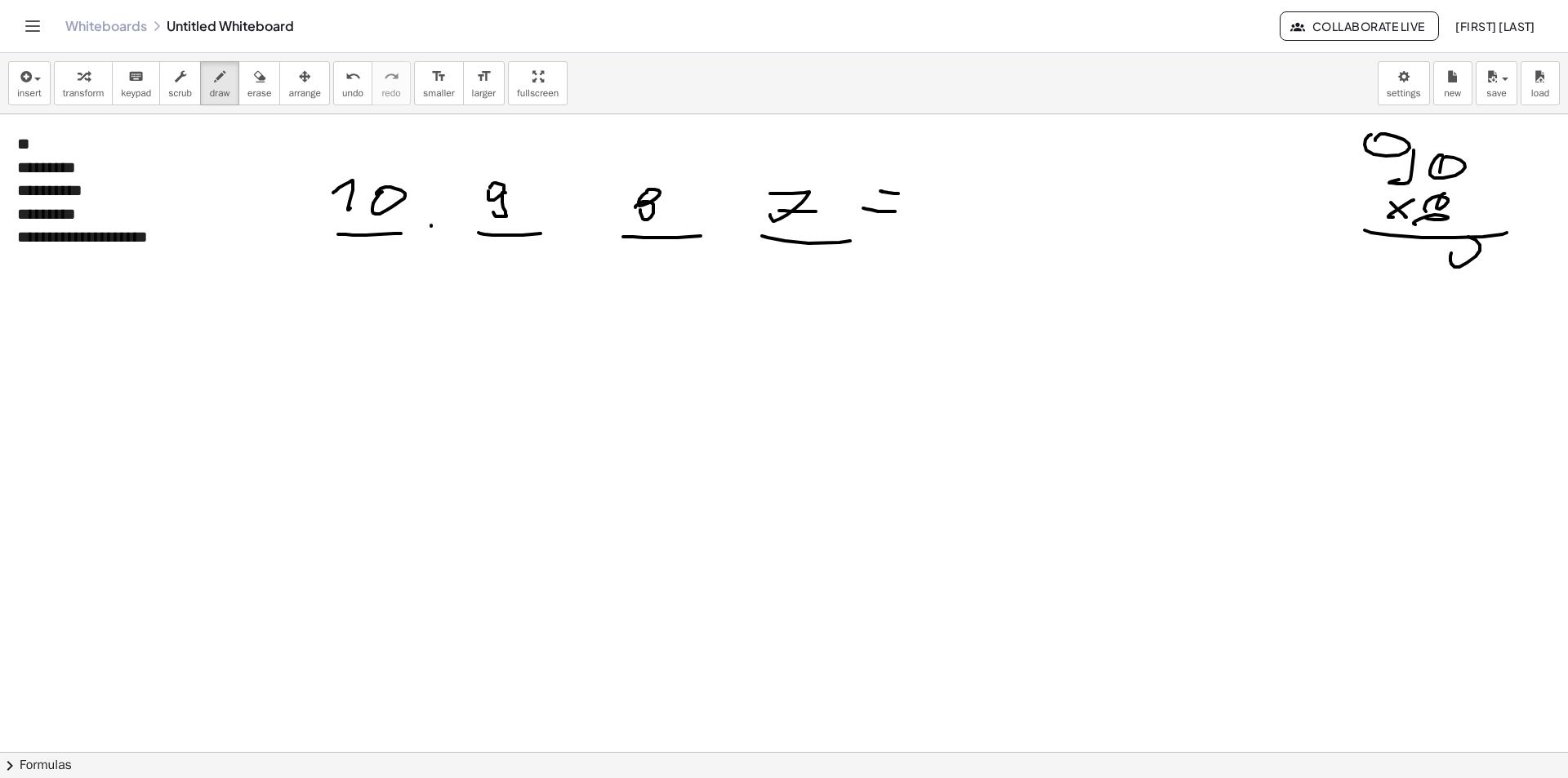 drag, startPoint x: 1480, startPoint y: 245, endPoint x: 1439, endPoint y: 252, distance: 41.593269 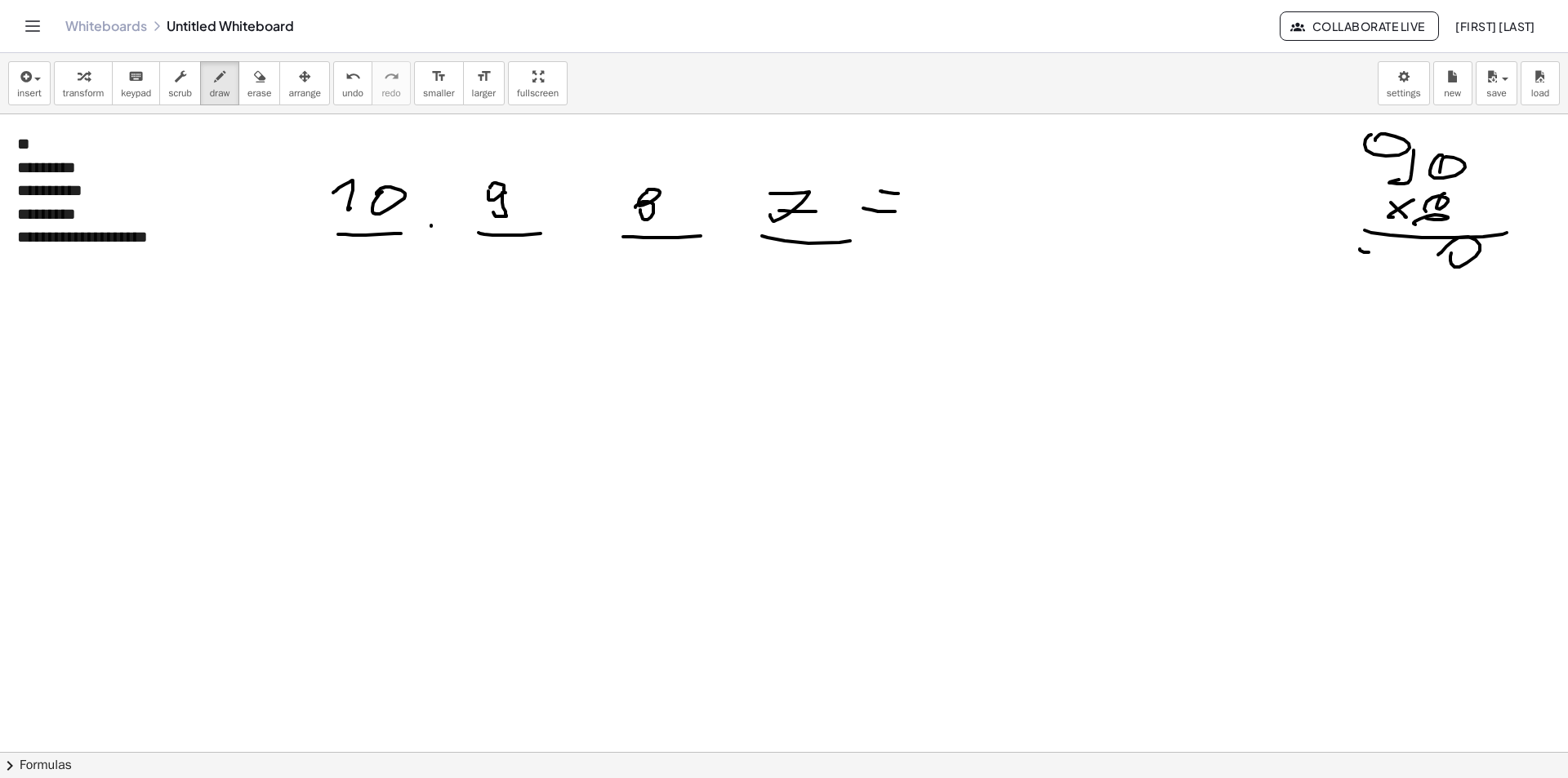 drag, startPoint x: 1360, startPoint y: 249, endPoint x: 1385, endPoint y: 274, distance: 35.355339 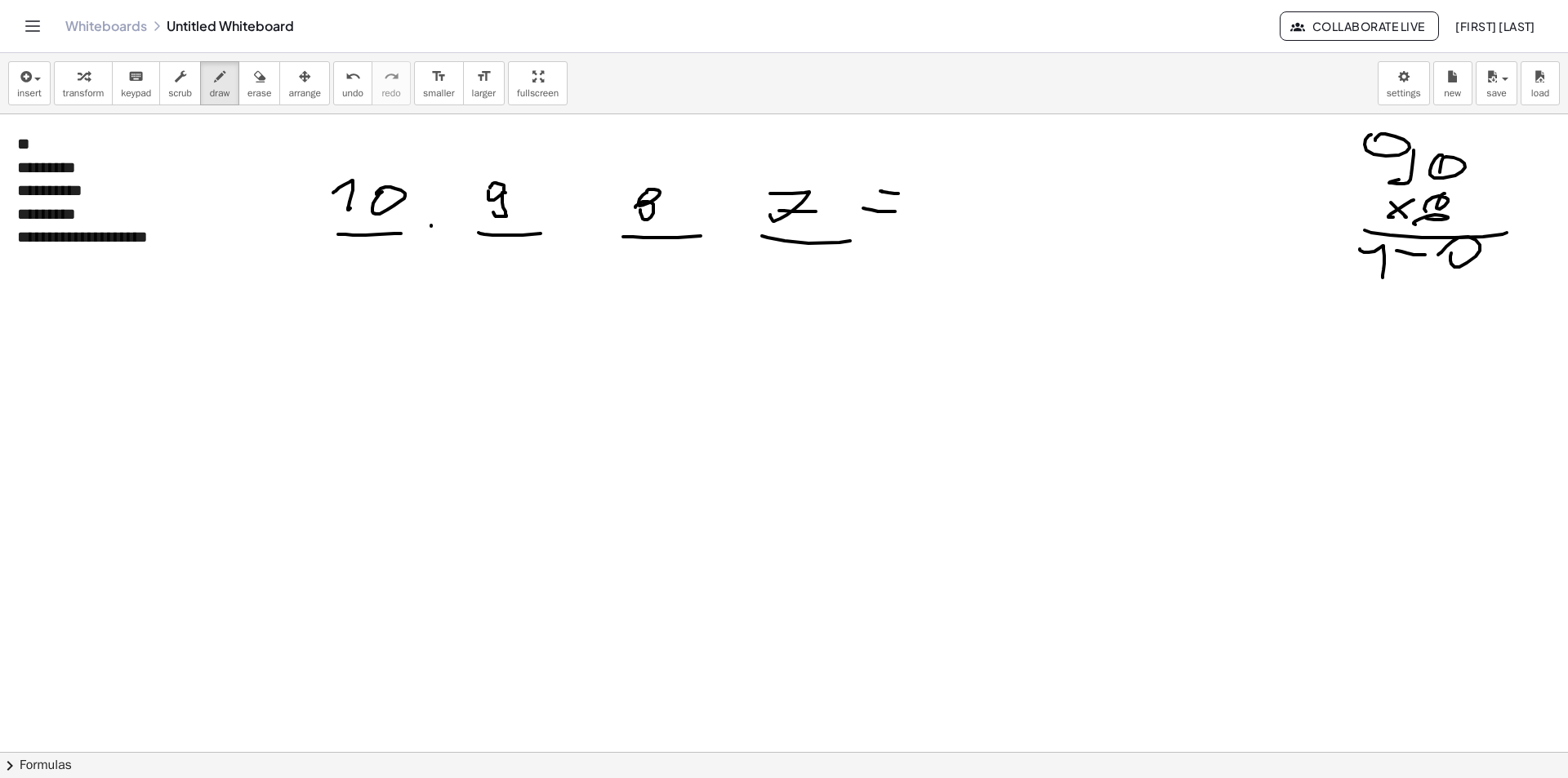 drag, startPoint x: 1401, startPoint y: 251, endPoint x: 1389, endPoint y: 274, distance: 25.942244 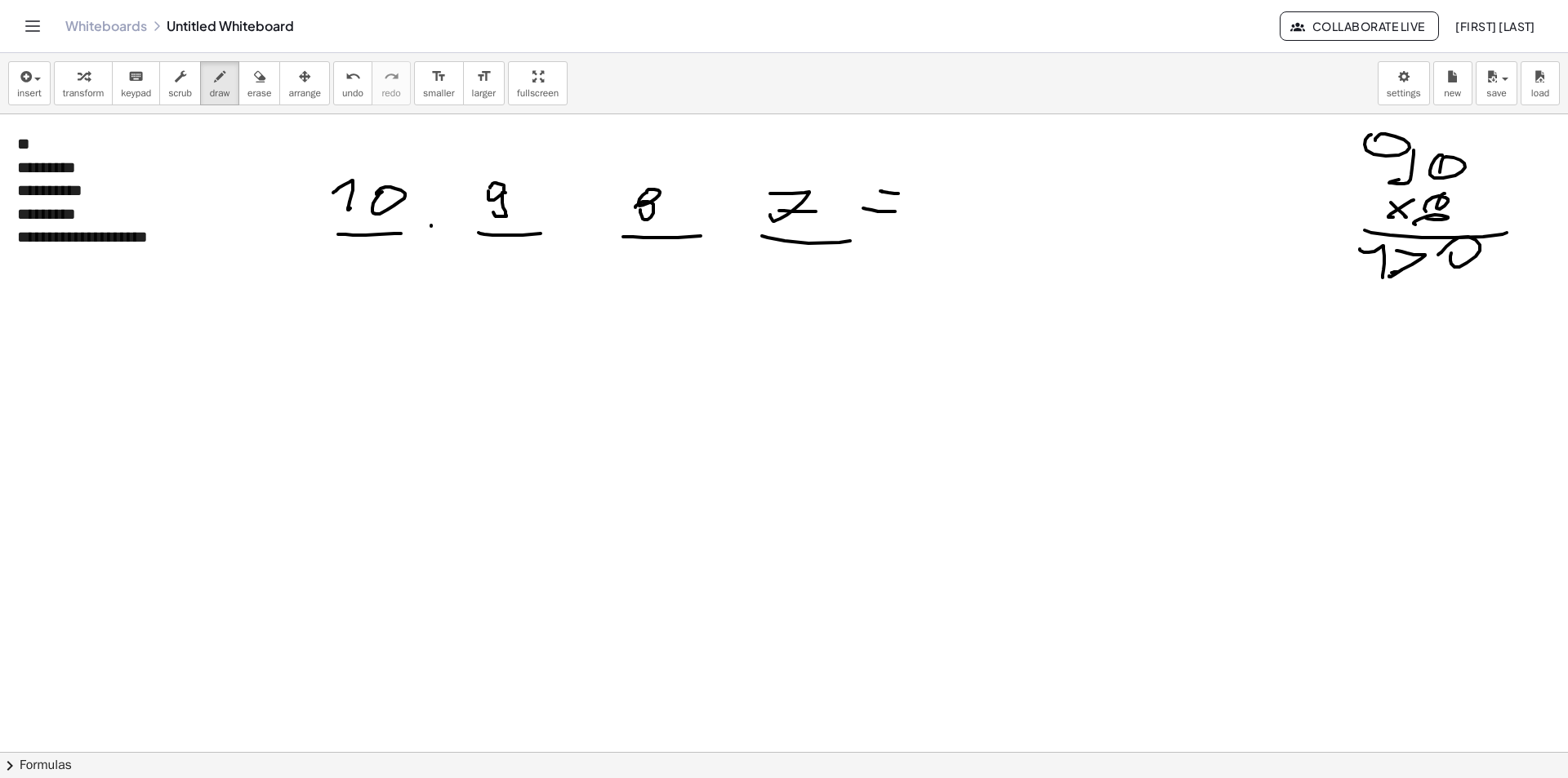 drag, startPoint x: 1398, startPoint y: 272, endPoint x: 1425, endPoint y: 268, distance: 27.29469 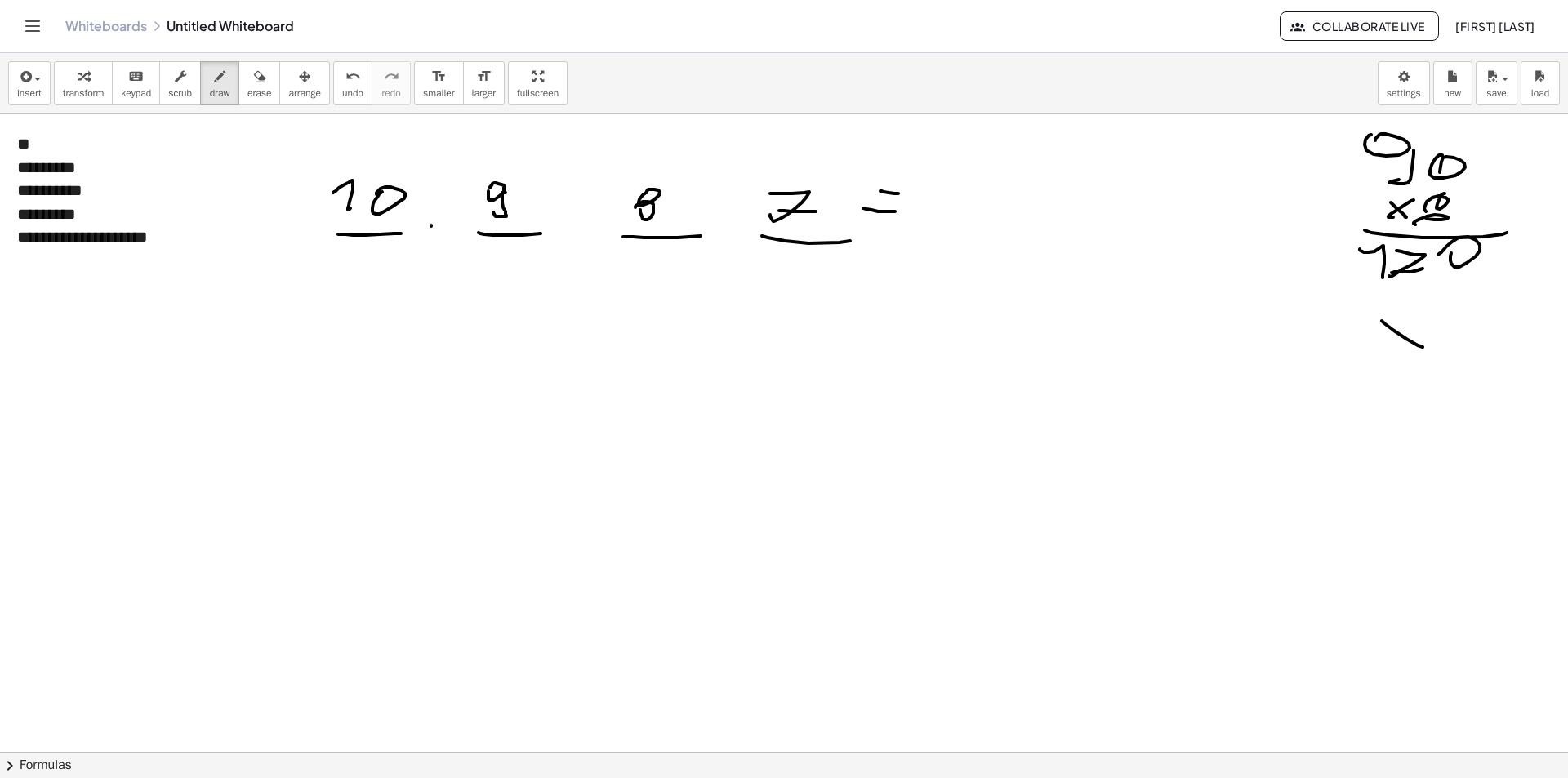 click at bounding box center (784, 805) 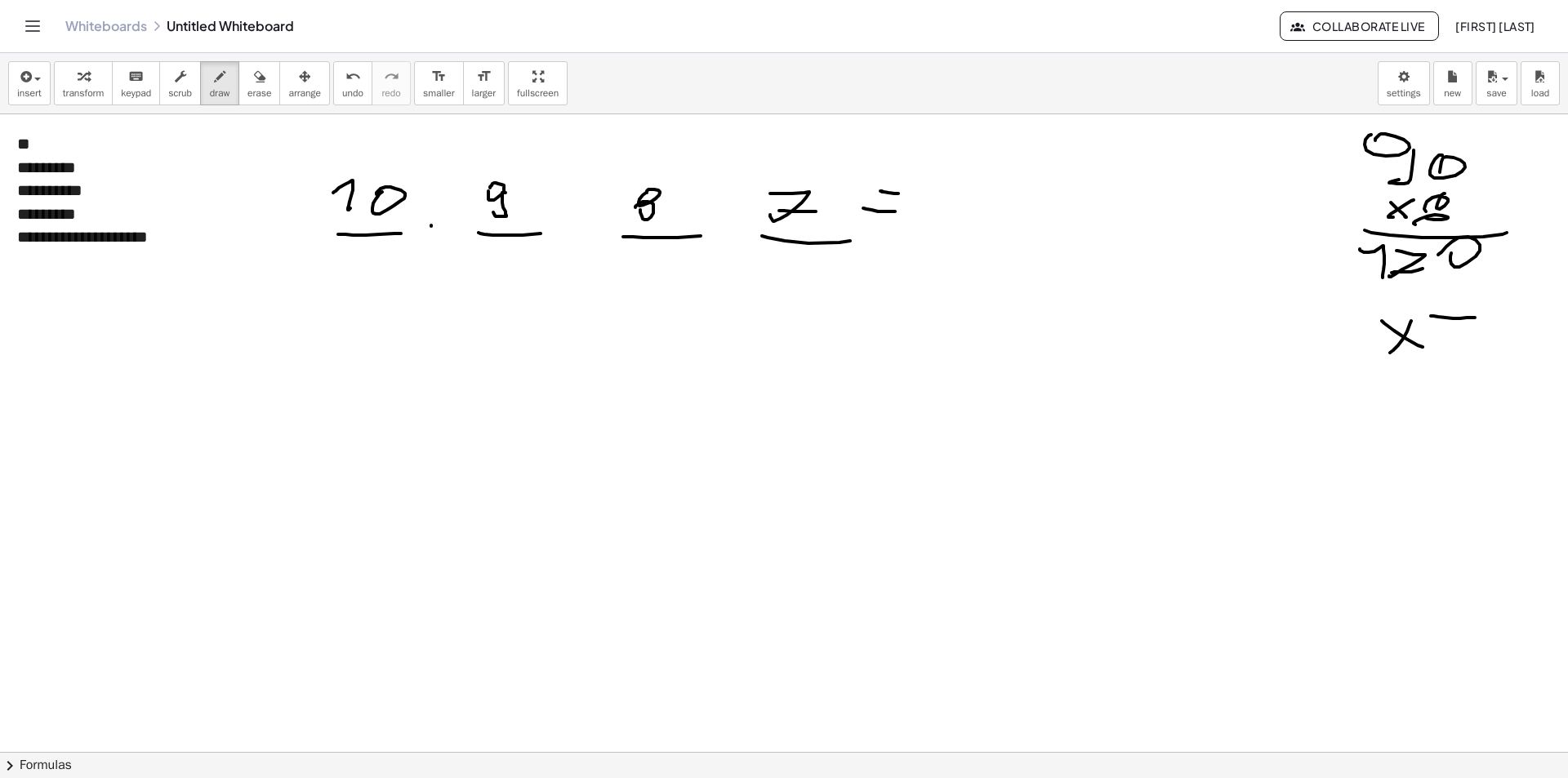 drag, startPoint x: 1475, startPoint y: 318, endPoint x: 1454, endPoint y: 343, distance: 32.649655 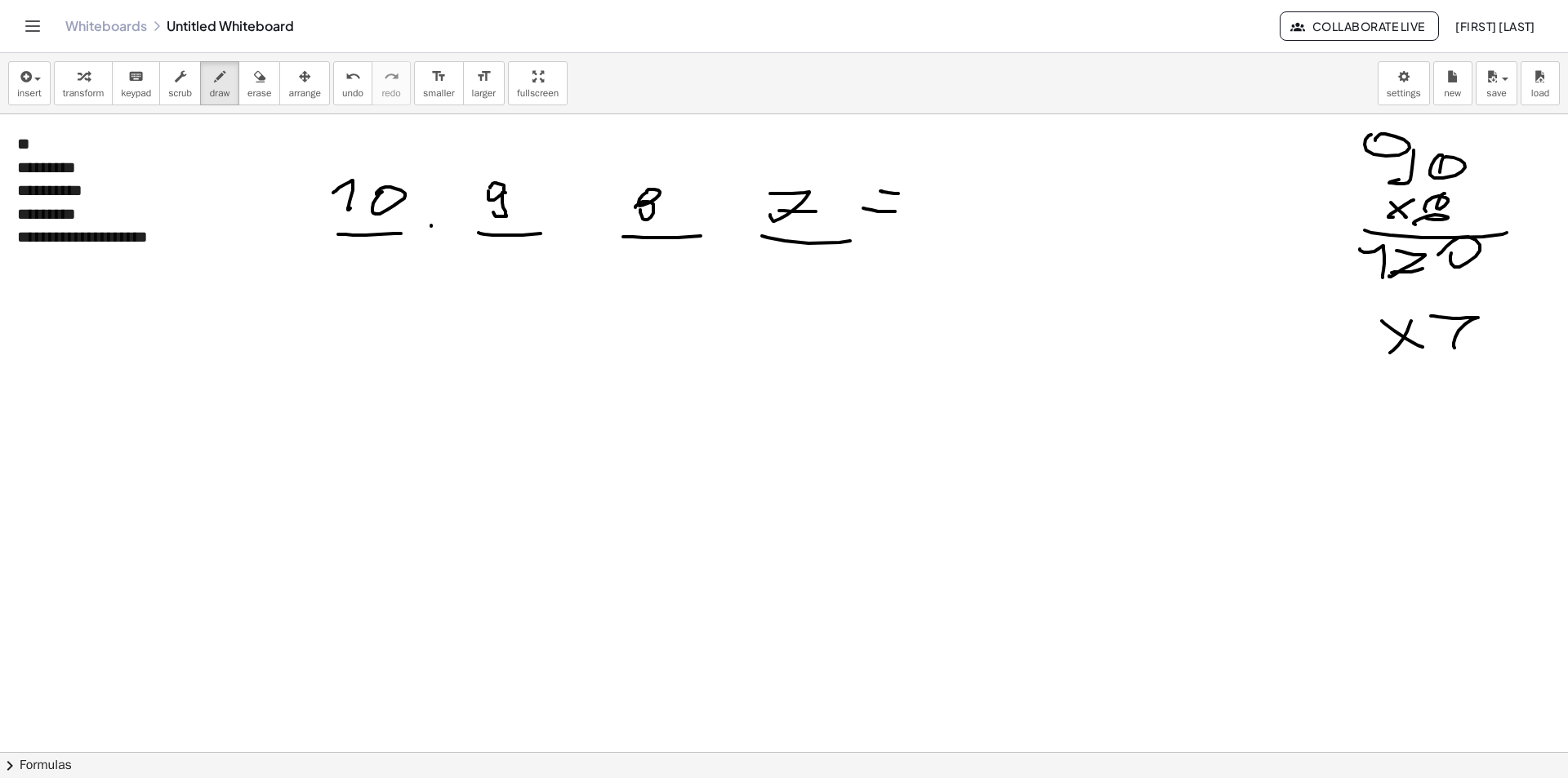 click at bounding box center [784, 805] 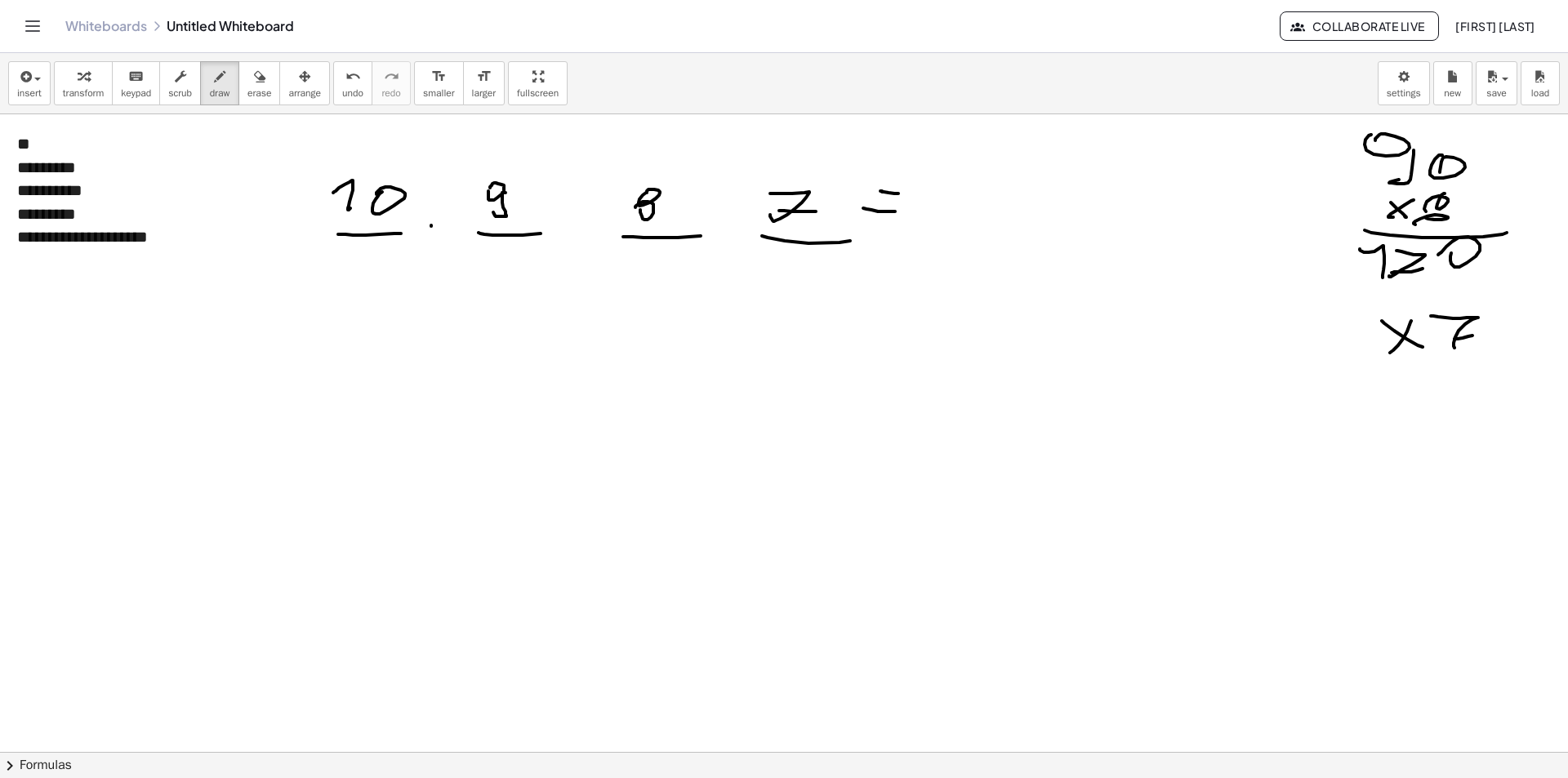 drag, startPoint x: 1377, startPoint y: 380, endPoint x: 1496, endPoint y: 360, distance: 120.66897 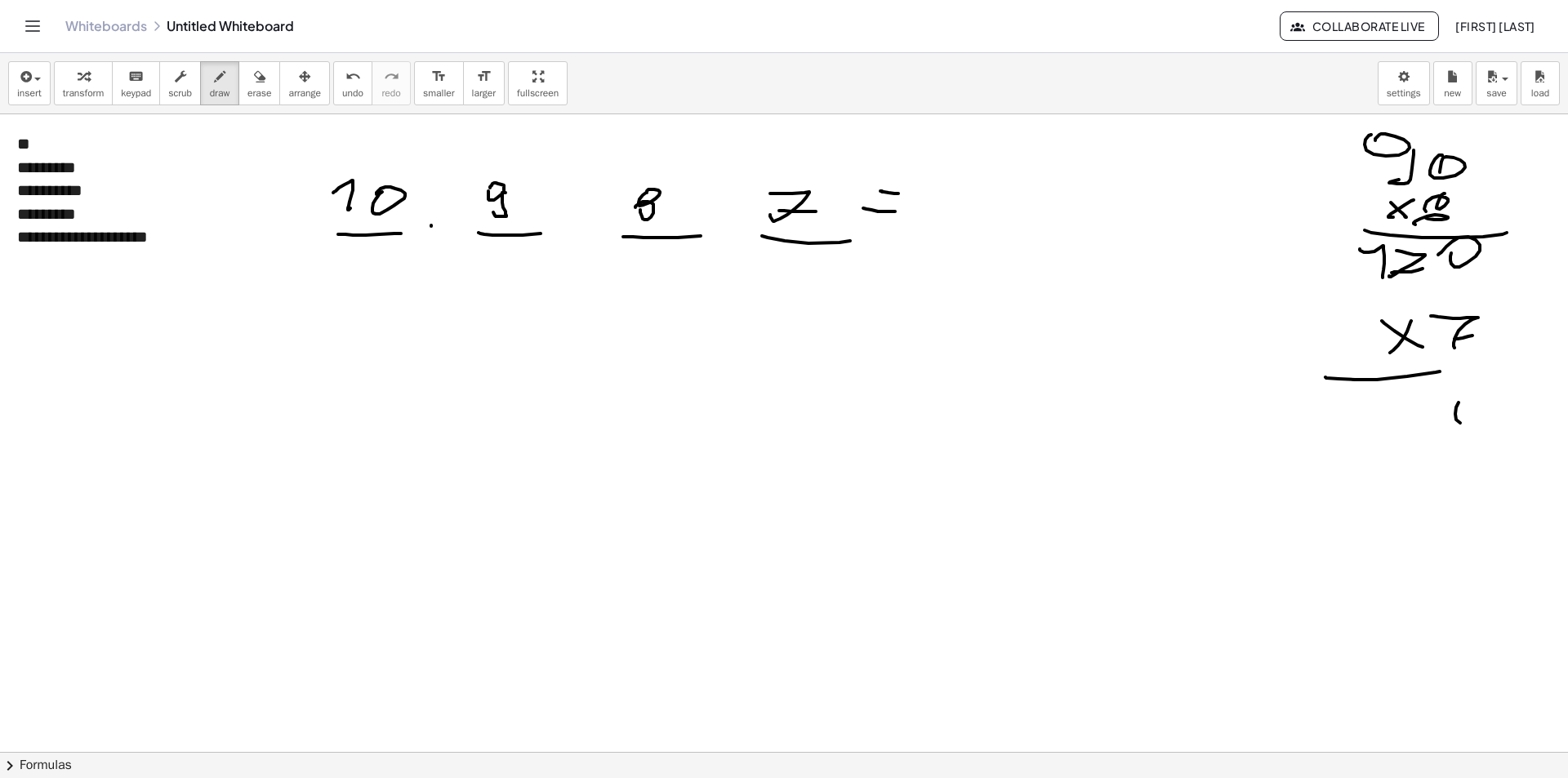 drag, startPoint x: 1460, startPoint y: 423, endPoint x: 1461, endPoint y: 396, distance: 27.01851 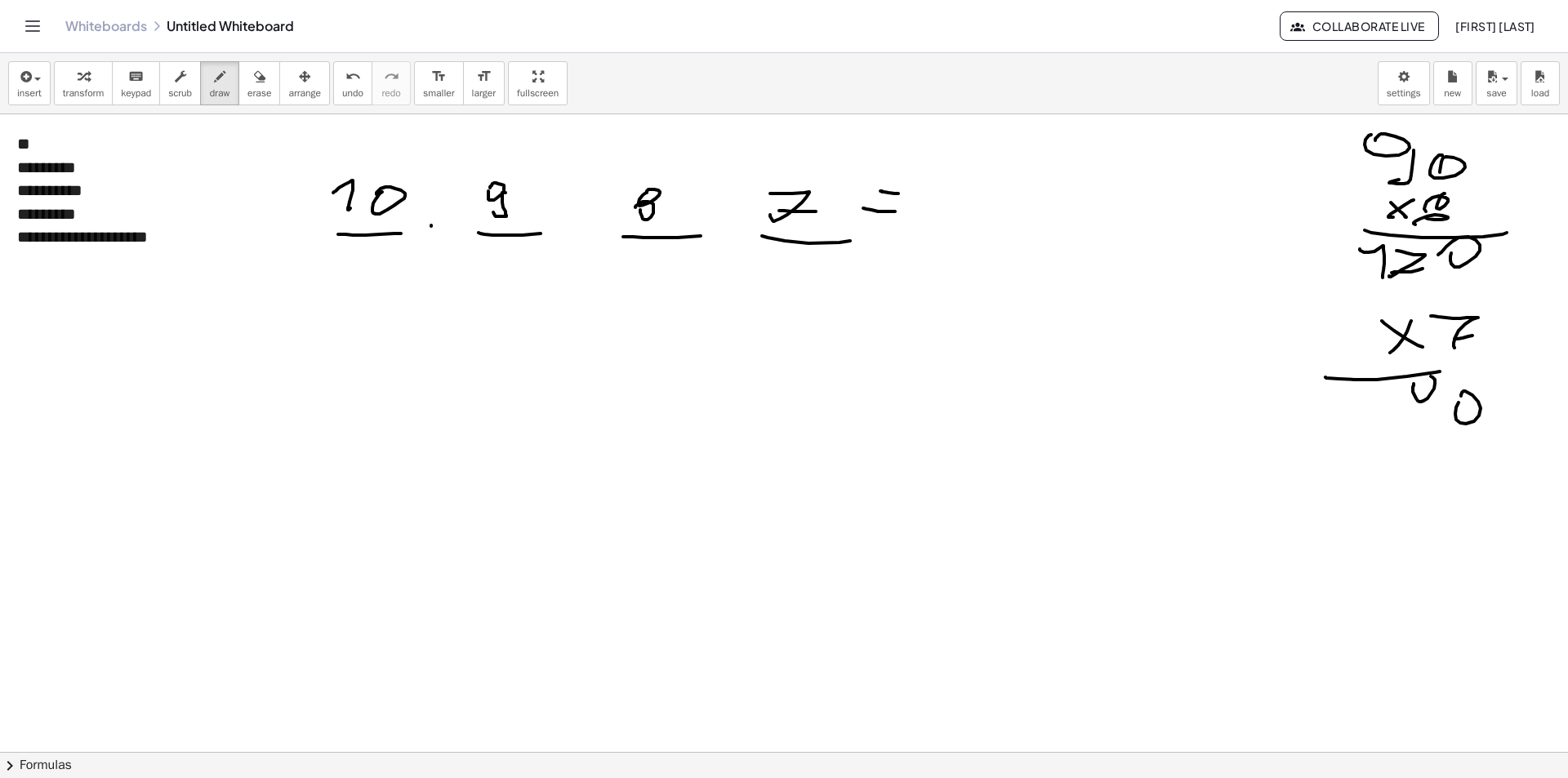 drag 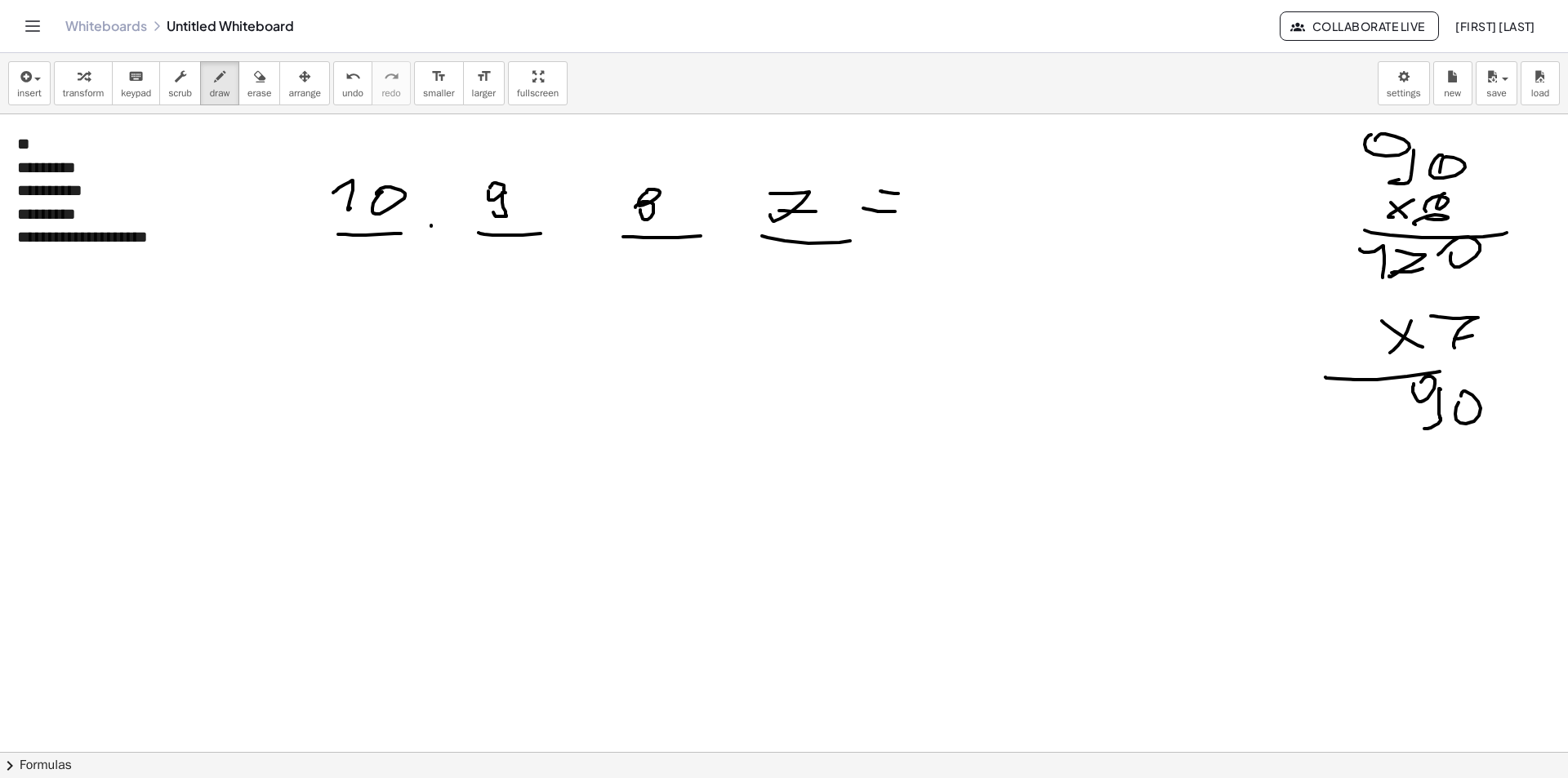 click at bounding box center [784, 805] 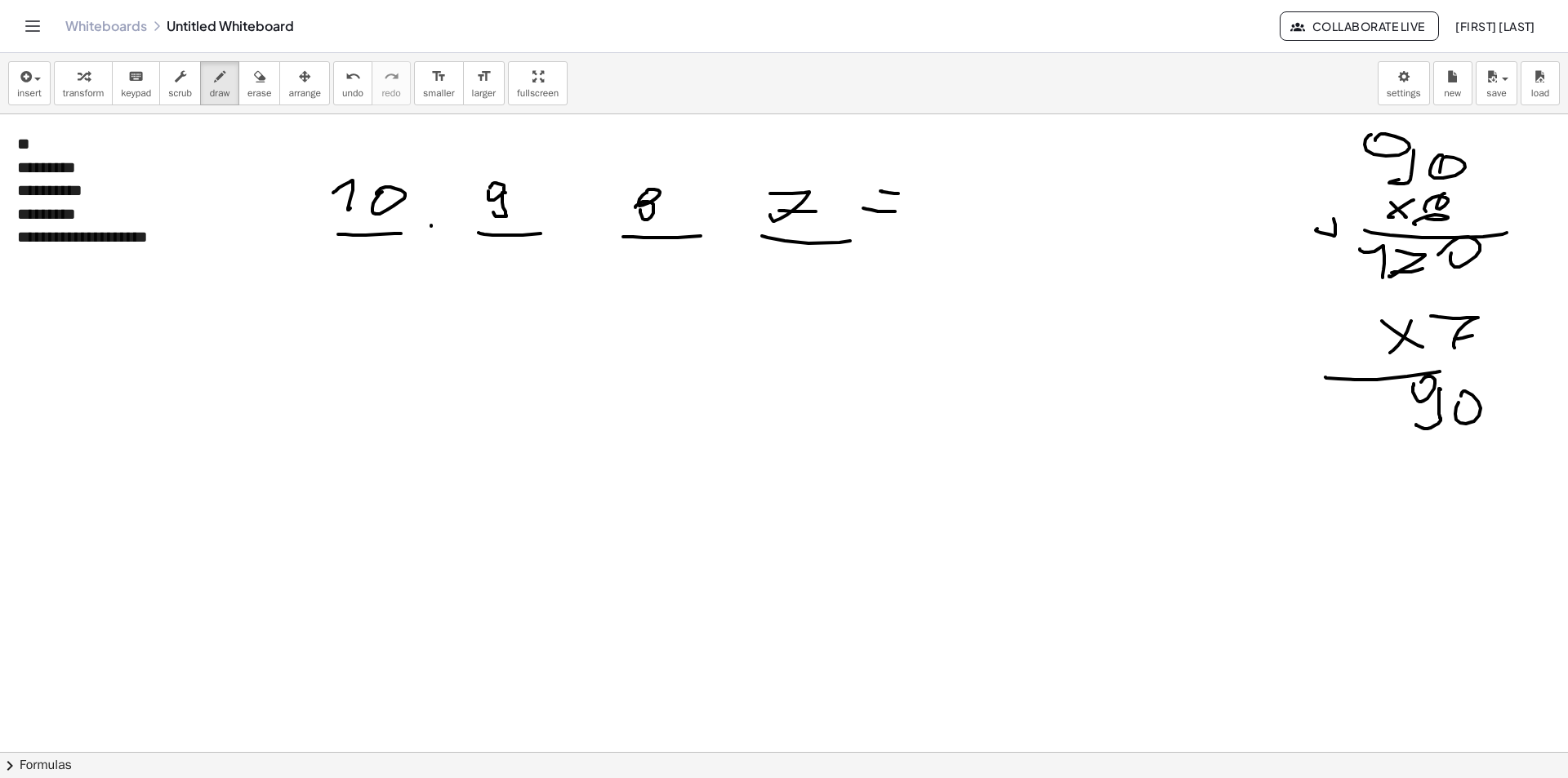 click at bounding box center (784, 805) 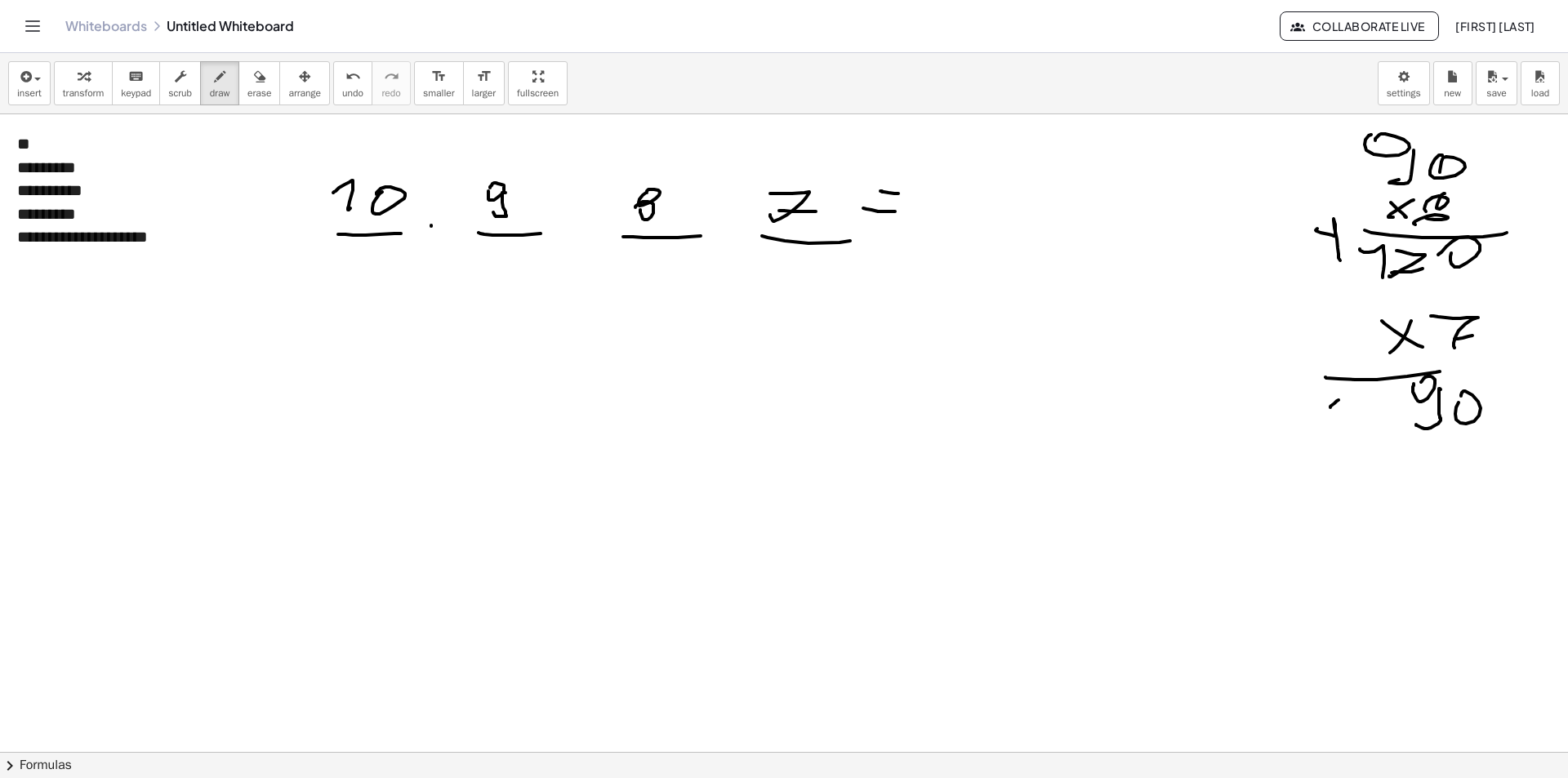 click at bounding box center (784, 805) 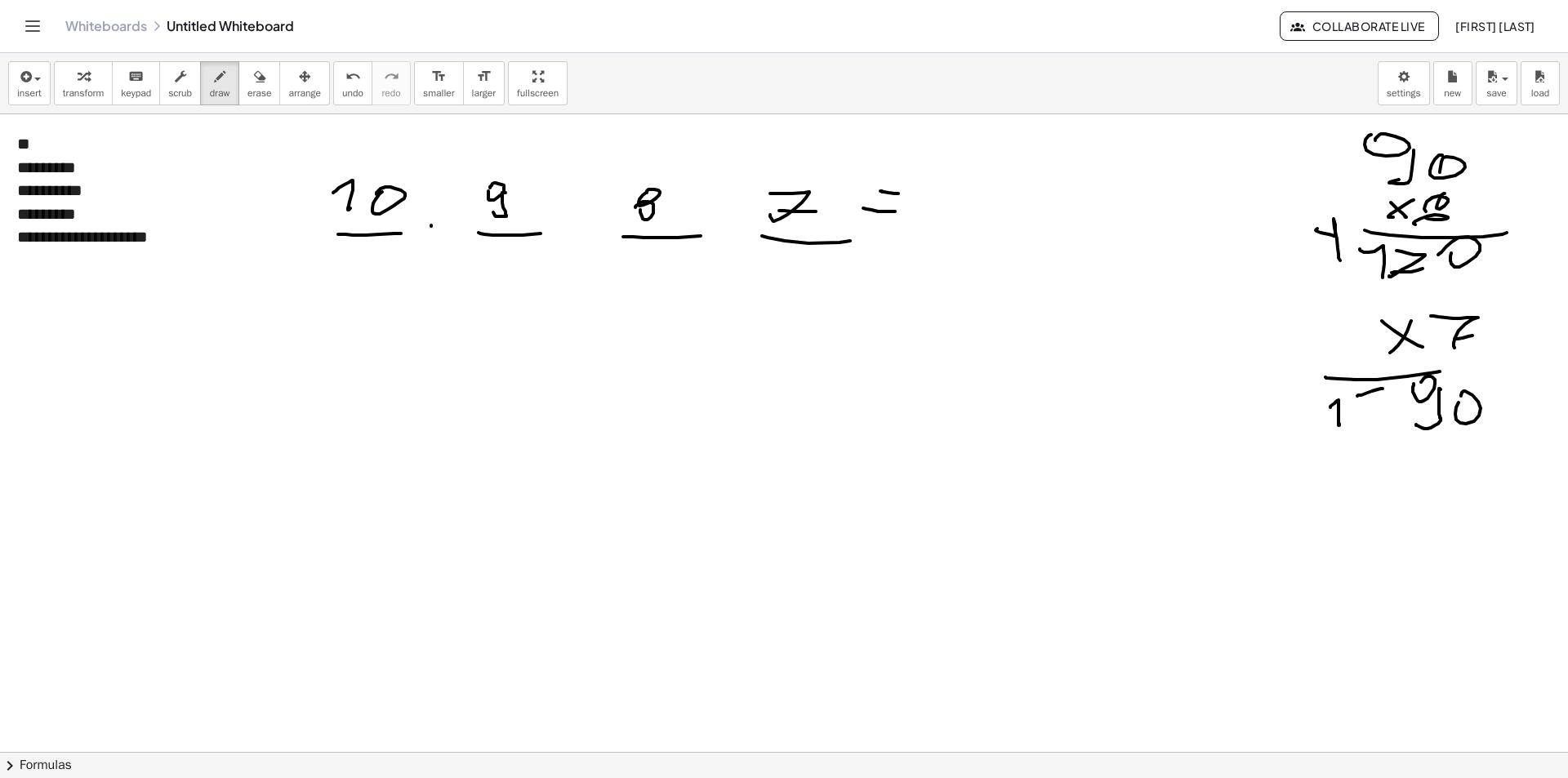 click at bounding box center [784, 805] 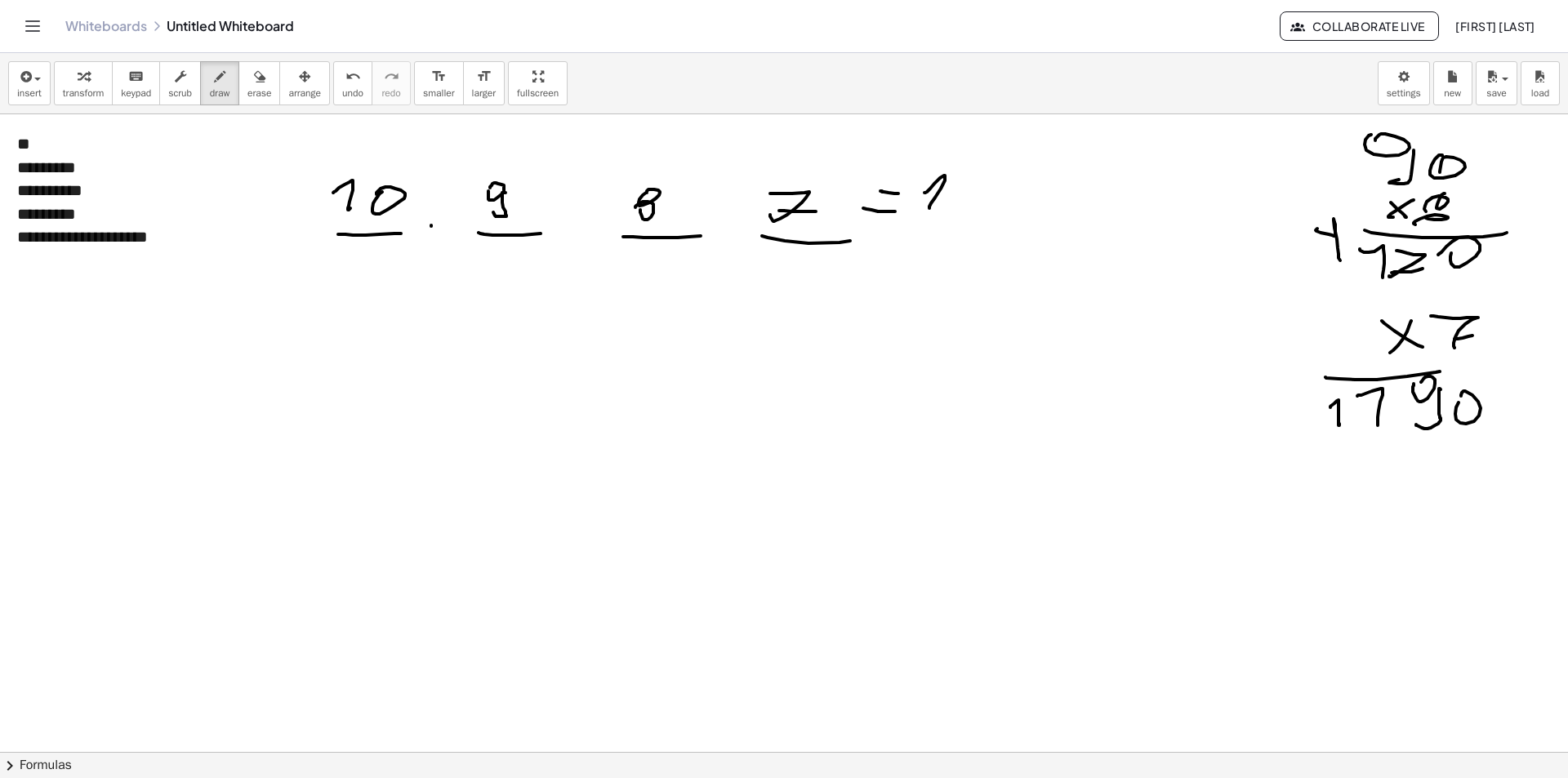 click at bounding box center (784, 805) 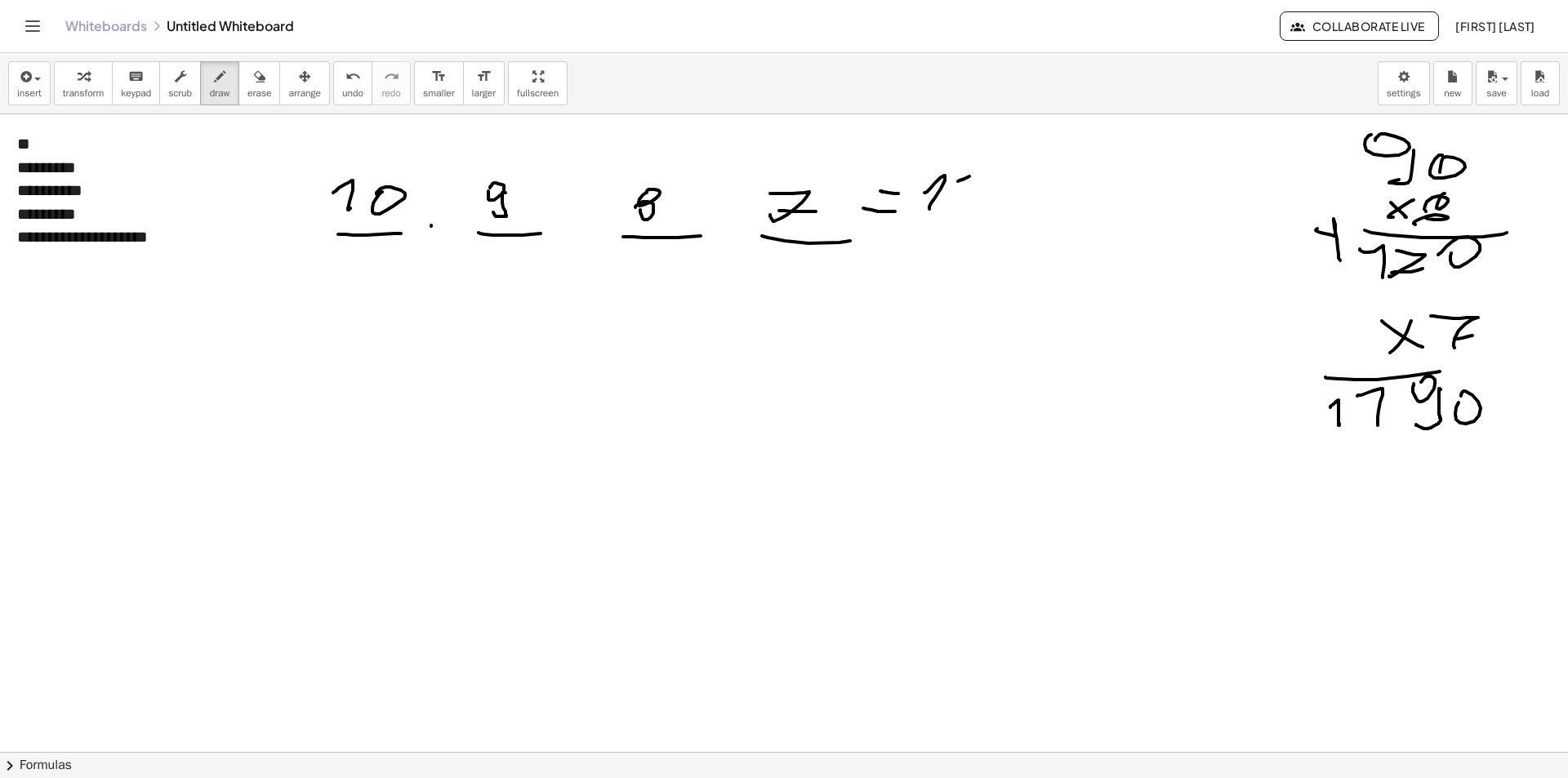 click at bounding box center [784, 805] 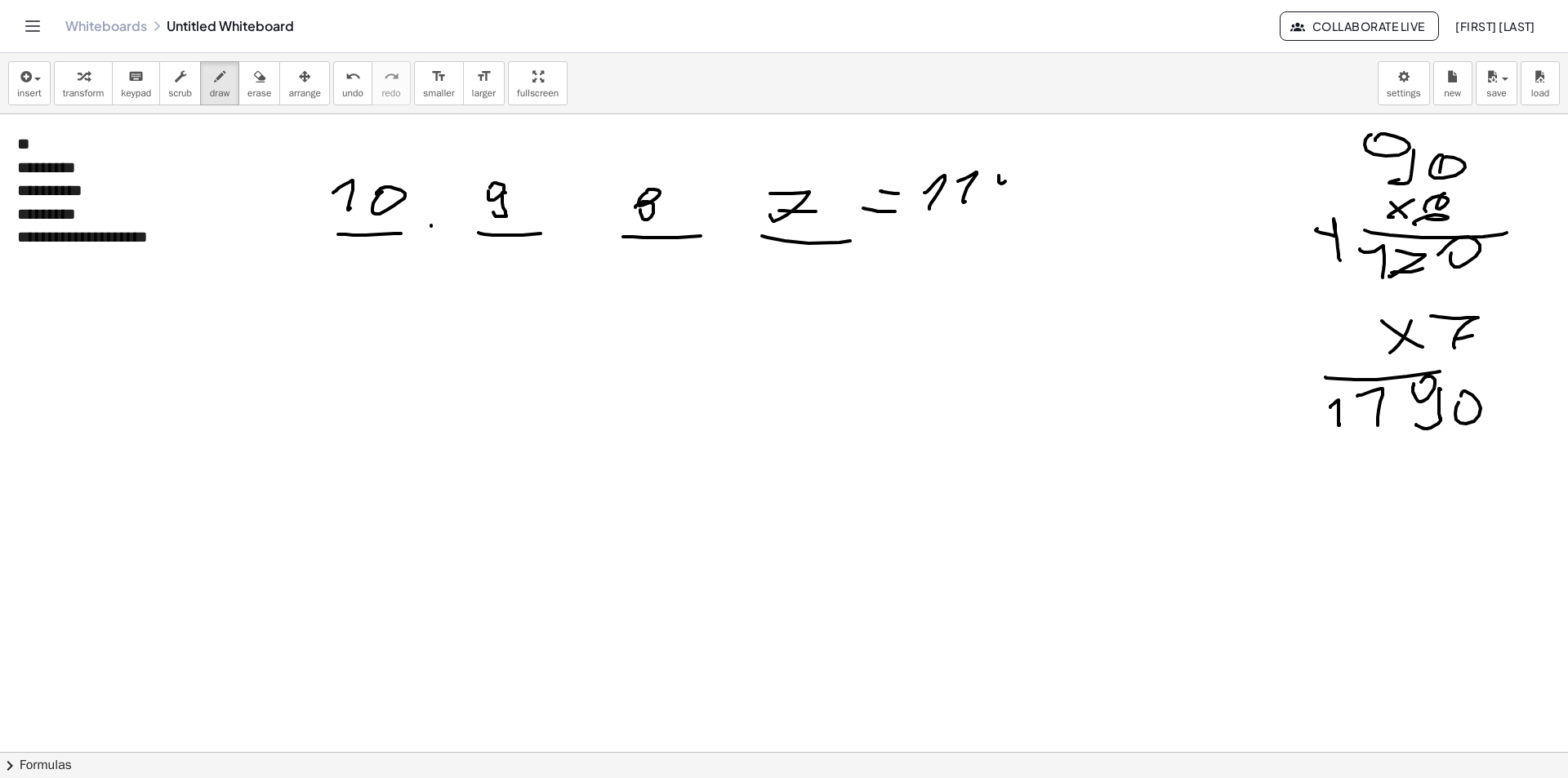 click at bounding box center (784, 805) 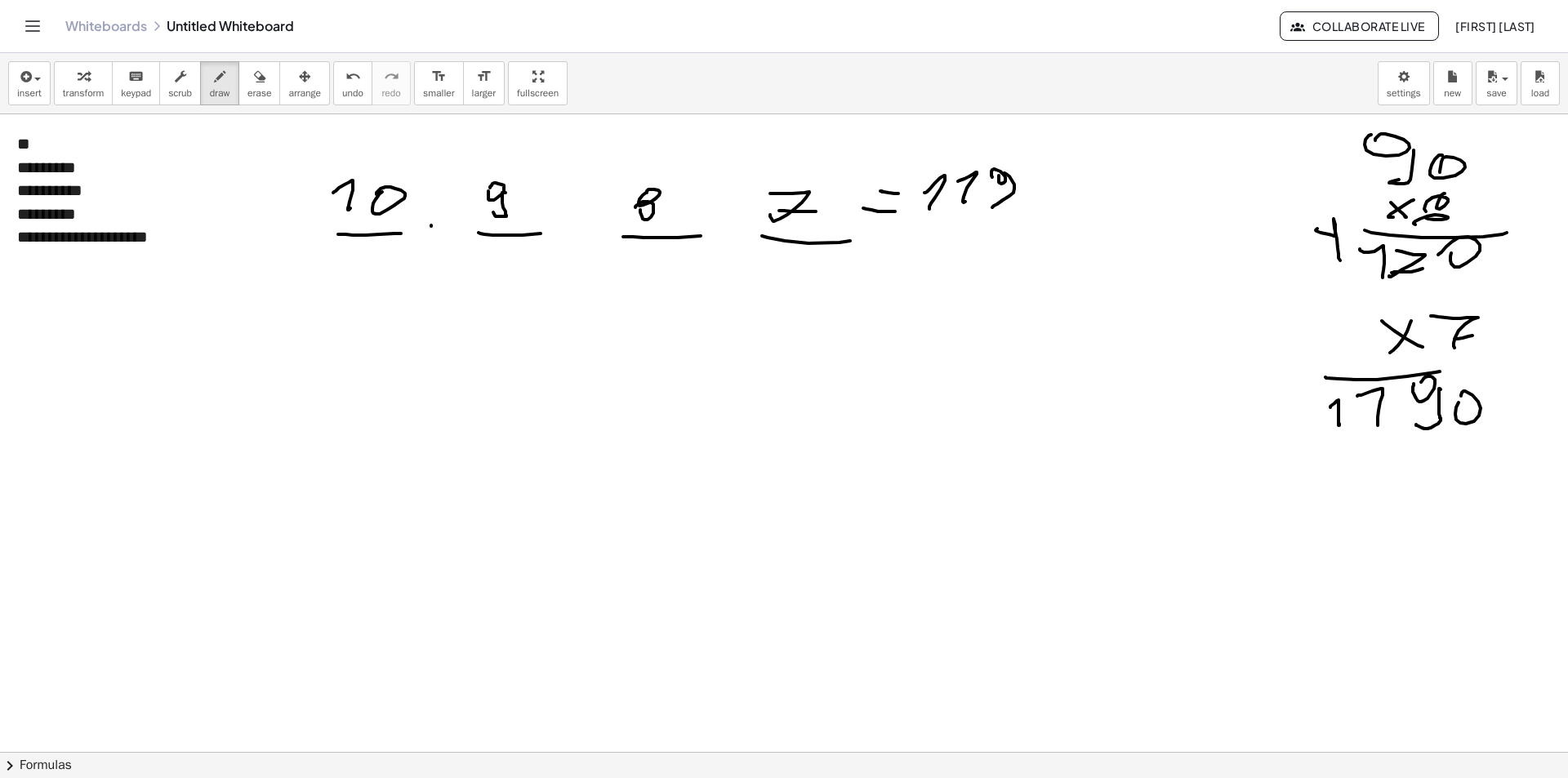 click at bounding box center [784, 805] 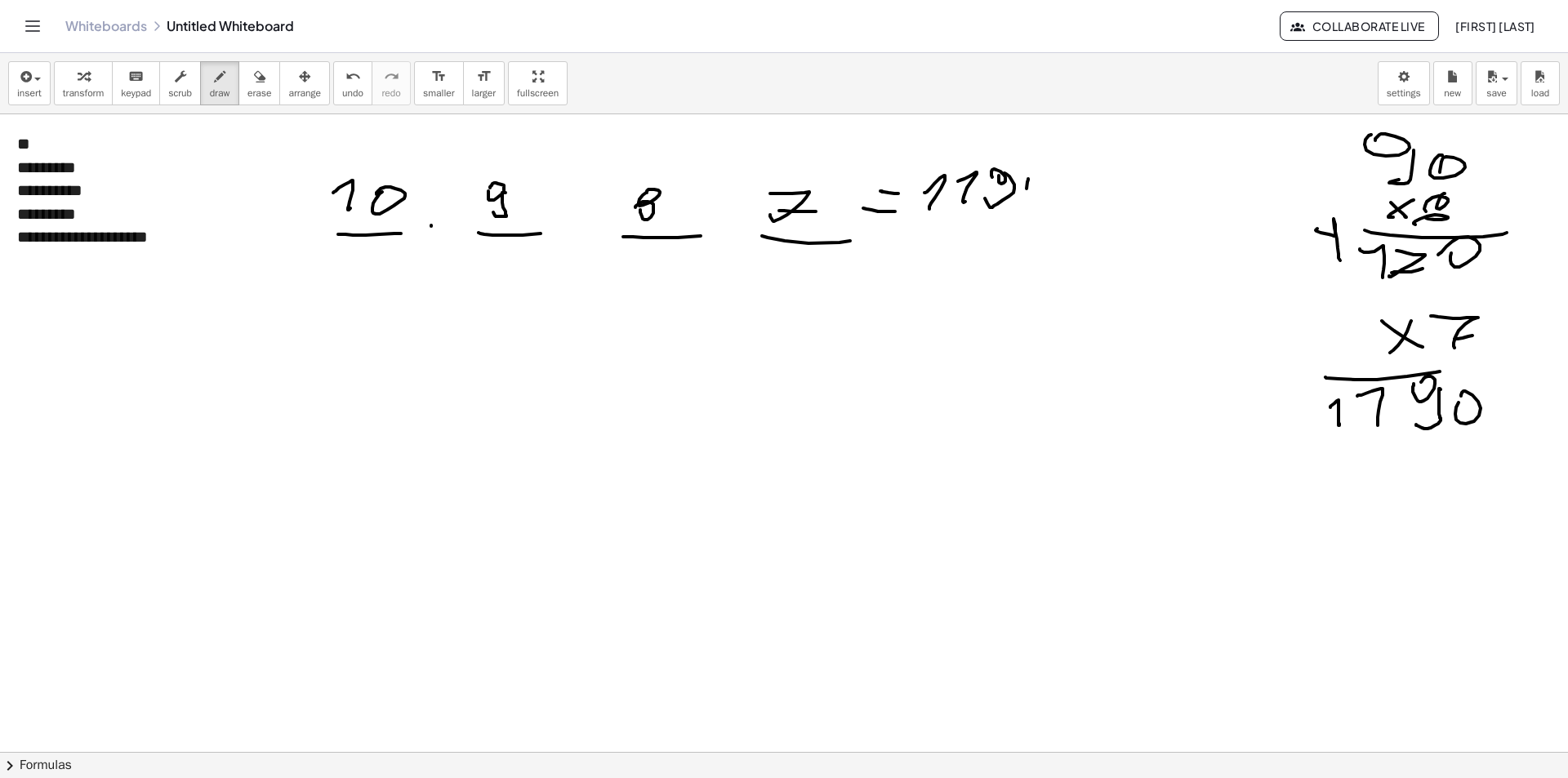 click at bounding box center (784, 805) 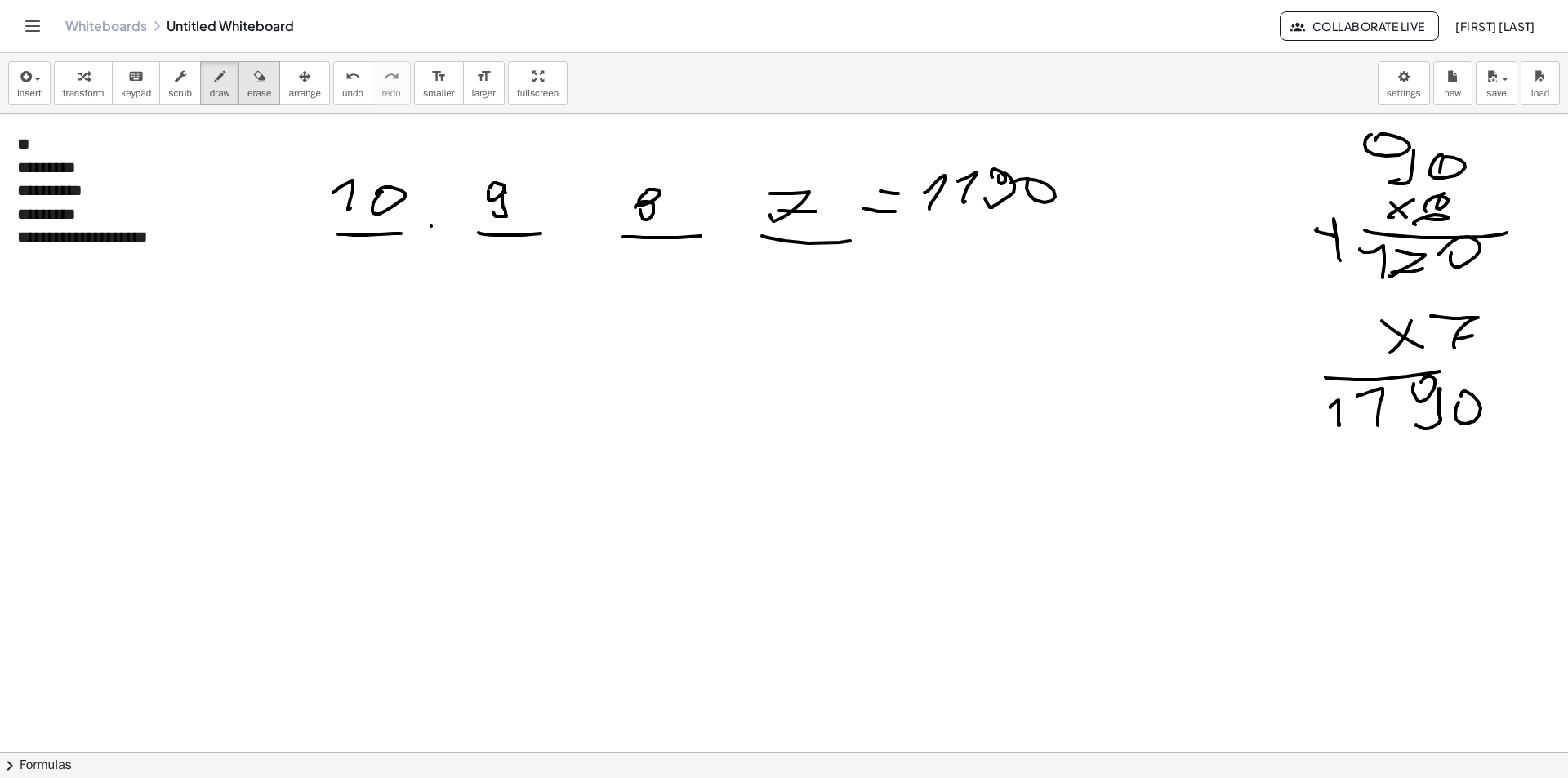 click at bounding box center [259, 76] 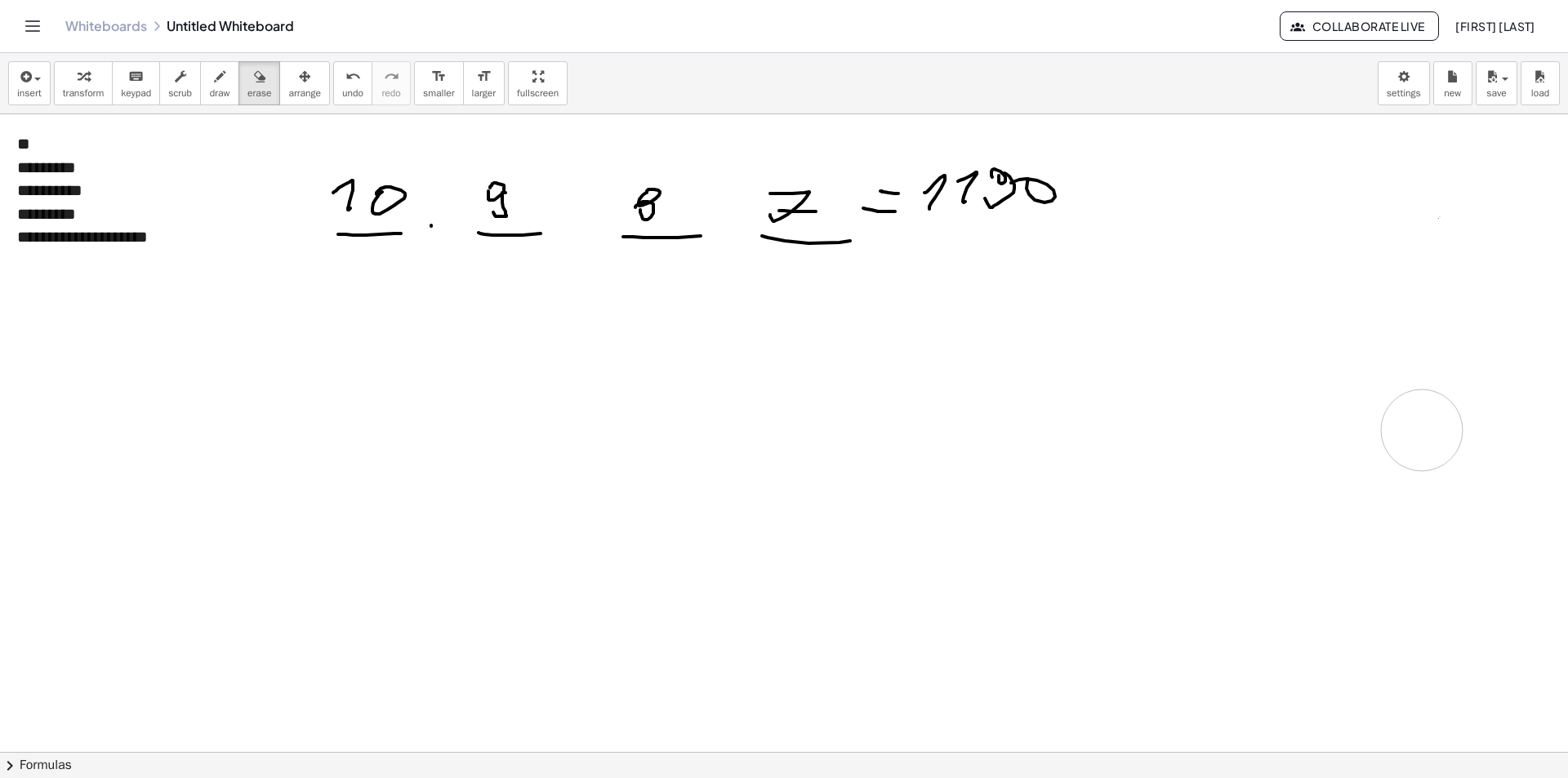 click at bounding box center [784, 805] 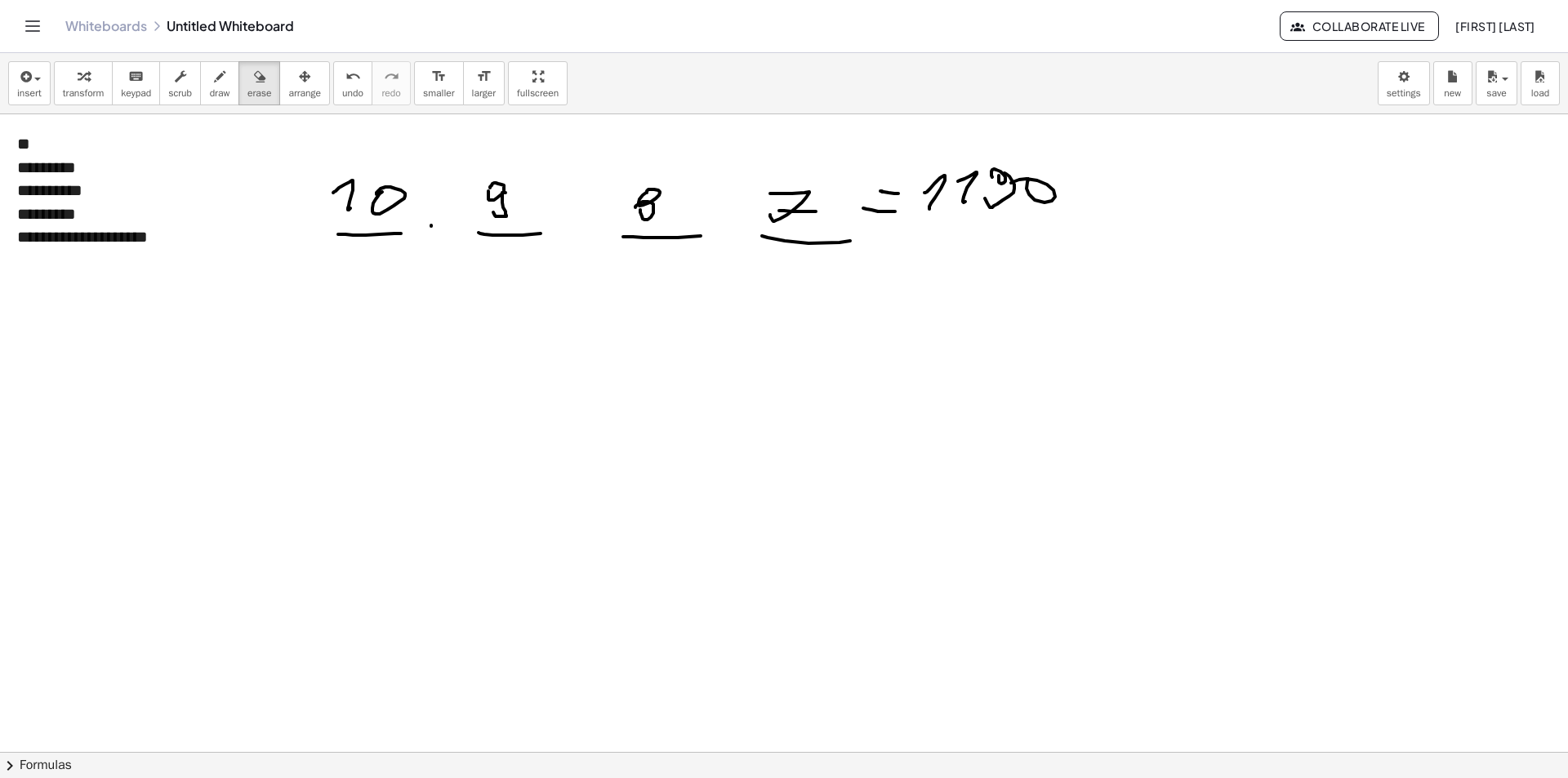 click at bounding box center [784, 805] 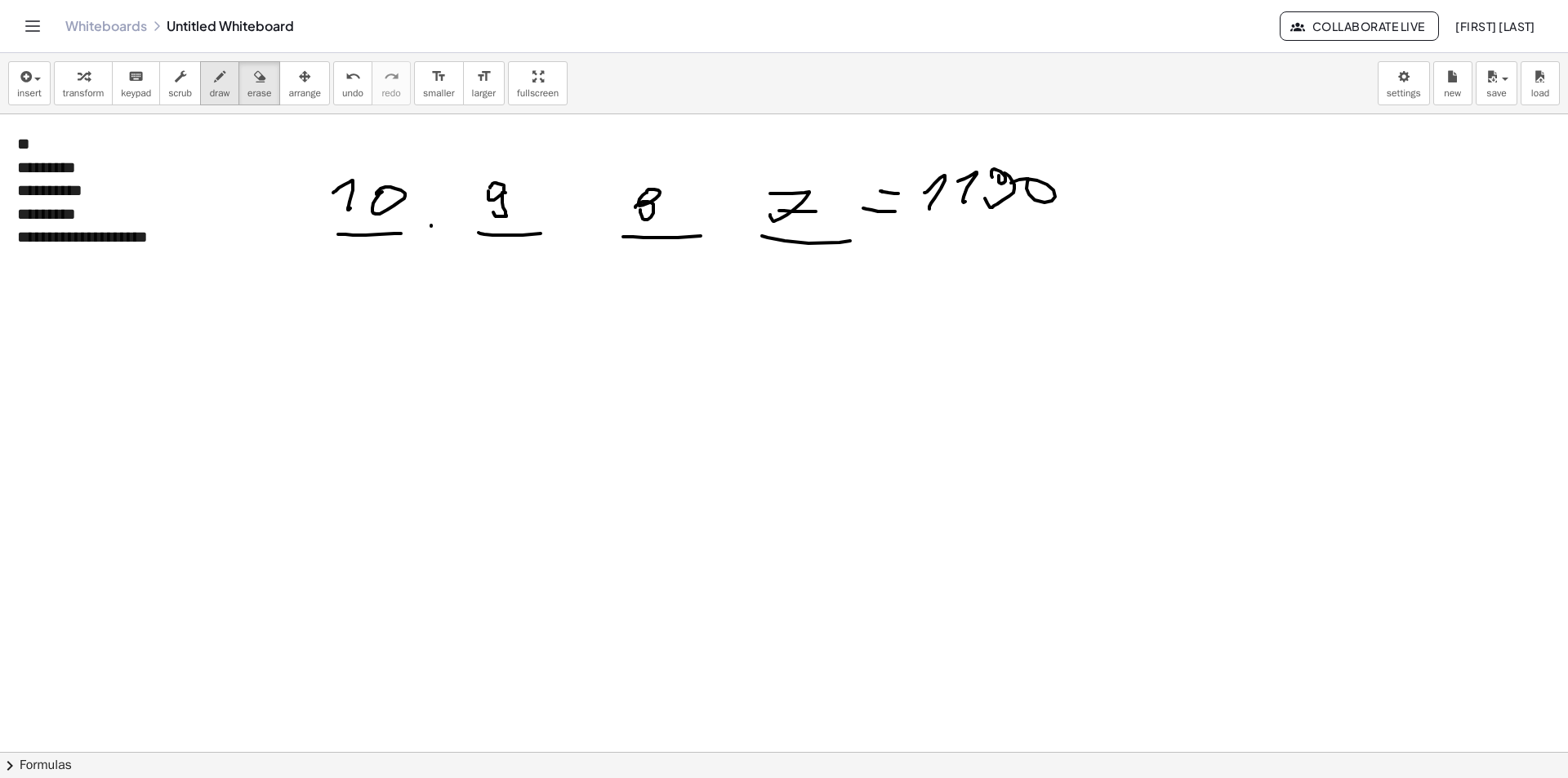 click at bounding box center (220, 77) 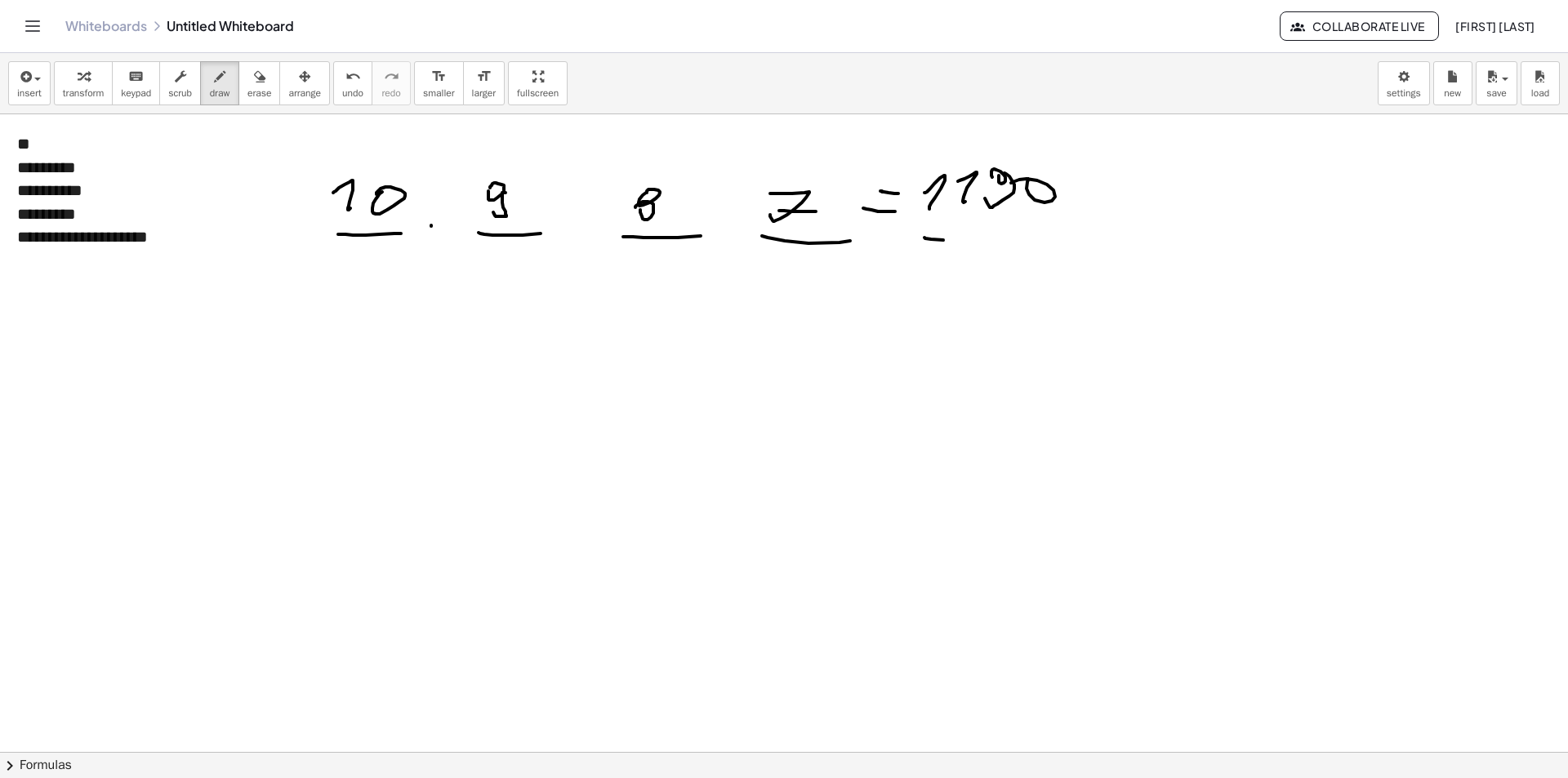 click at bounding box center (784, 805) 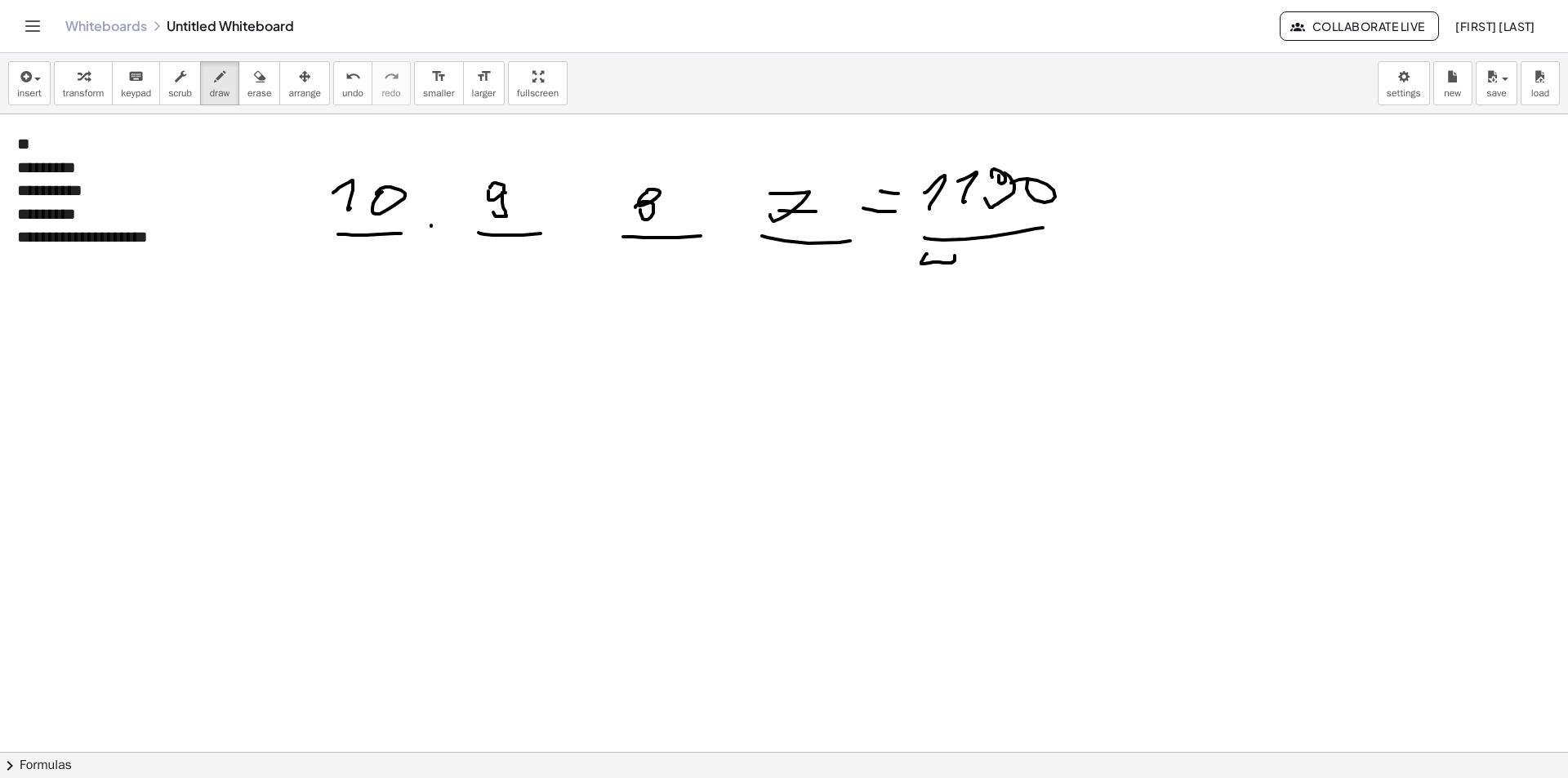 click at bounding box center [784, 805] 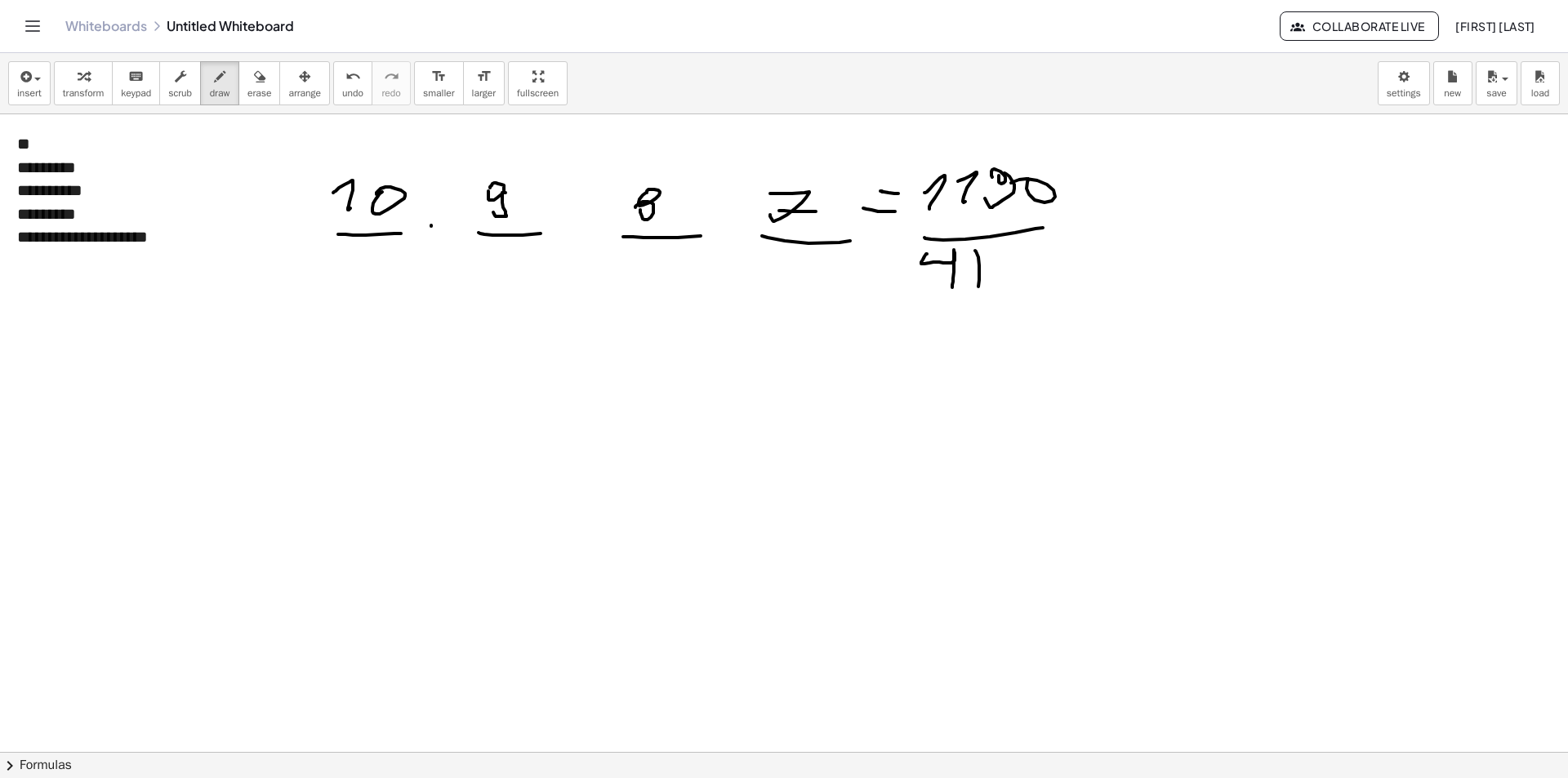 click at bounding box center (784, 805) 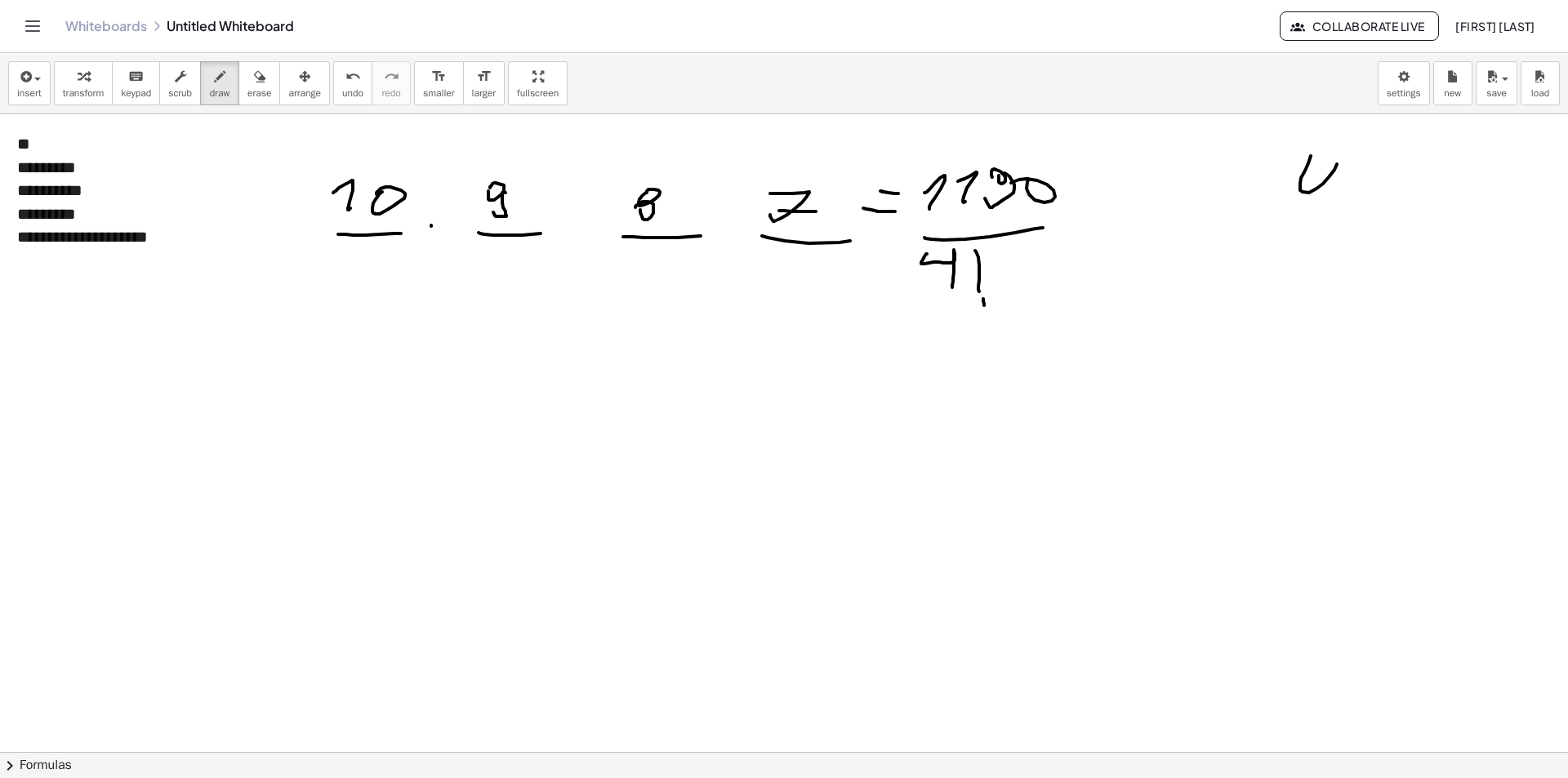 click at bounding box center (784, 805) 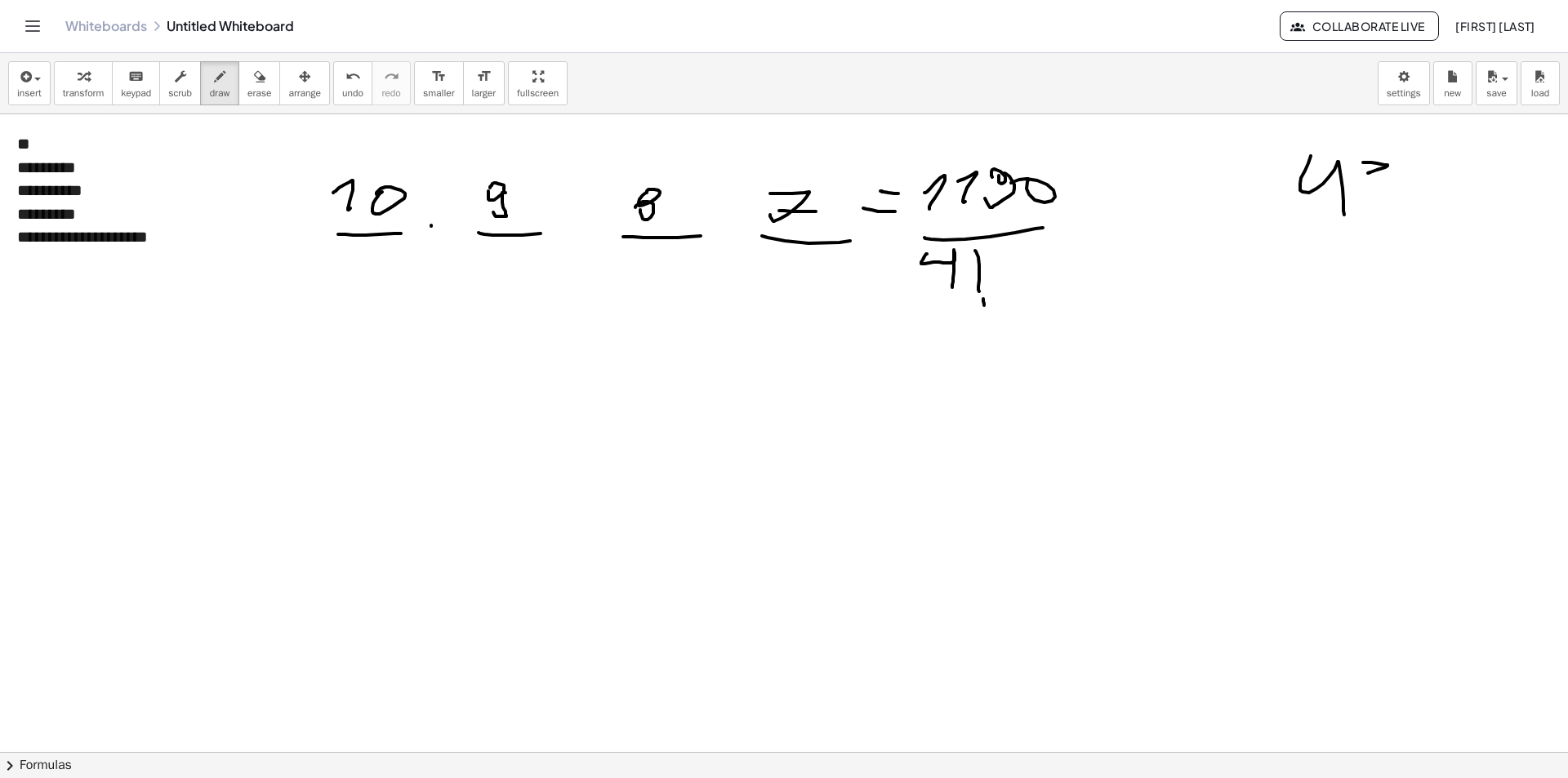 click at bounding box center [784, 805] 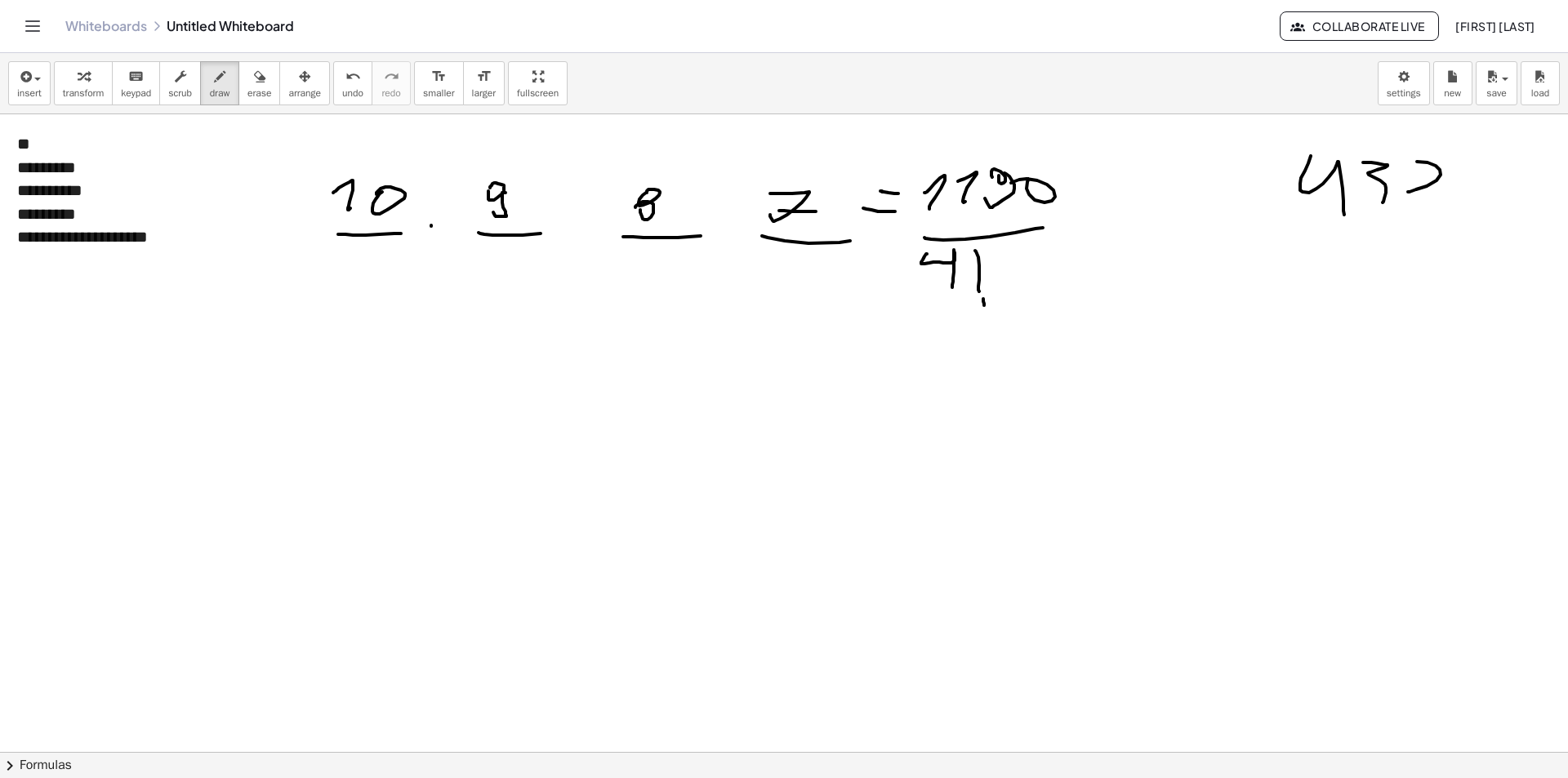 click at bounding box center (784, 805) 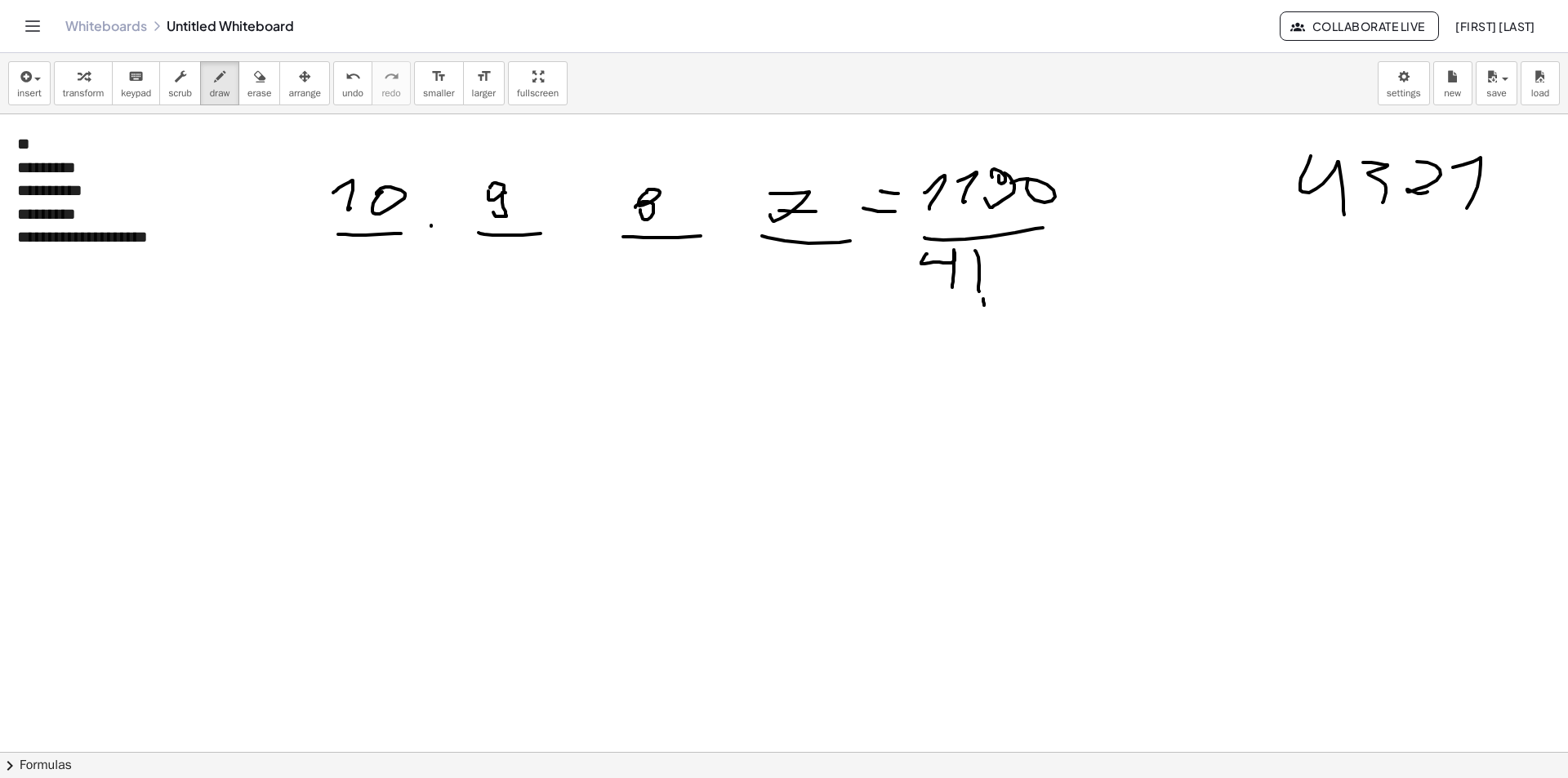 click at bounding box center [784, 805] 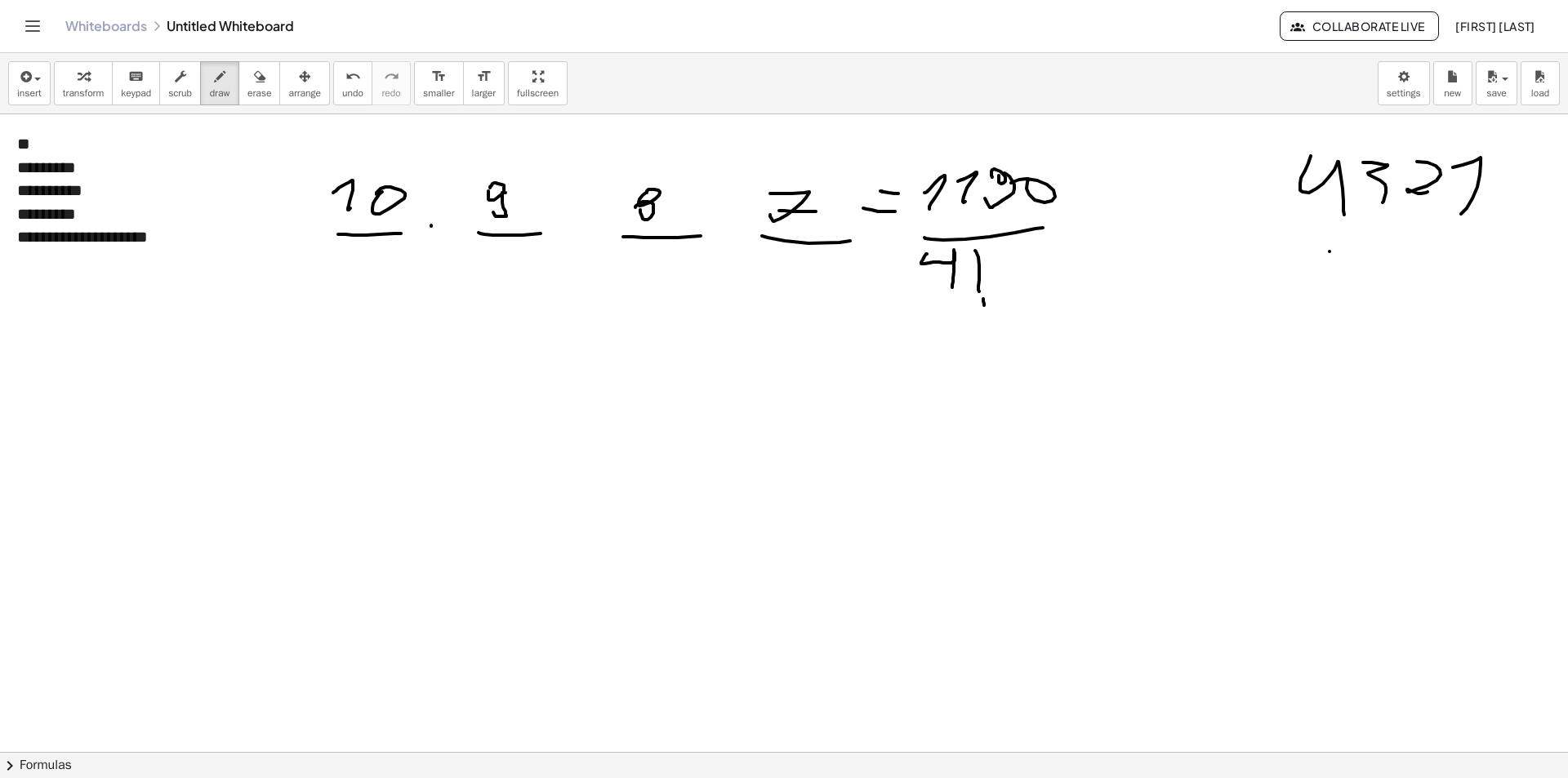 click at bounding box center (784, 805) 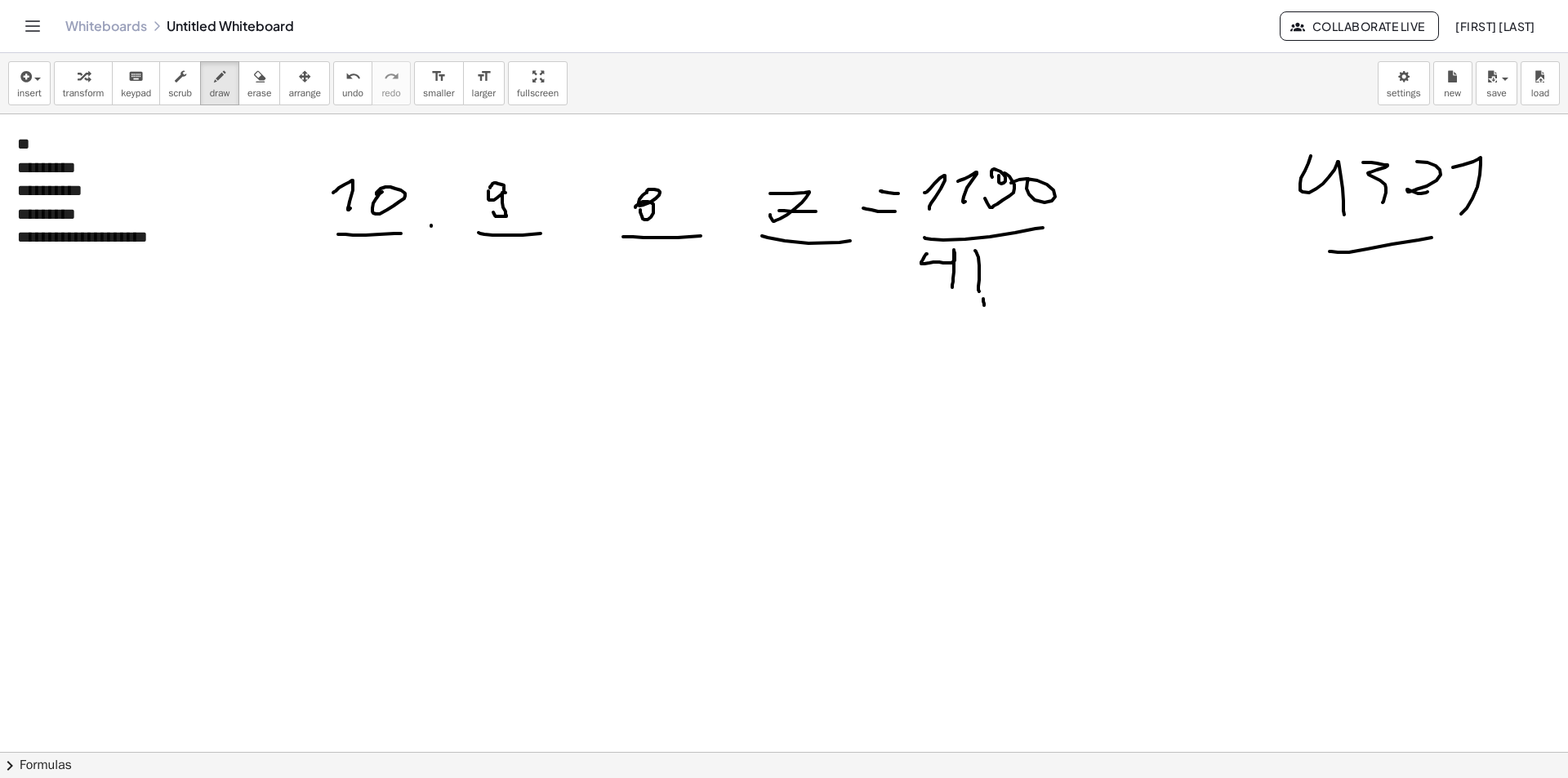 click at bounding box center (784, 805) 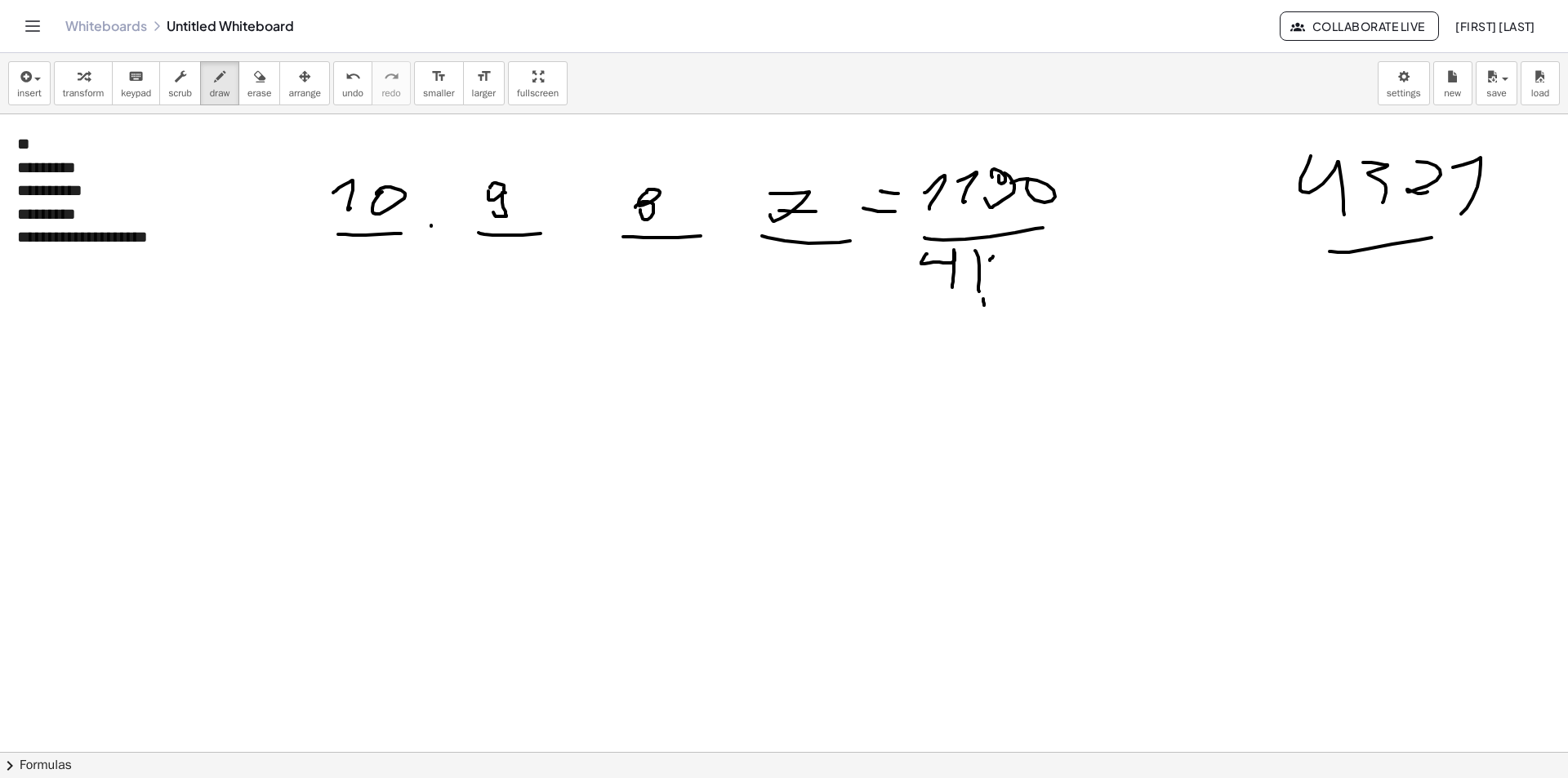 click at bounding box center (784, 805) 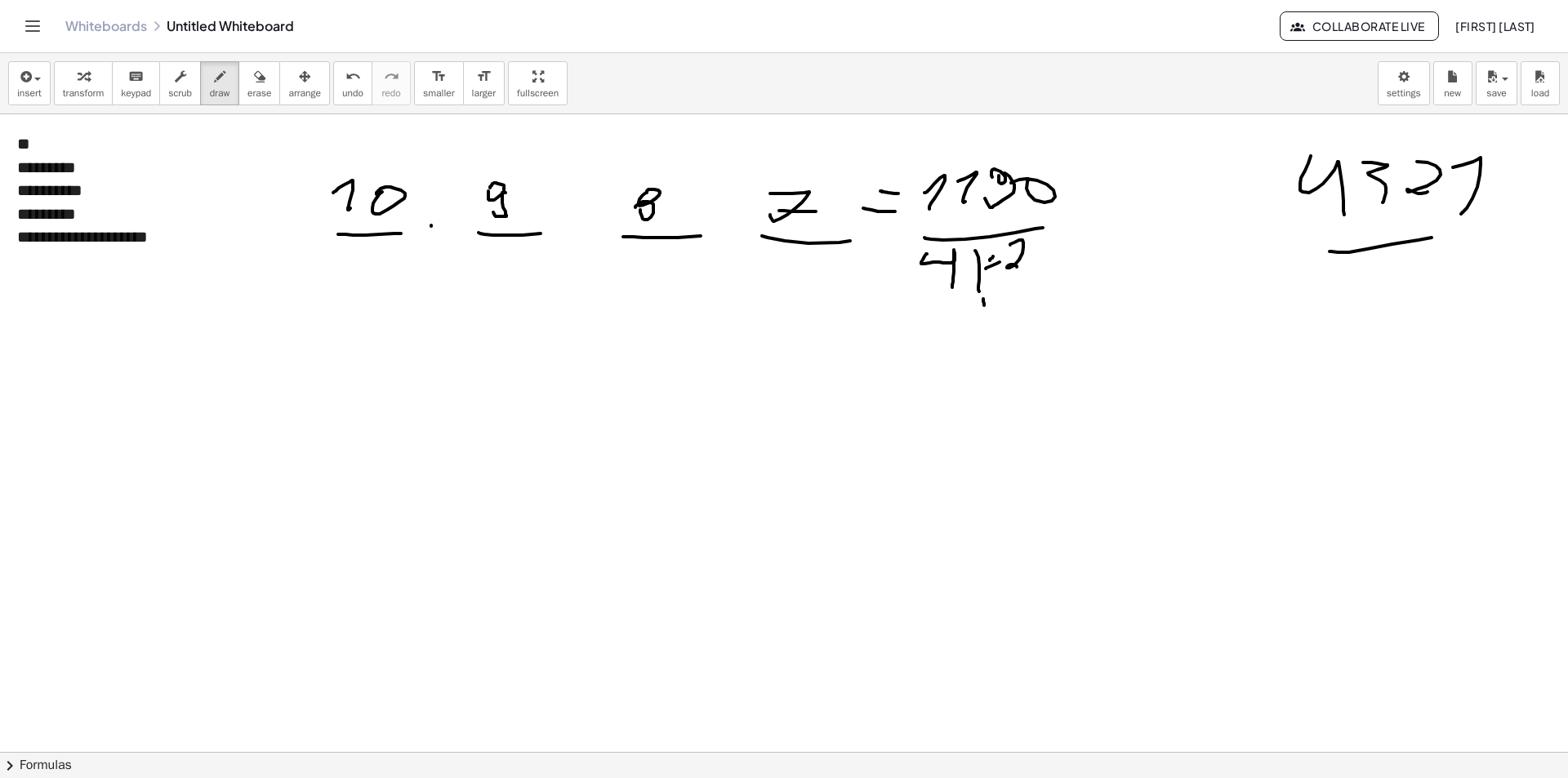 click at bounding box center [784, 805] 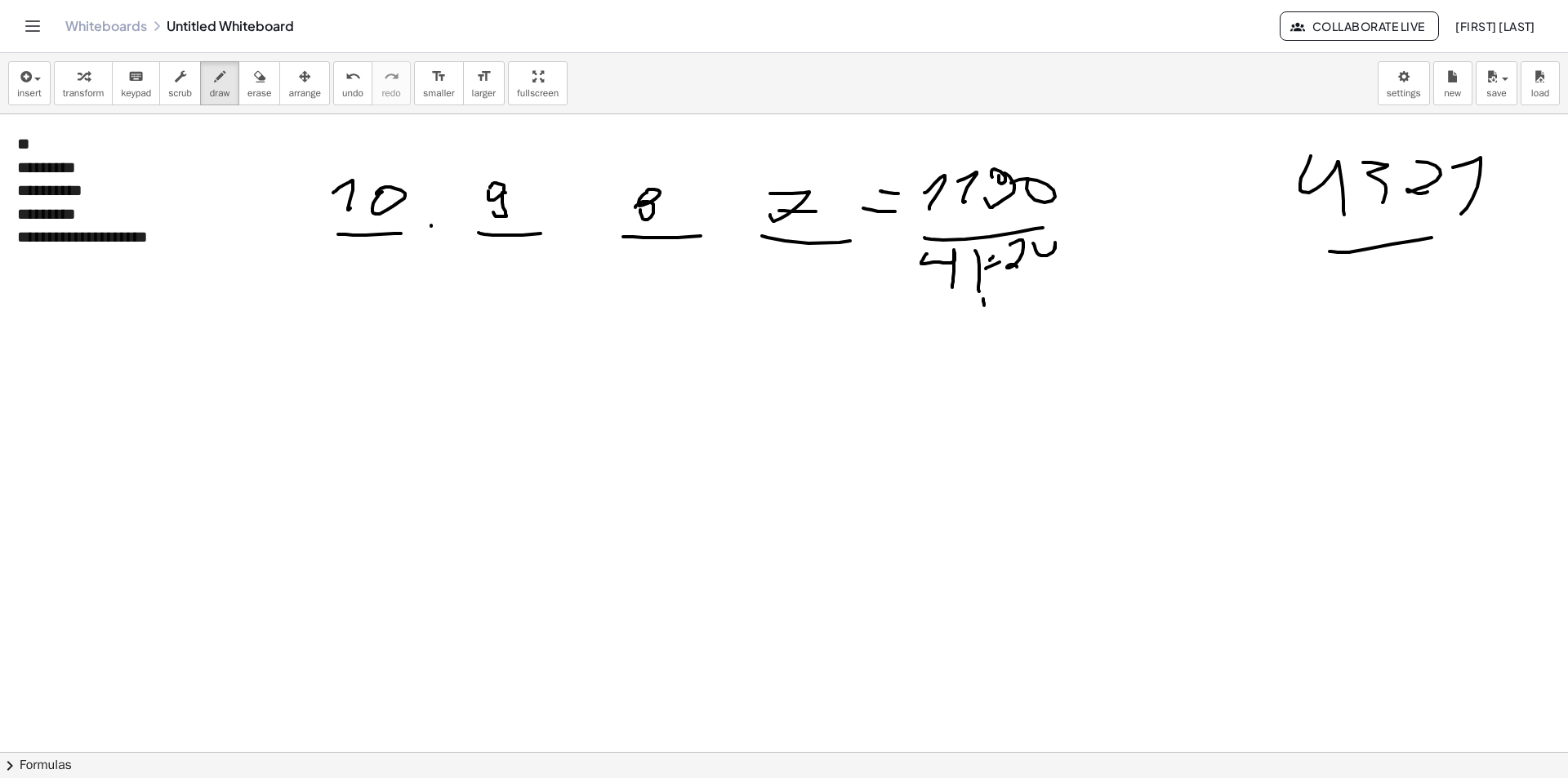 click at bounding box center (784, 805) 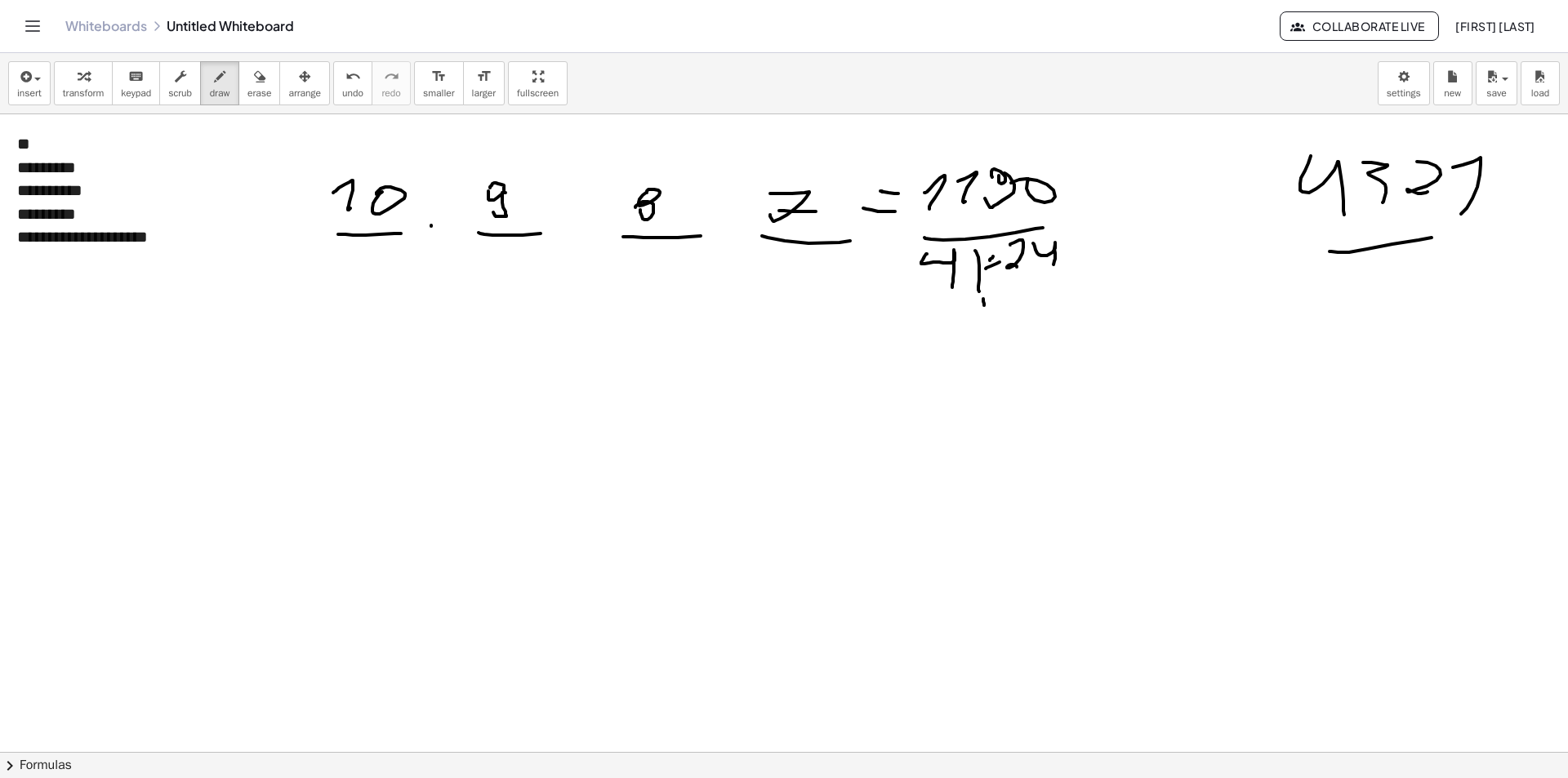 click at bounding box center (784, 805) 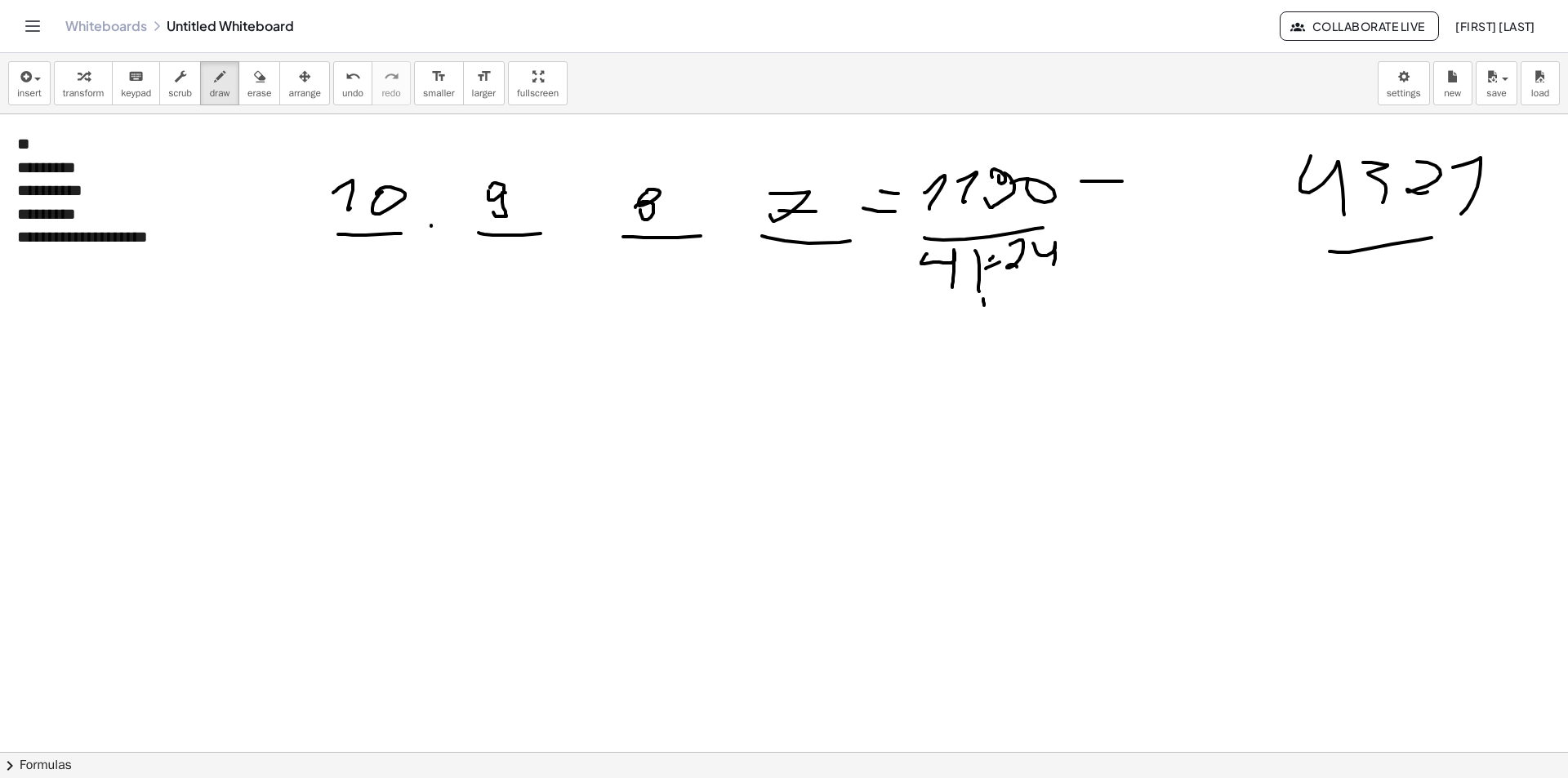 click at bounding box center (784, 805) 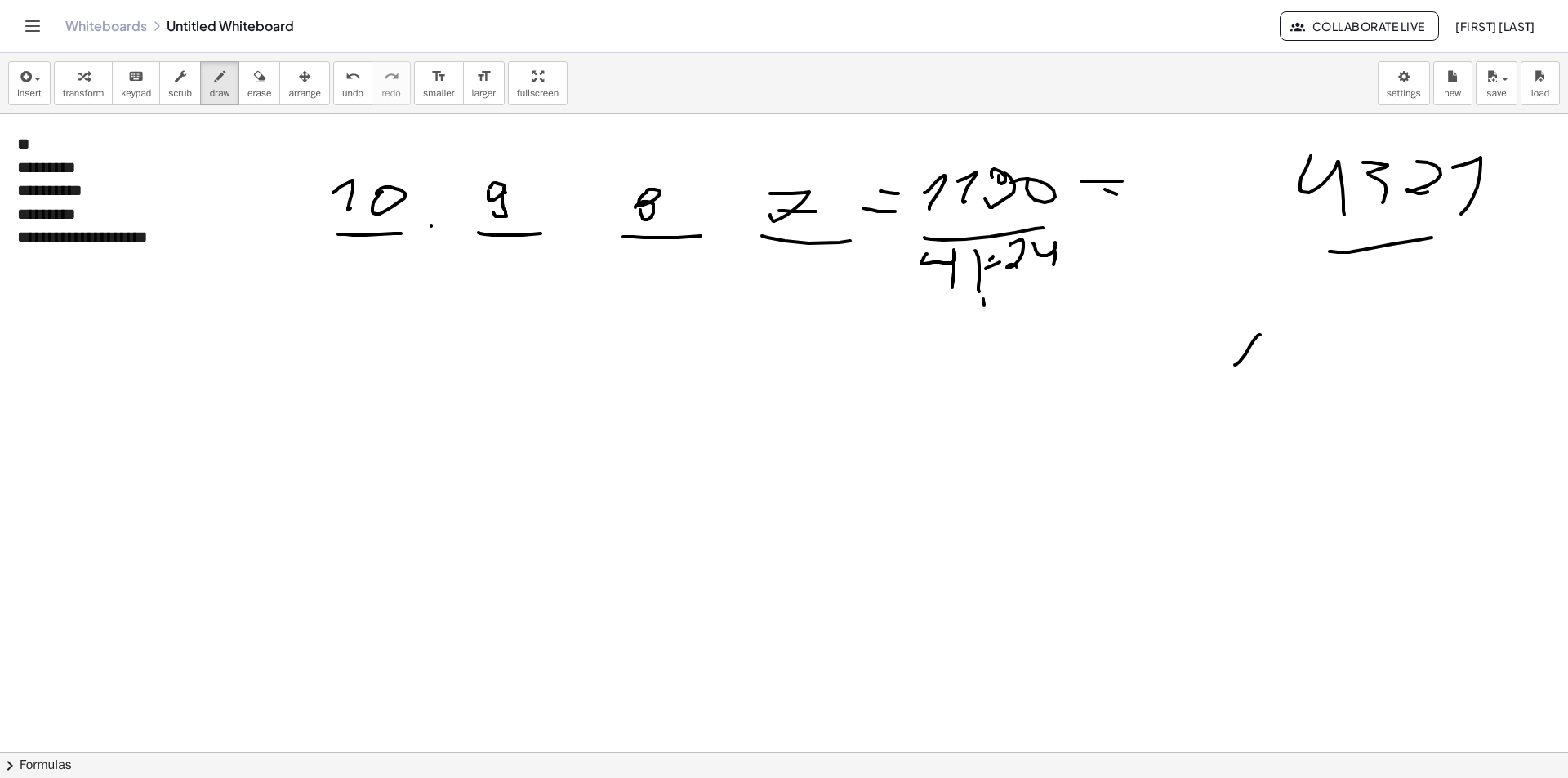 click at bounding box center [784, 805] 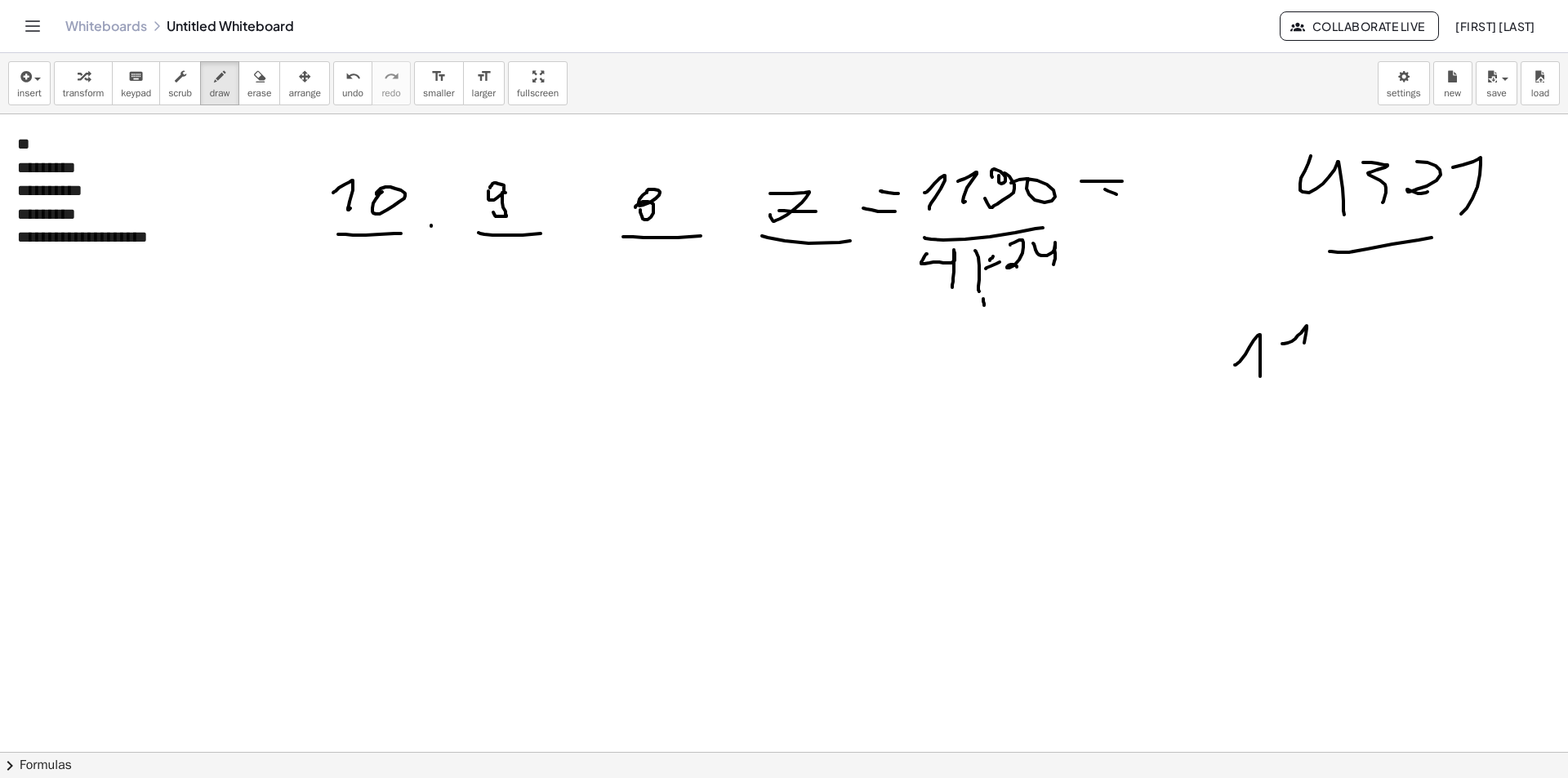 click at bounding box center (784, 805) 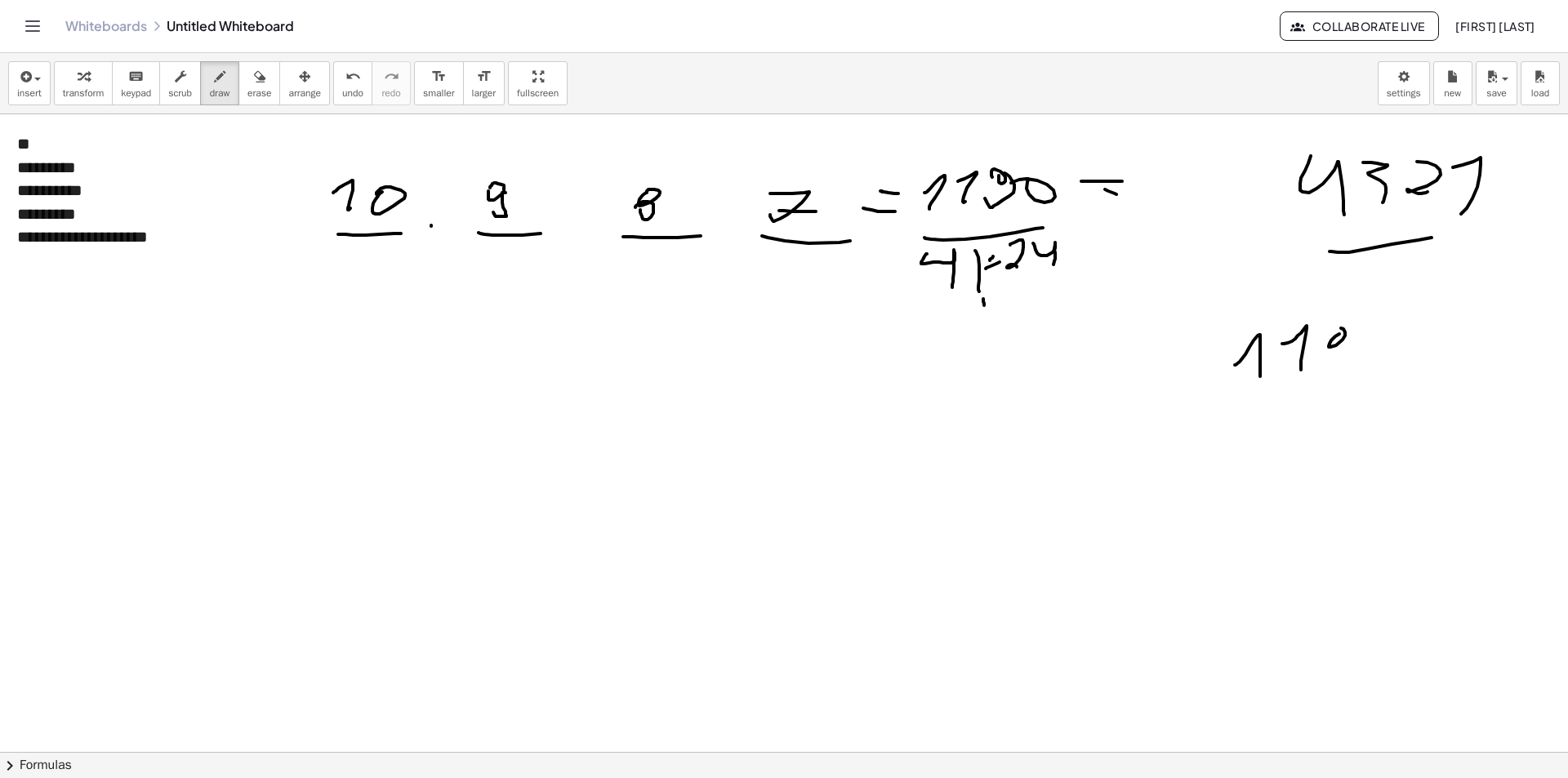 click at bounding box center [784, 805] 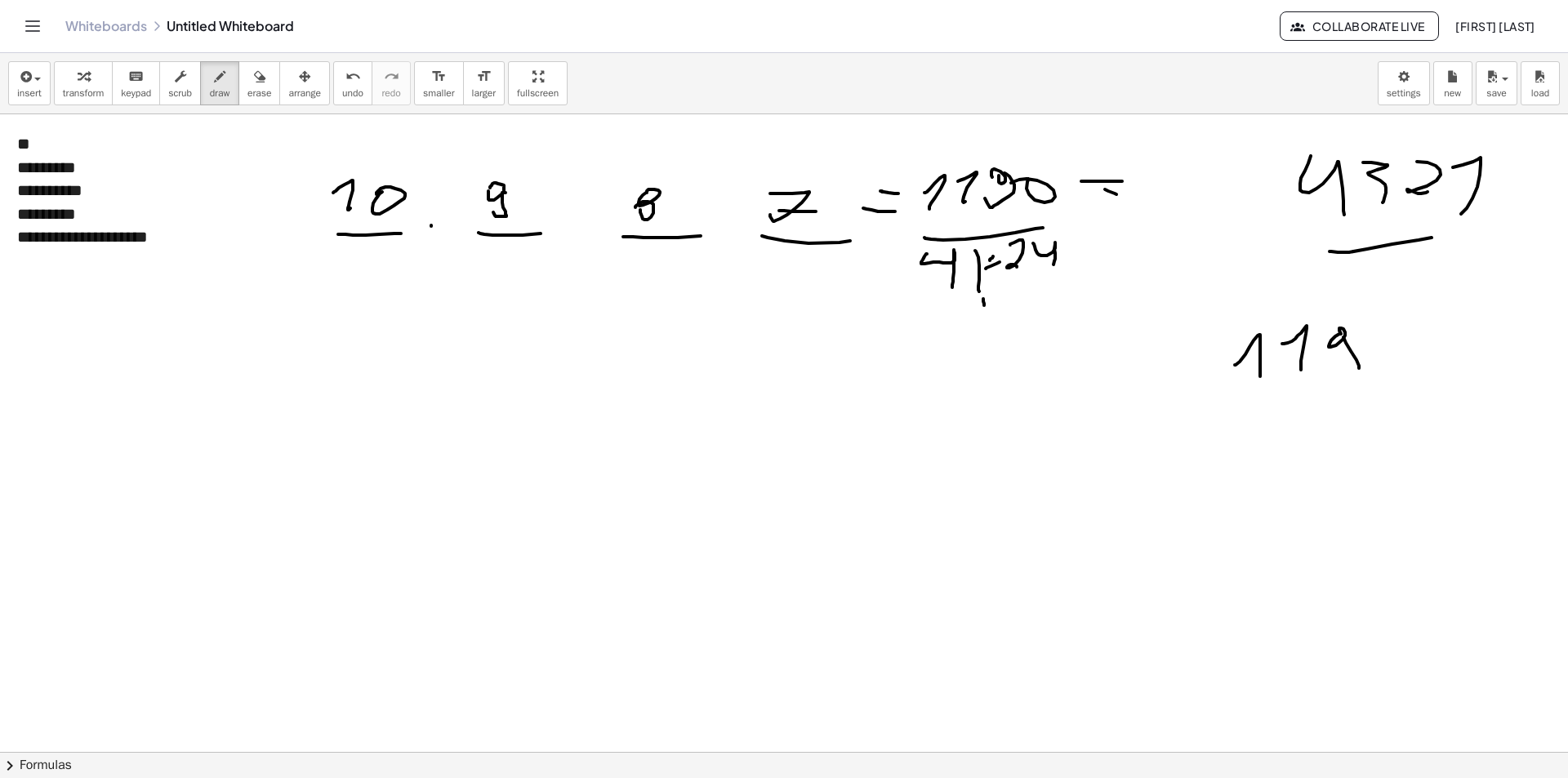 click at bounding box center (784, 805) 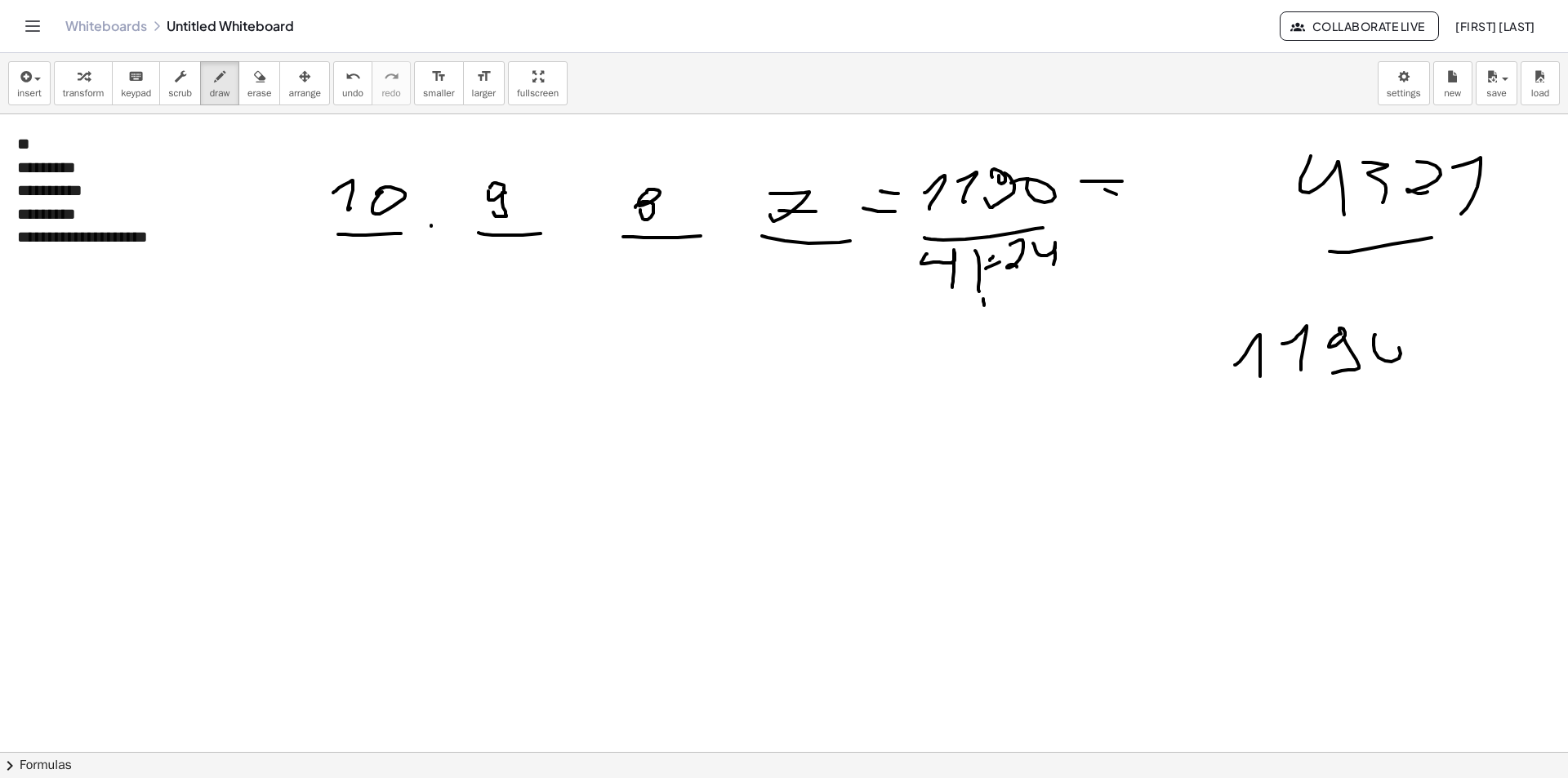 click at bounding box center [784, 805] 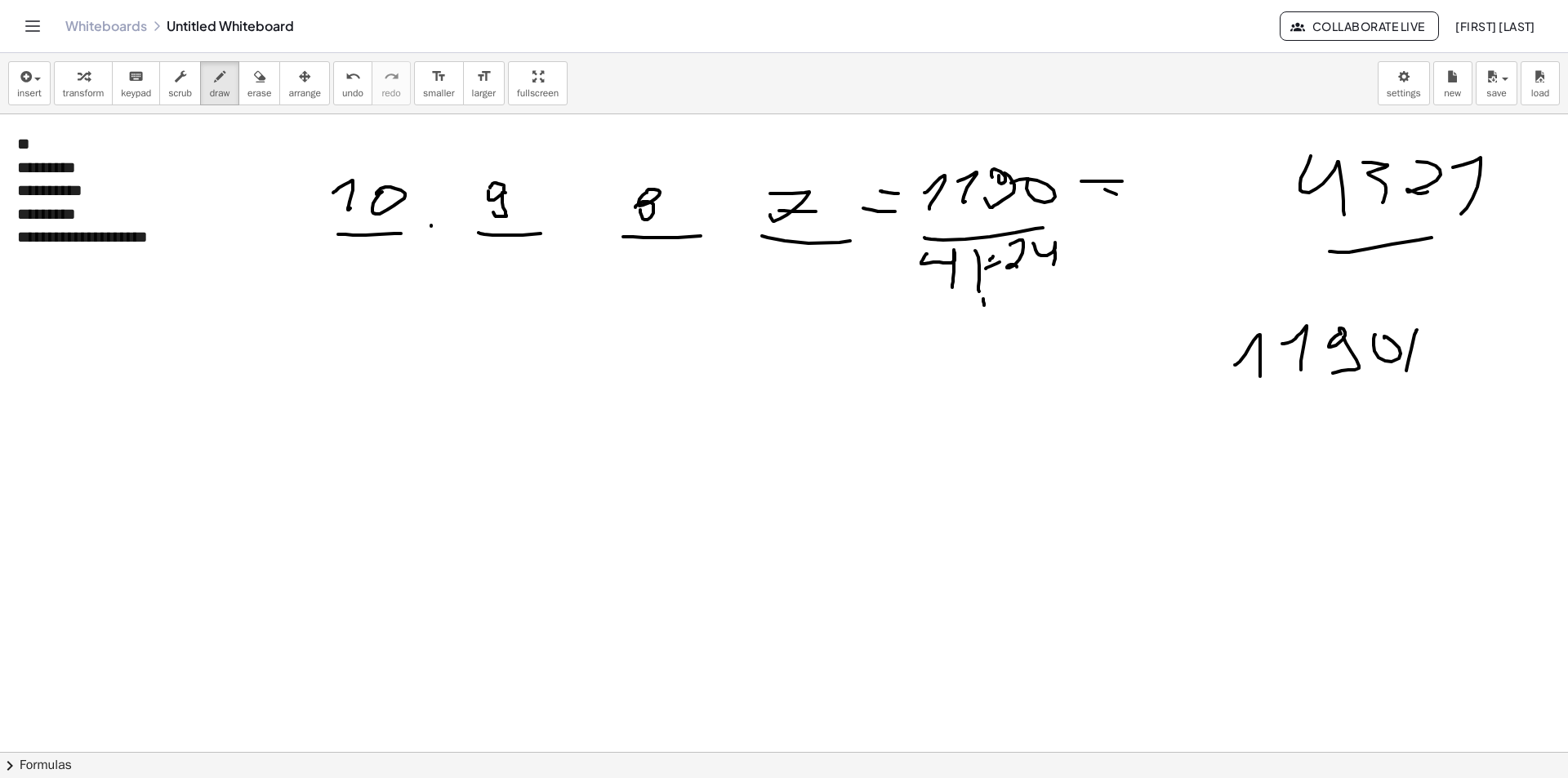 click at bounding box center (784, 805) 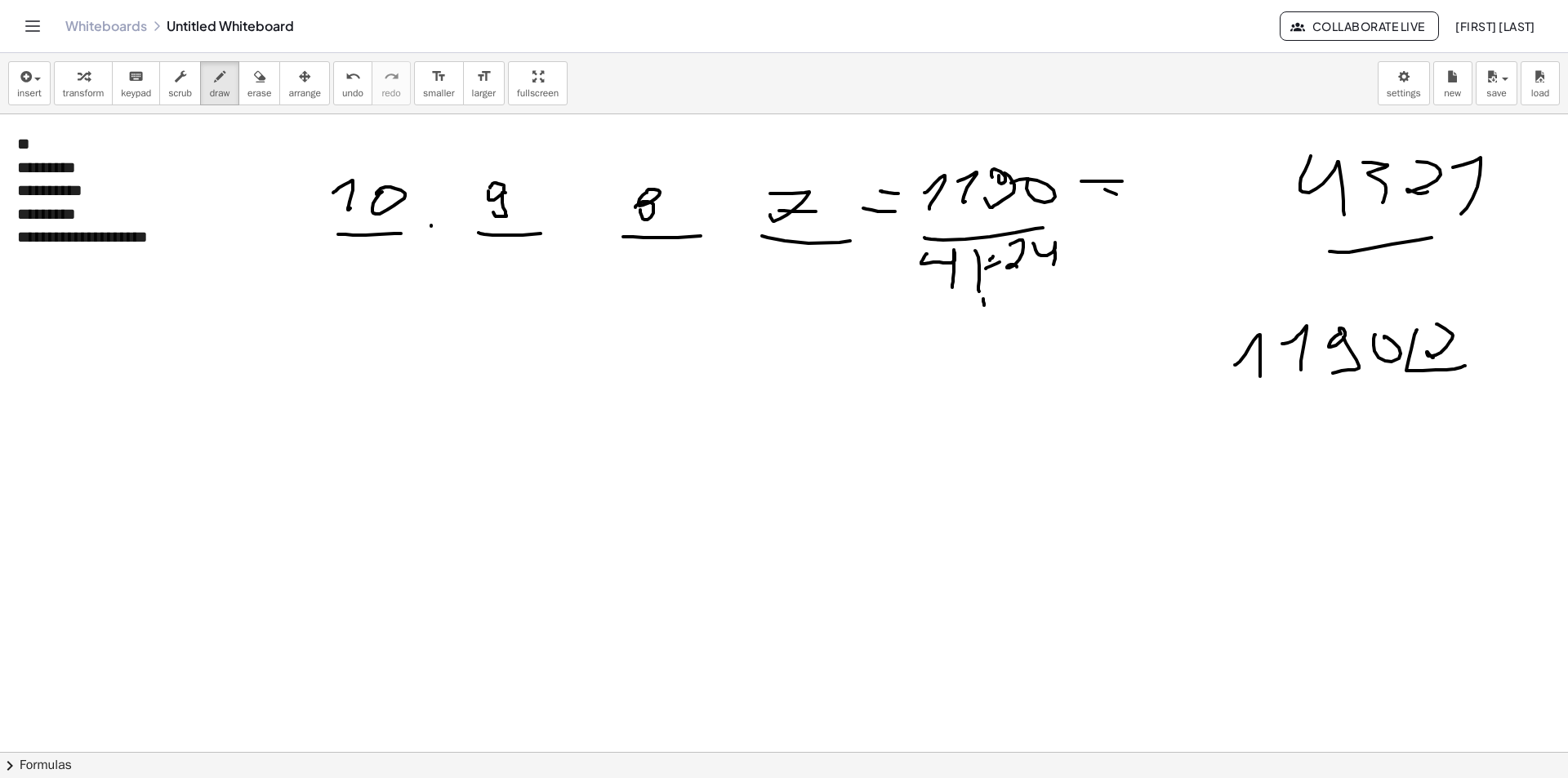 click at bounding box center [784, 805] 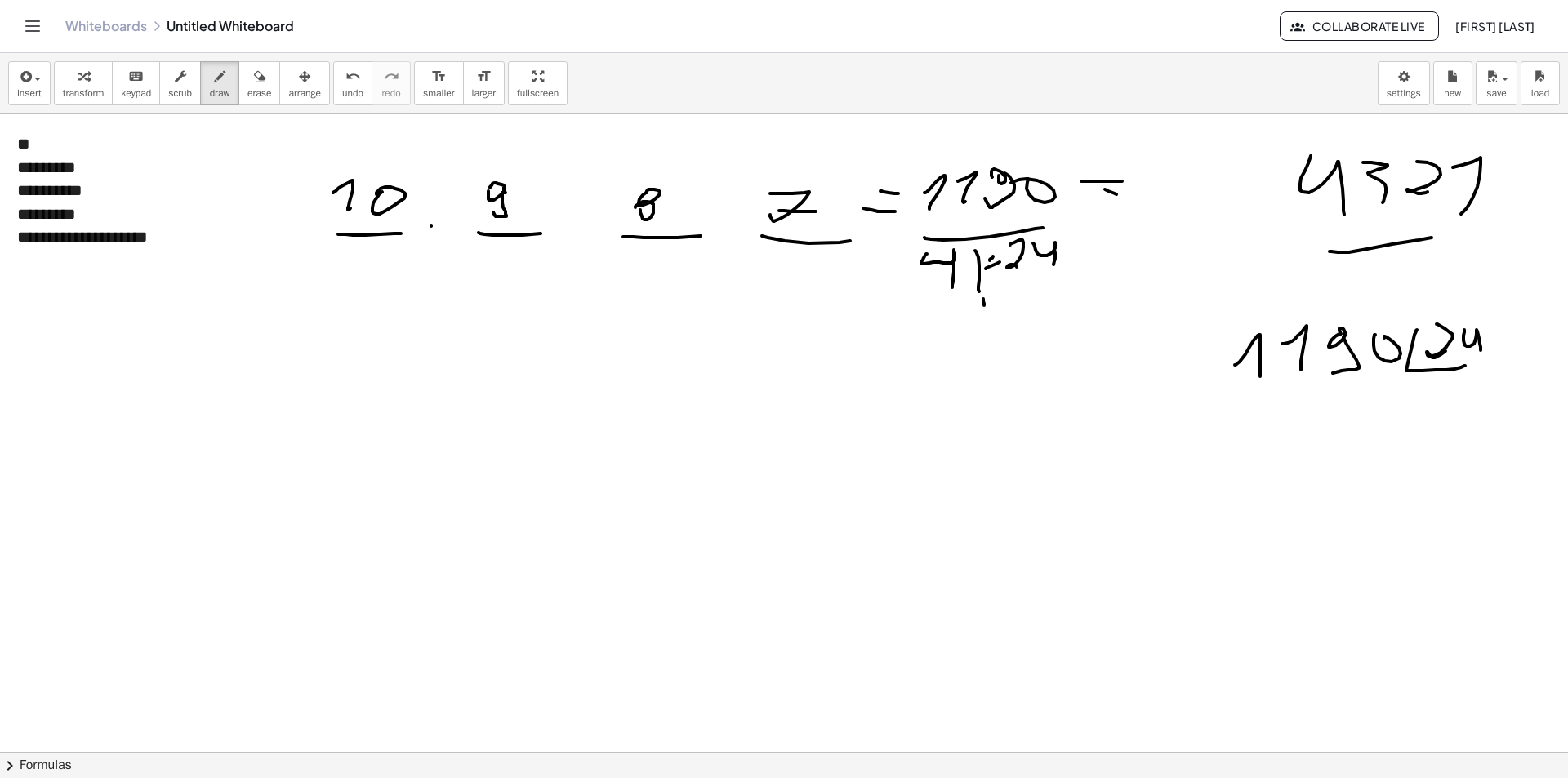 click at bounding box center (784, 805) 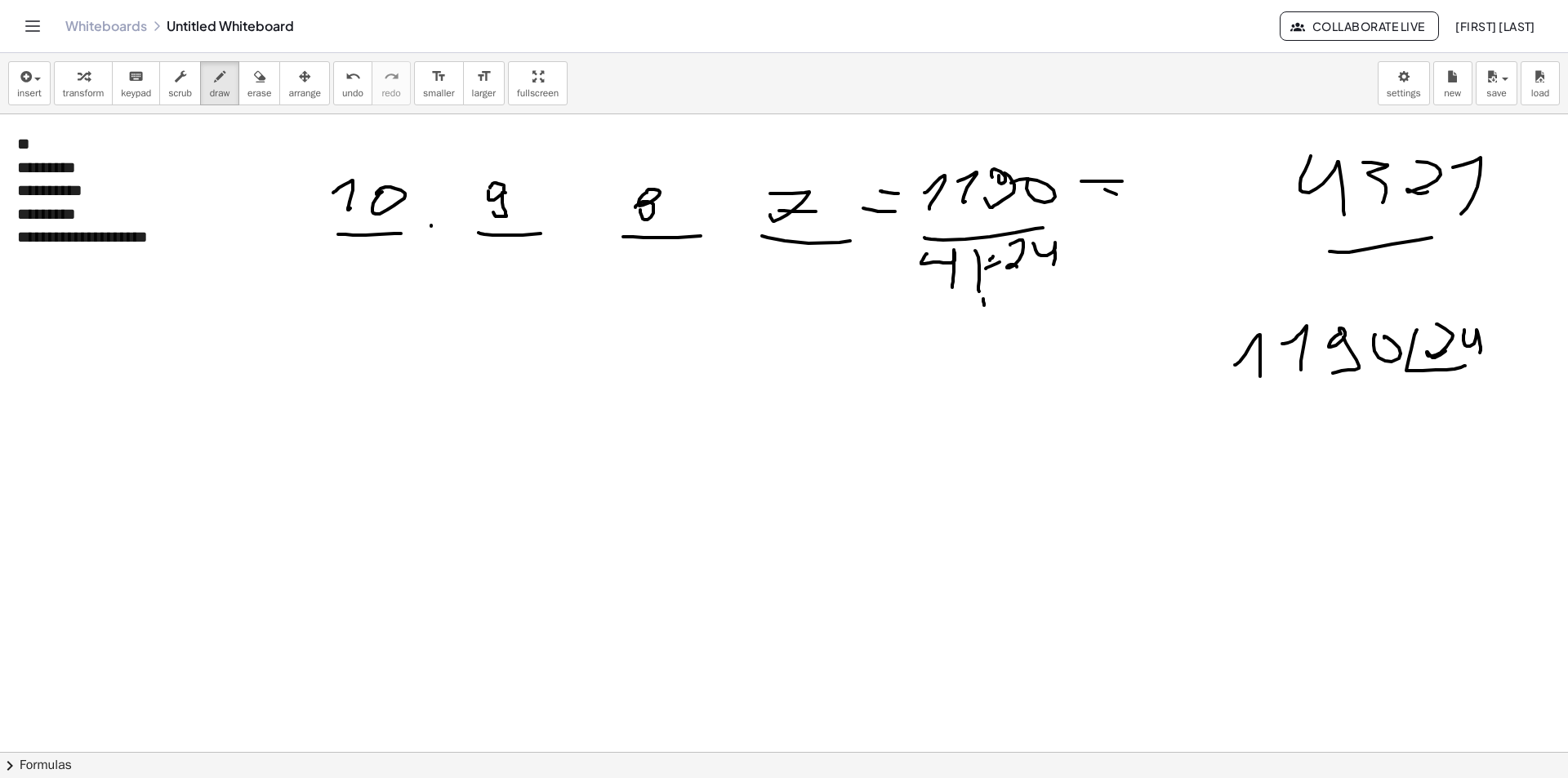 click at bounding box center (784, 805) 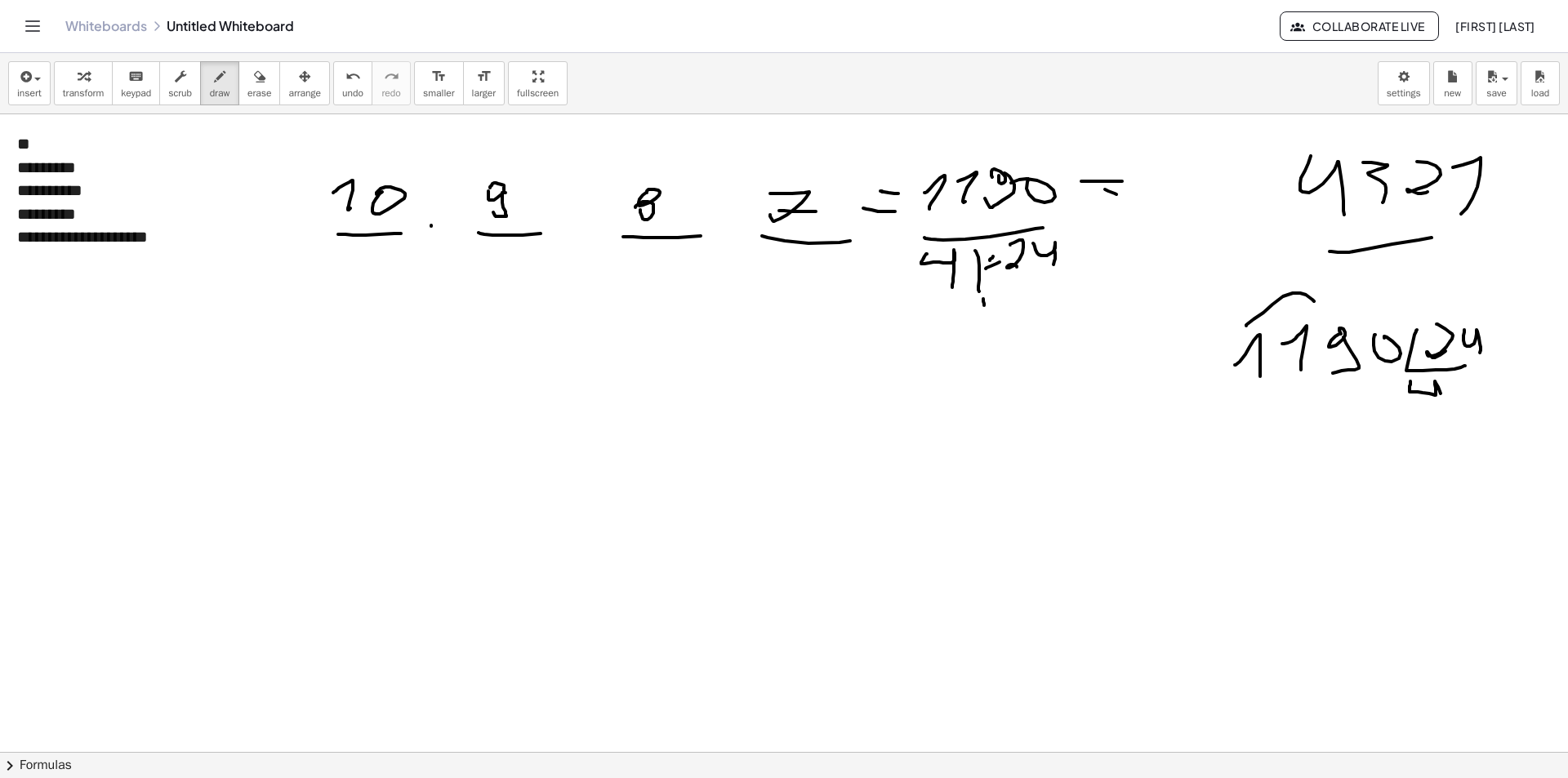 click at bounding box center (784, 805) 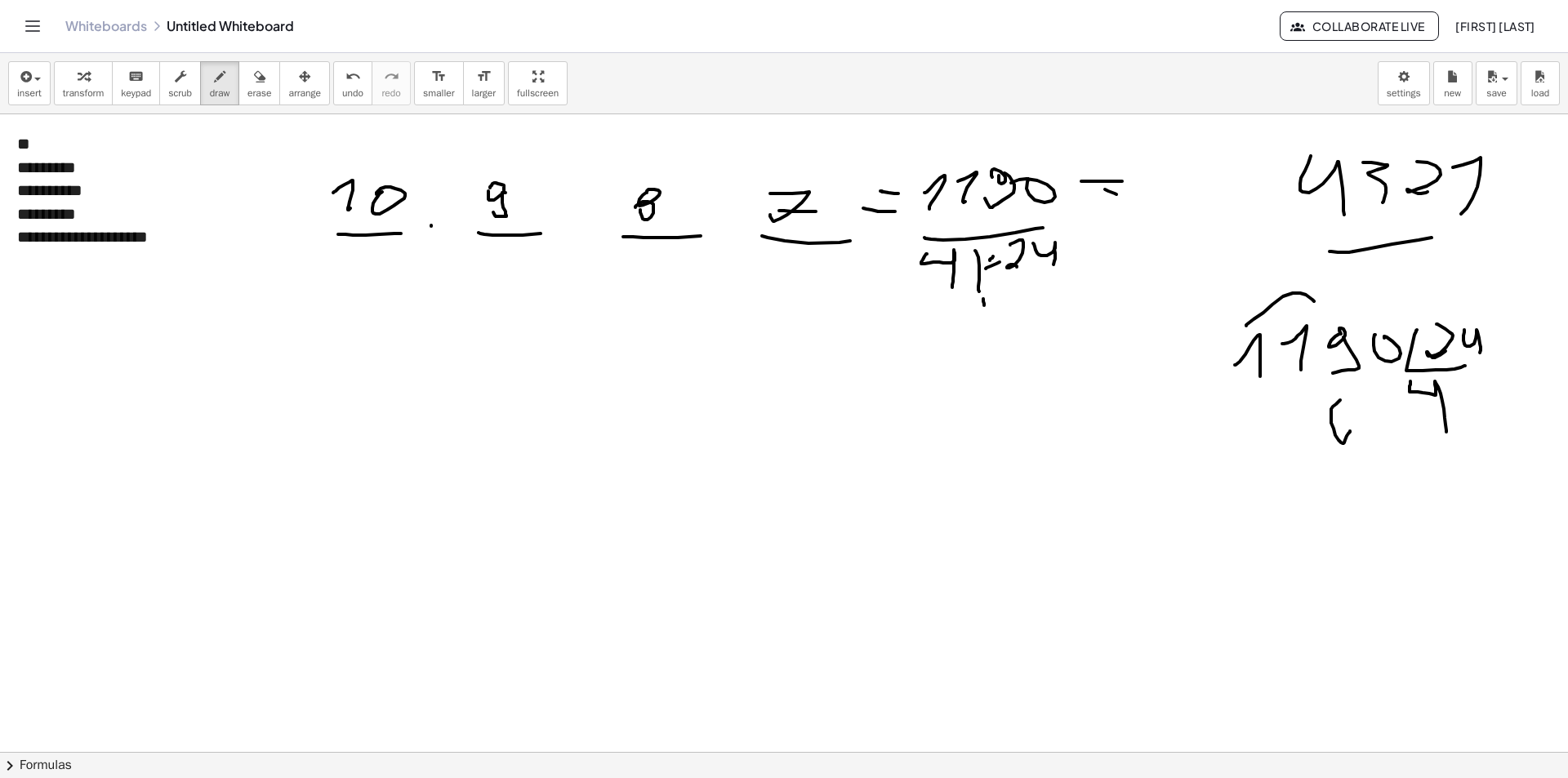 drag, startPoint x: 1331, startPoint y: 413, endPoint x: 1339, endPoint y: 425, distance: 14.422205 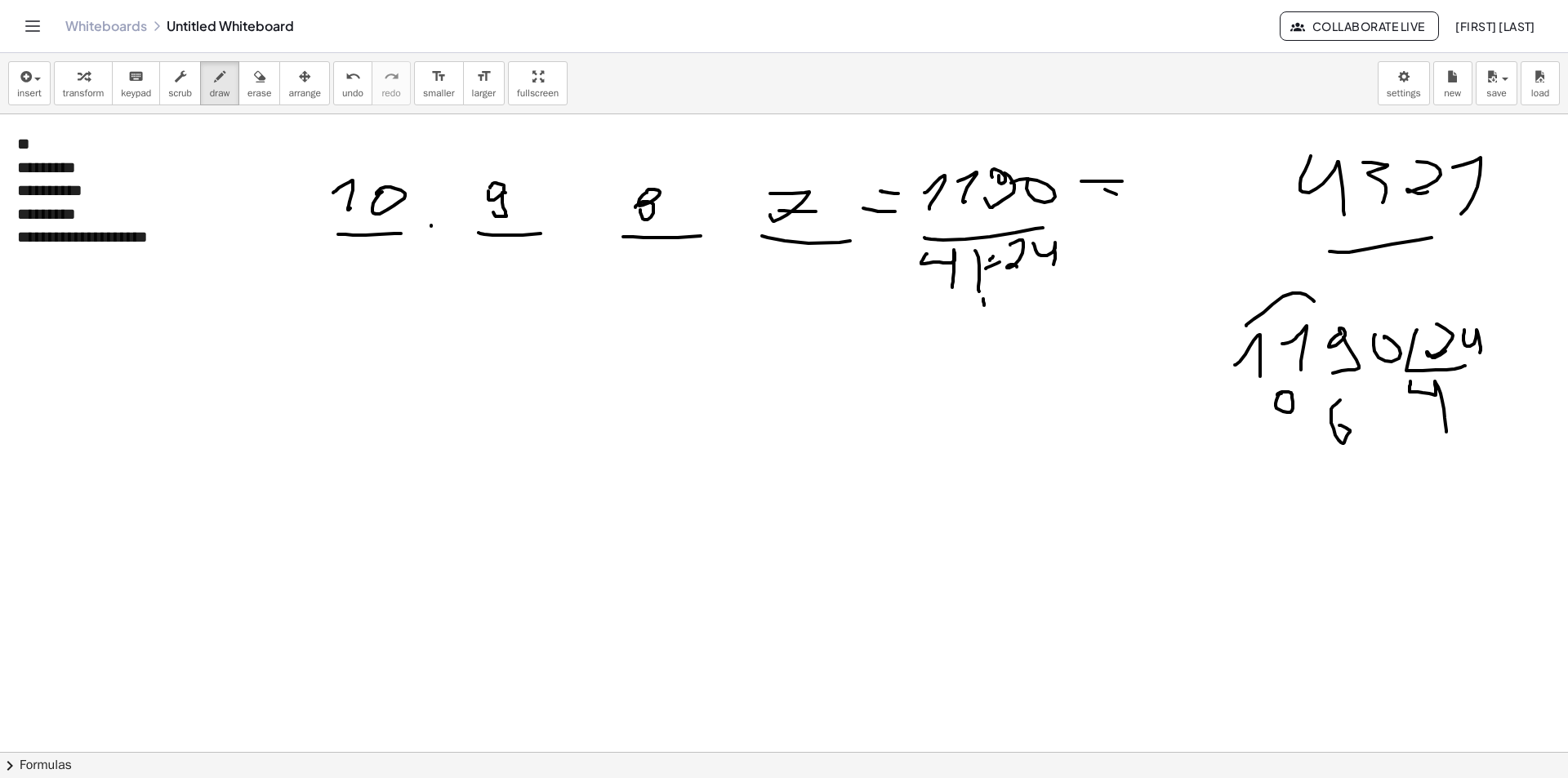 drag, startPoint x: 1276, startPoint y: 408, endPoint x: 1277, endPoint y: 395, distance: 13.0384 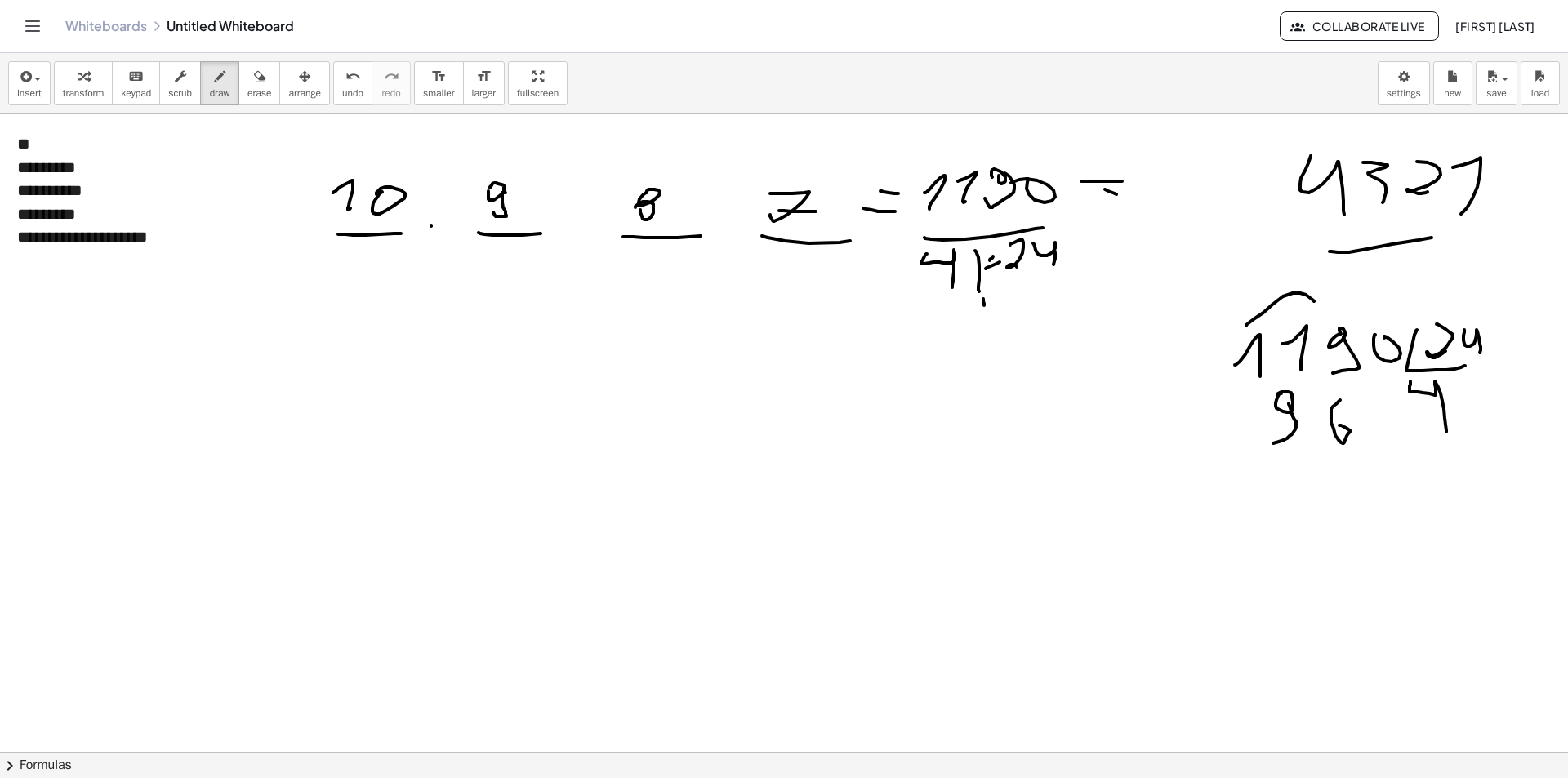 drag, startPoint x: 1292, startPoint y: 414, endPoint x: 1255, endPoint y: 443, distance: 47.010637 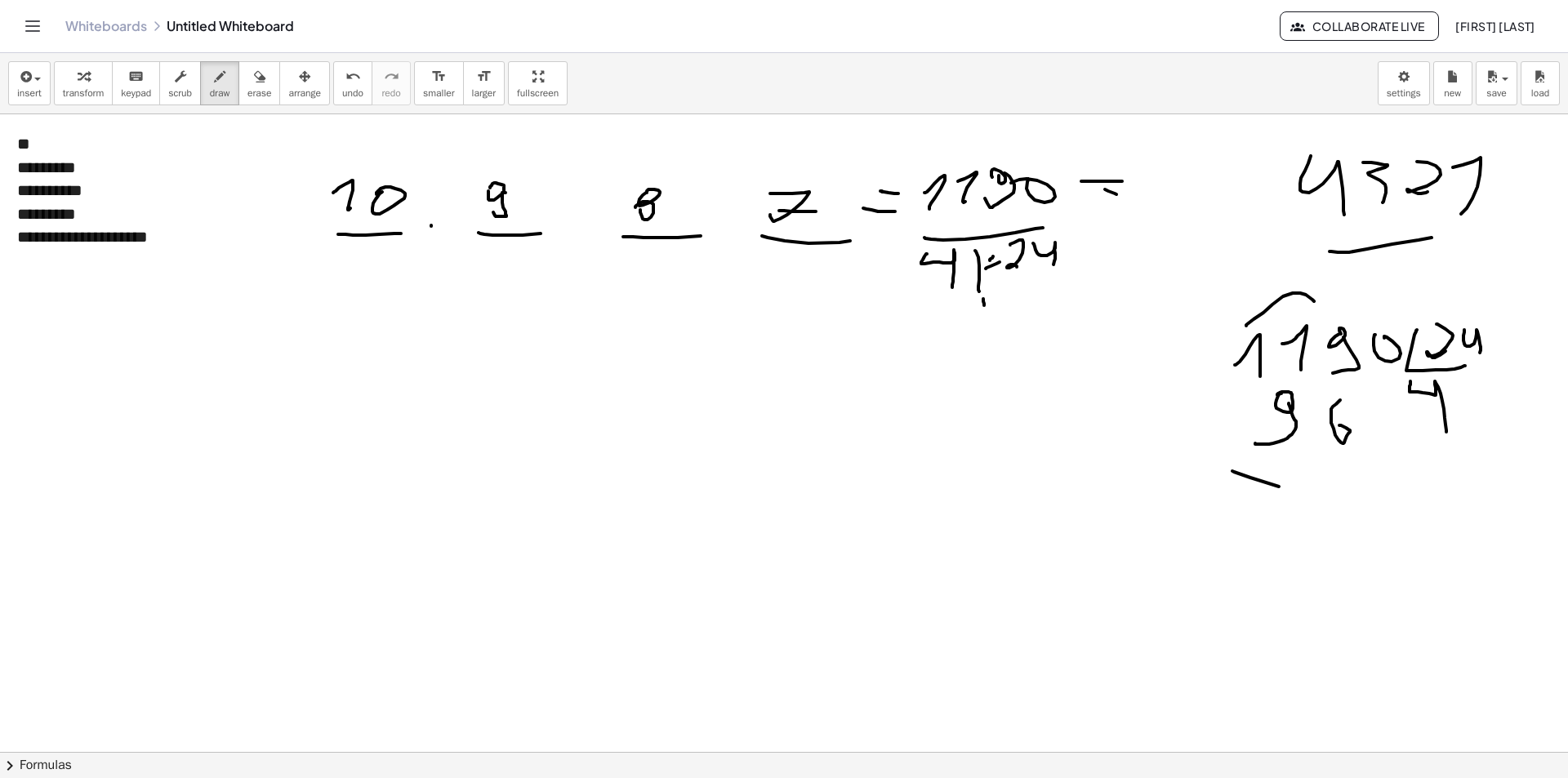 drag, startPoint x: 1279, startPoint y: 487, endPoint x: 1372, endPoint y: 491, distance: 93.086 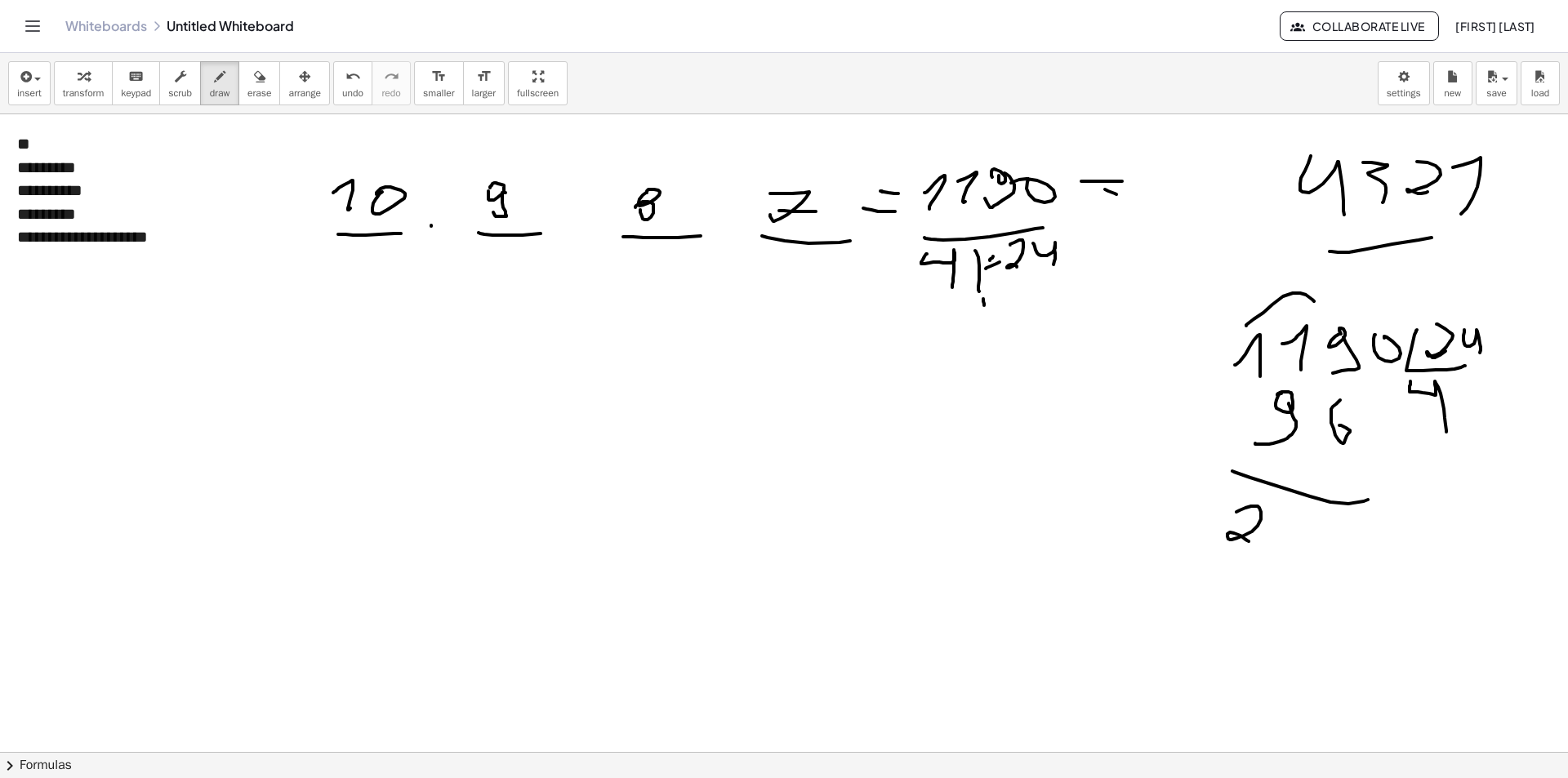drag, startPoint x: 1261, startPoint y: 519, endPoint x: 1258, endPoint y: 534, distance: 15.297059 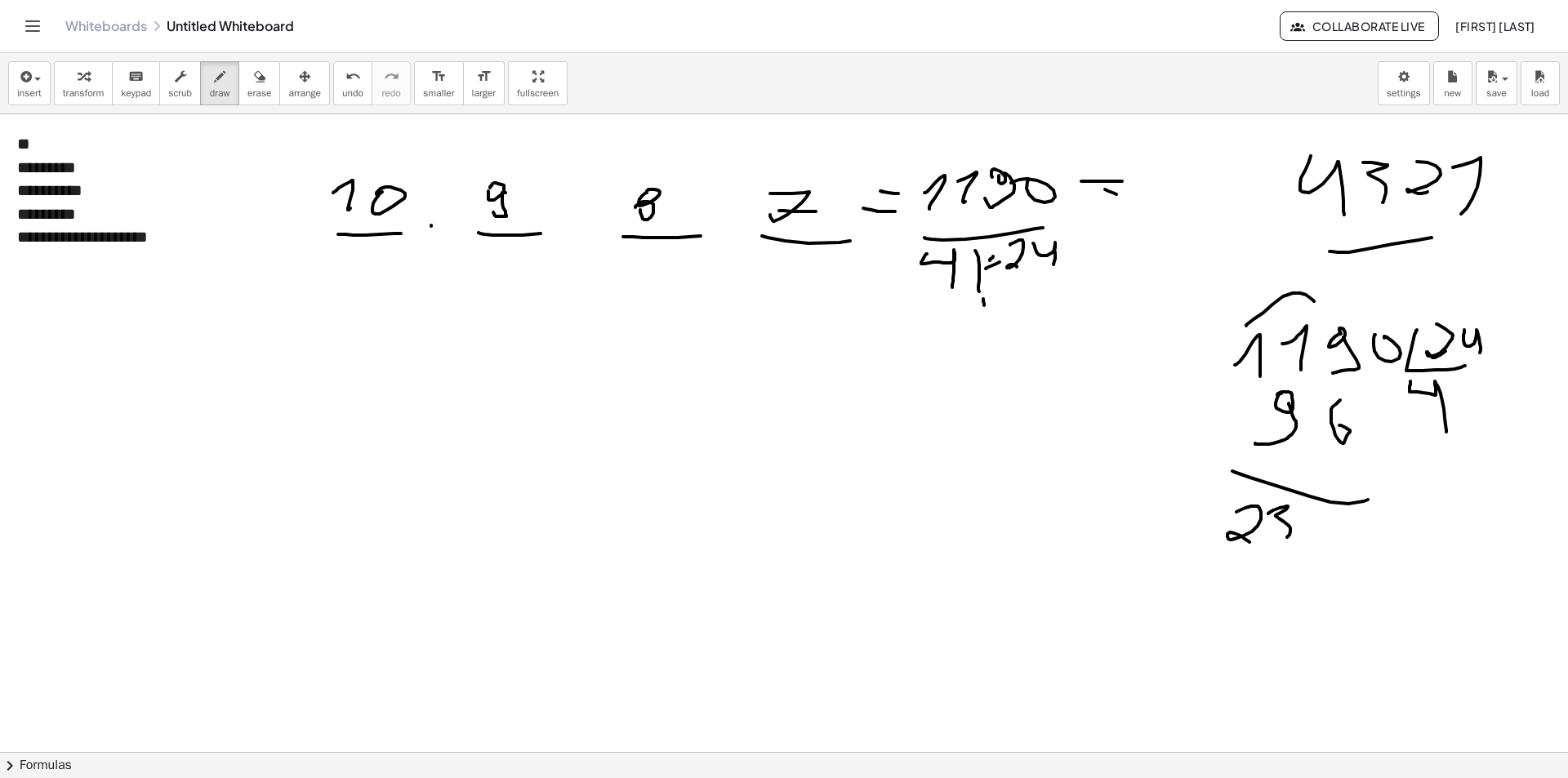 drag, startPoint x: 1268, startPoint y: 513, endPoint x: 1296, endPoint y: 523, distance: 29.73214 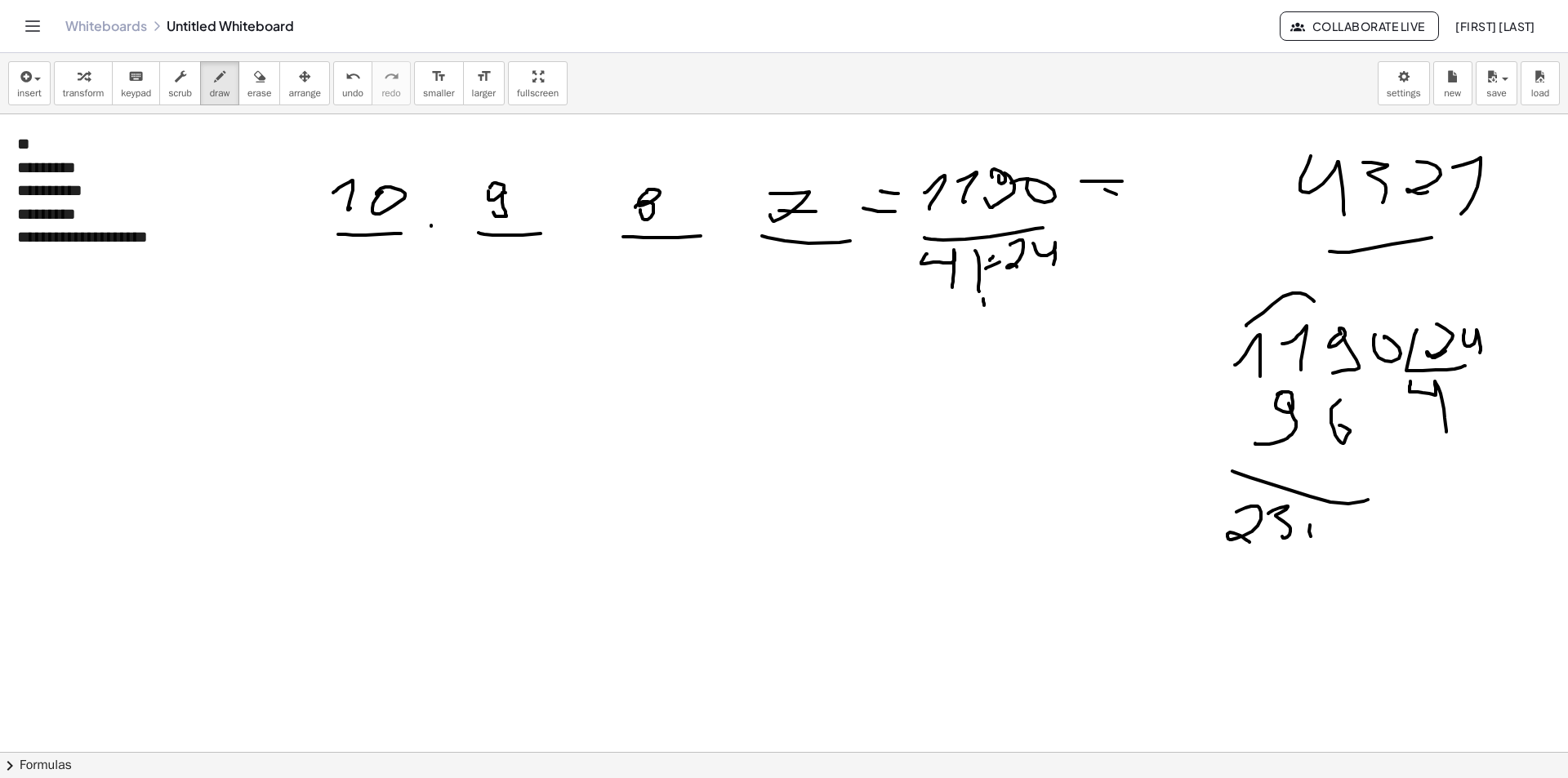 drag, startPoint x: 1311, startPoint y: 536, endPoint x: 1306, endPoint y: 504, distance: 32.3883 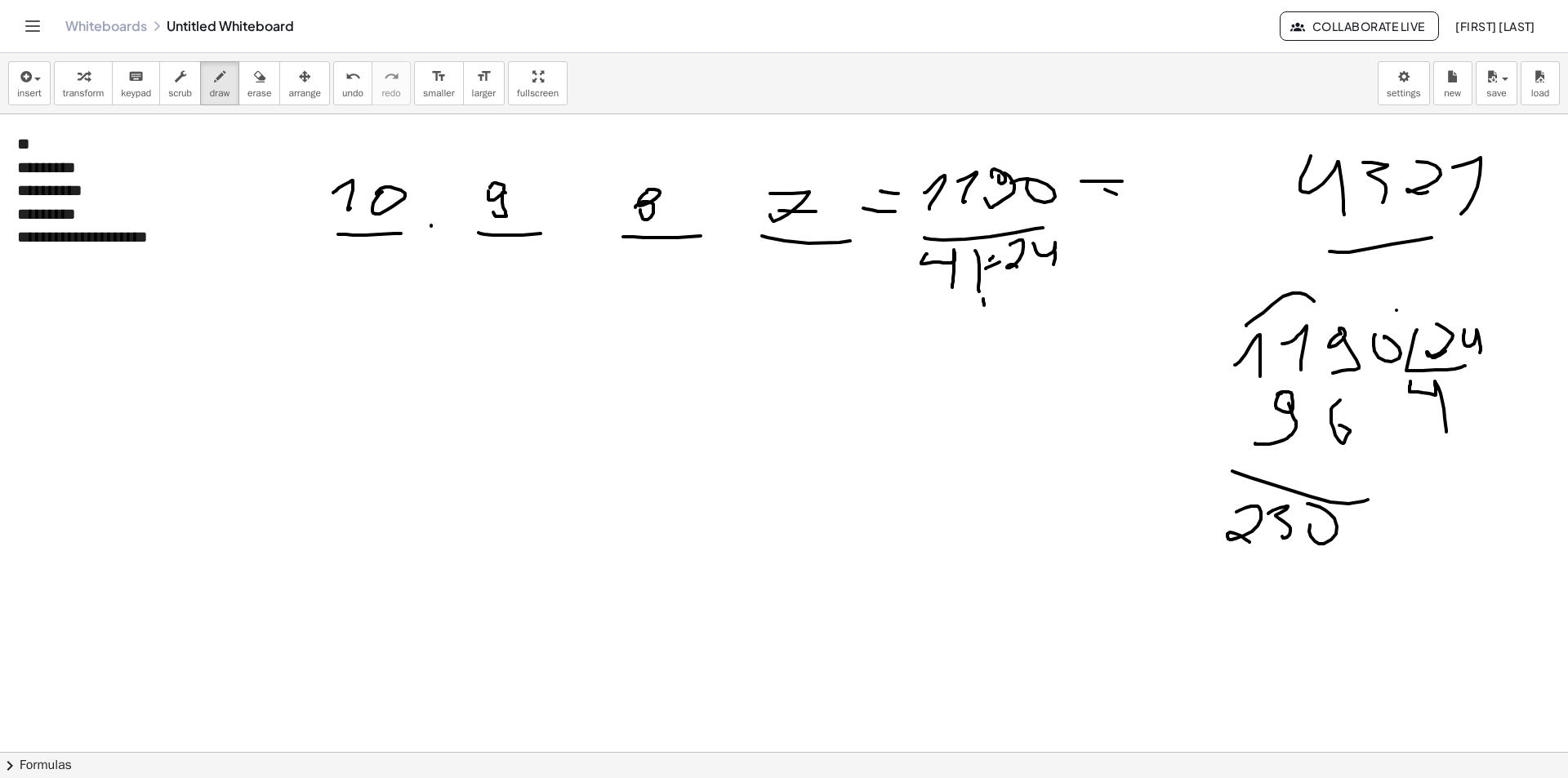 drag, startPoint x: 1396, startPoint y: 310, endPoint x: 1392, endPoint y: 303, distance: 8.06226 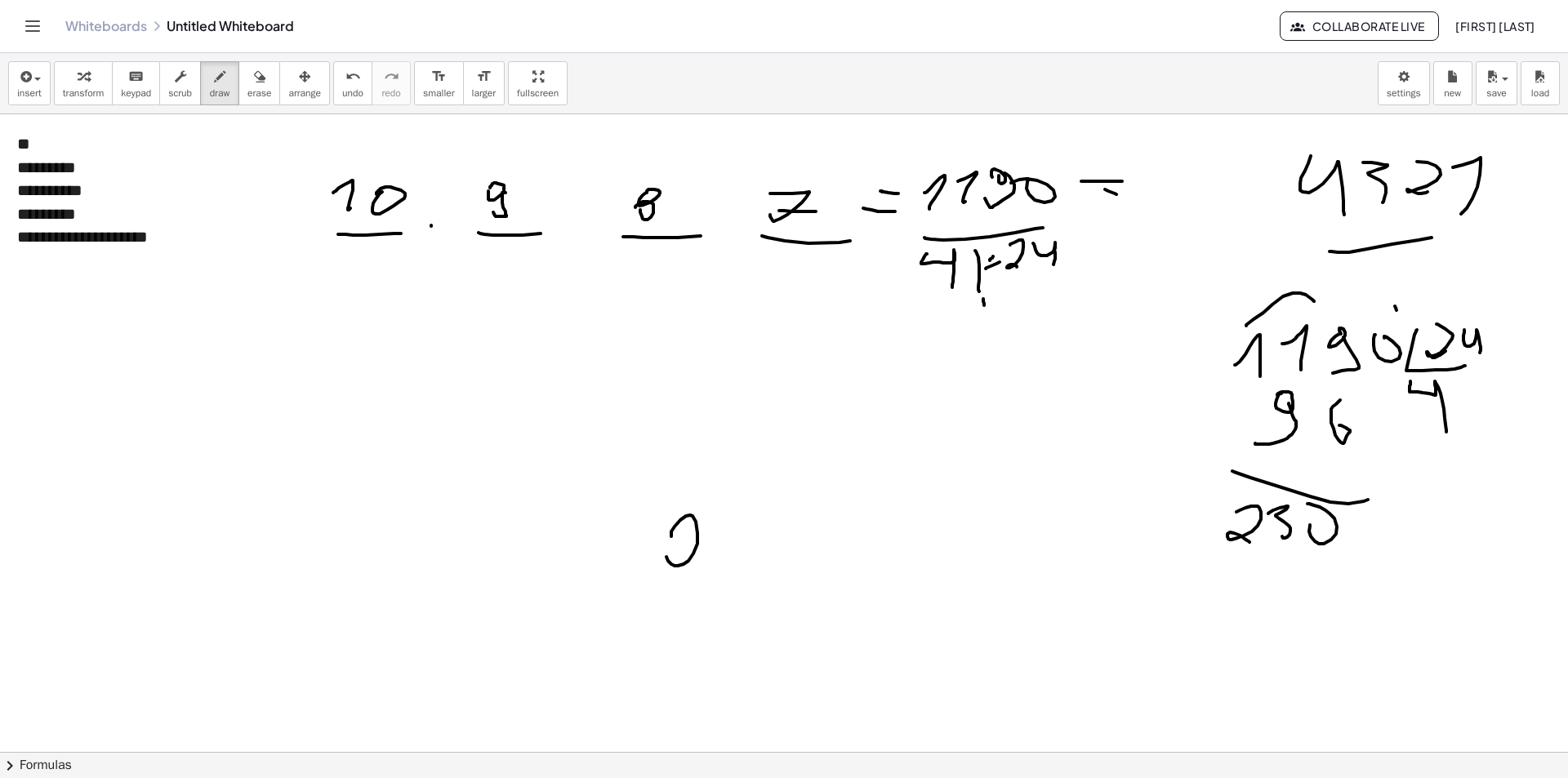 drag, startPoint x: 671, startPoint y: 536, endPoint x: 682, endPoint y: 553, distance: 20.248457 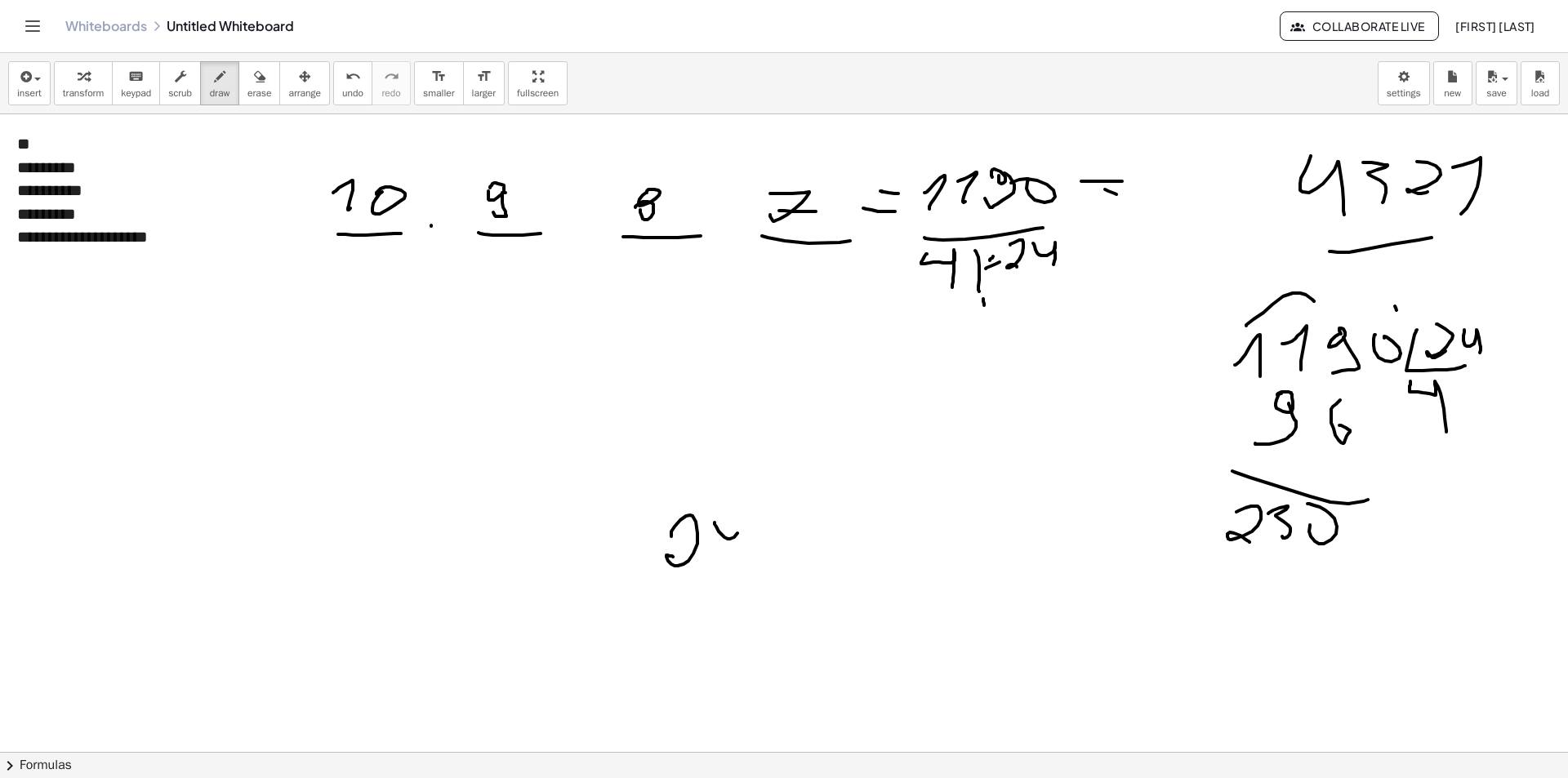 drag, startPoint x: 715, startPoint y: 522, endPoint x: 751, endPoint y: 558, distance: 50.911688 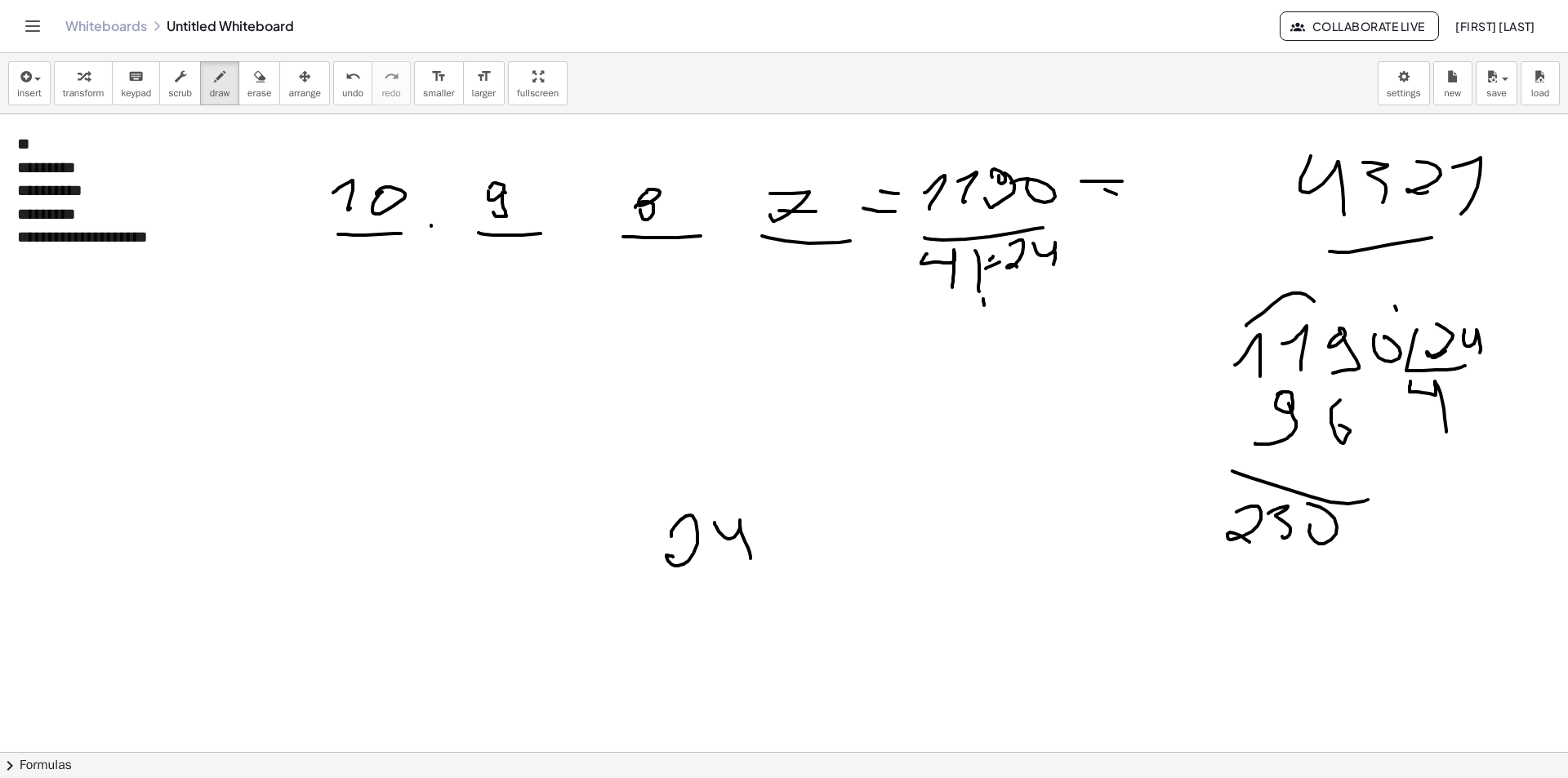 drag, startPoint x: 672, startPoint y: 608, endPoint x: 703, endPoint y: 639, distance: 43.84062 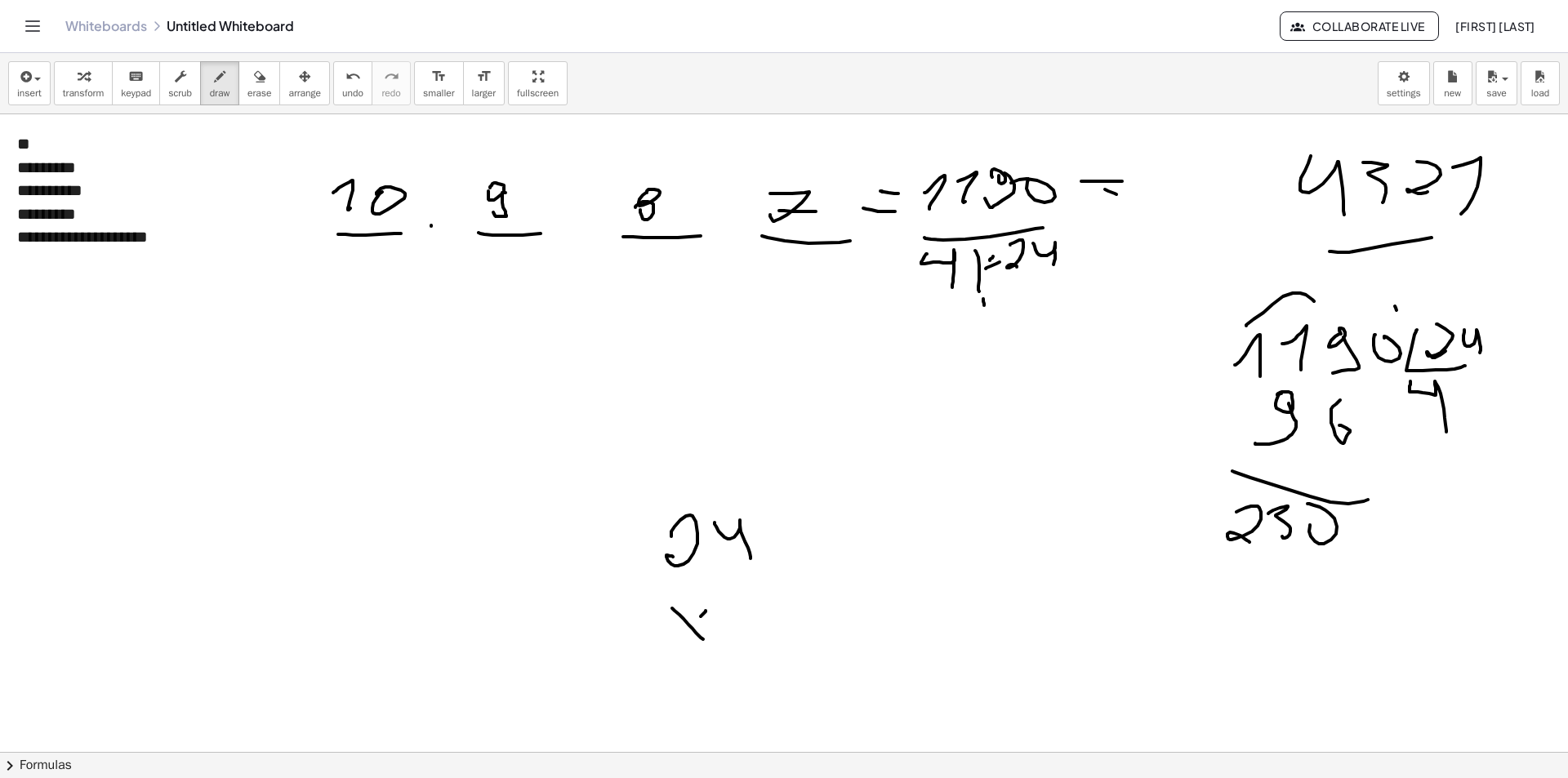 click at bounding box center [784, 805] 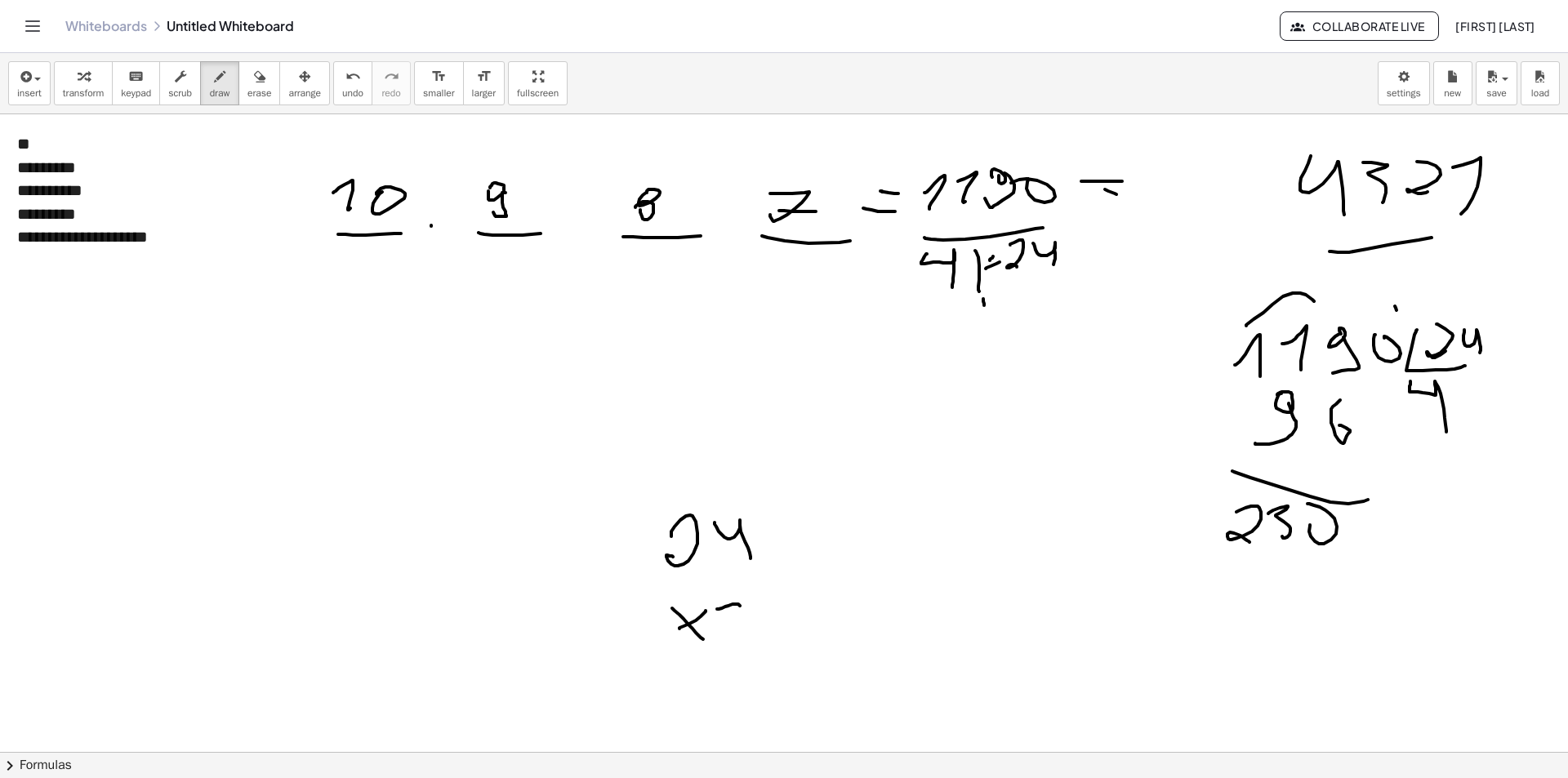 drag, startPoint x: 717, startPoint y: 609, endPoint x: 733, endPoint y: 636, distance: 31.38471 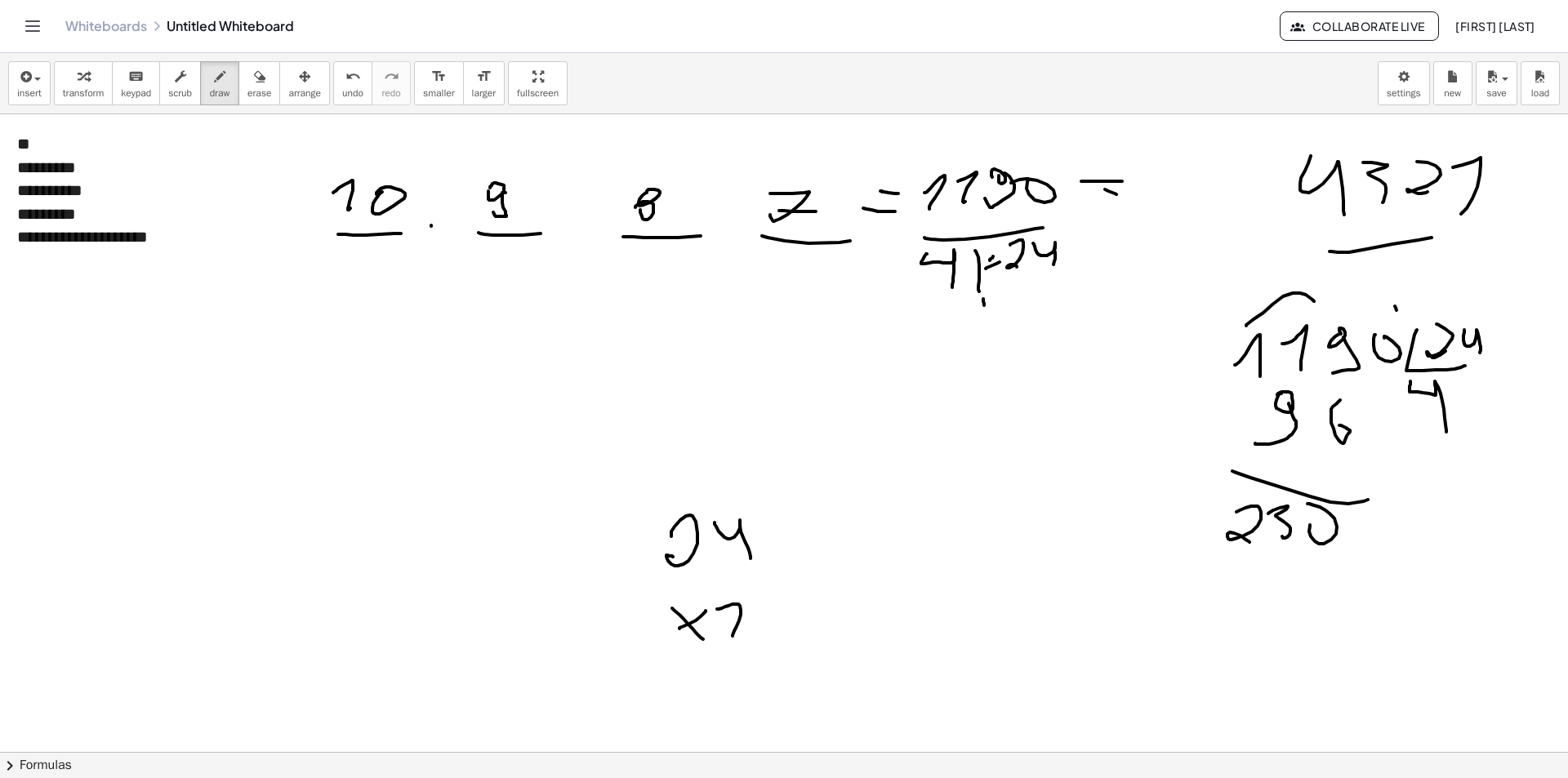 drag, startPoint x: 726, startPoint y: 630, endPoint x: 743, endPoint y: 627, distance: 17.262677 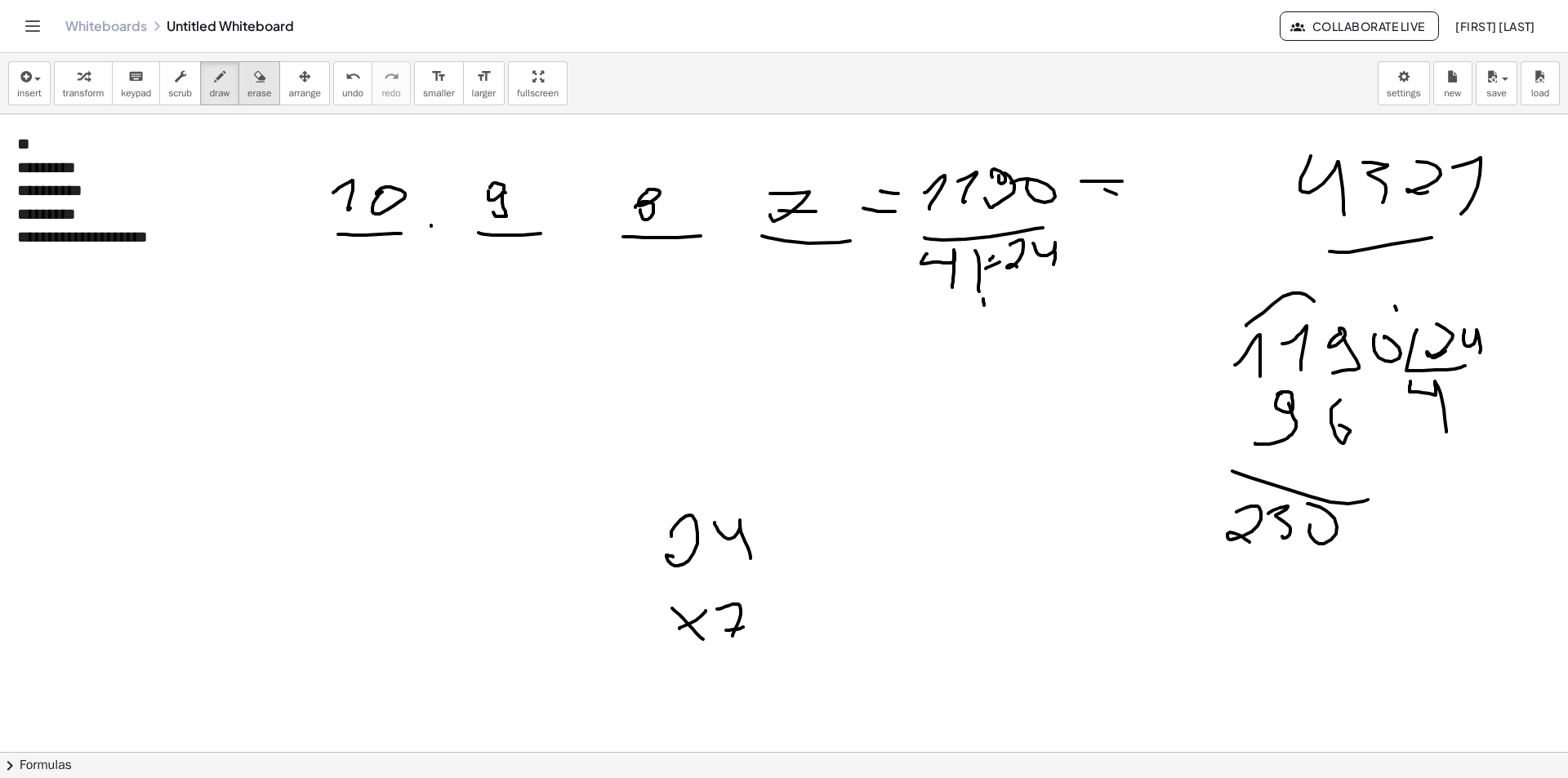 click at bounding box center (259, 76) 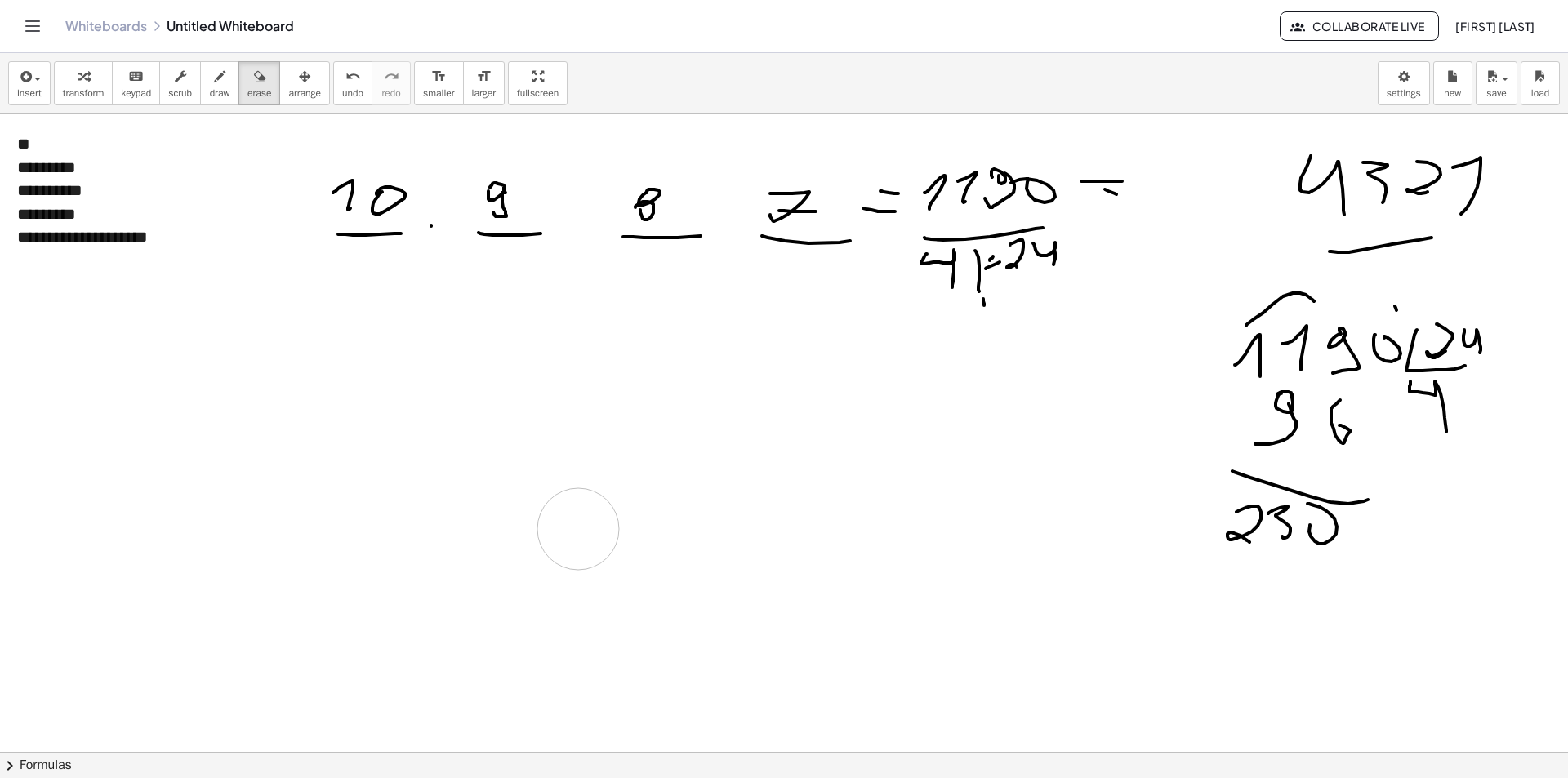 drag, startPoint x: 737, startPoint y: 624, endPoint x: 858, endPoint y: 504, distance: 170.4142 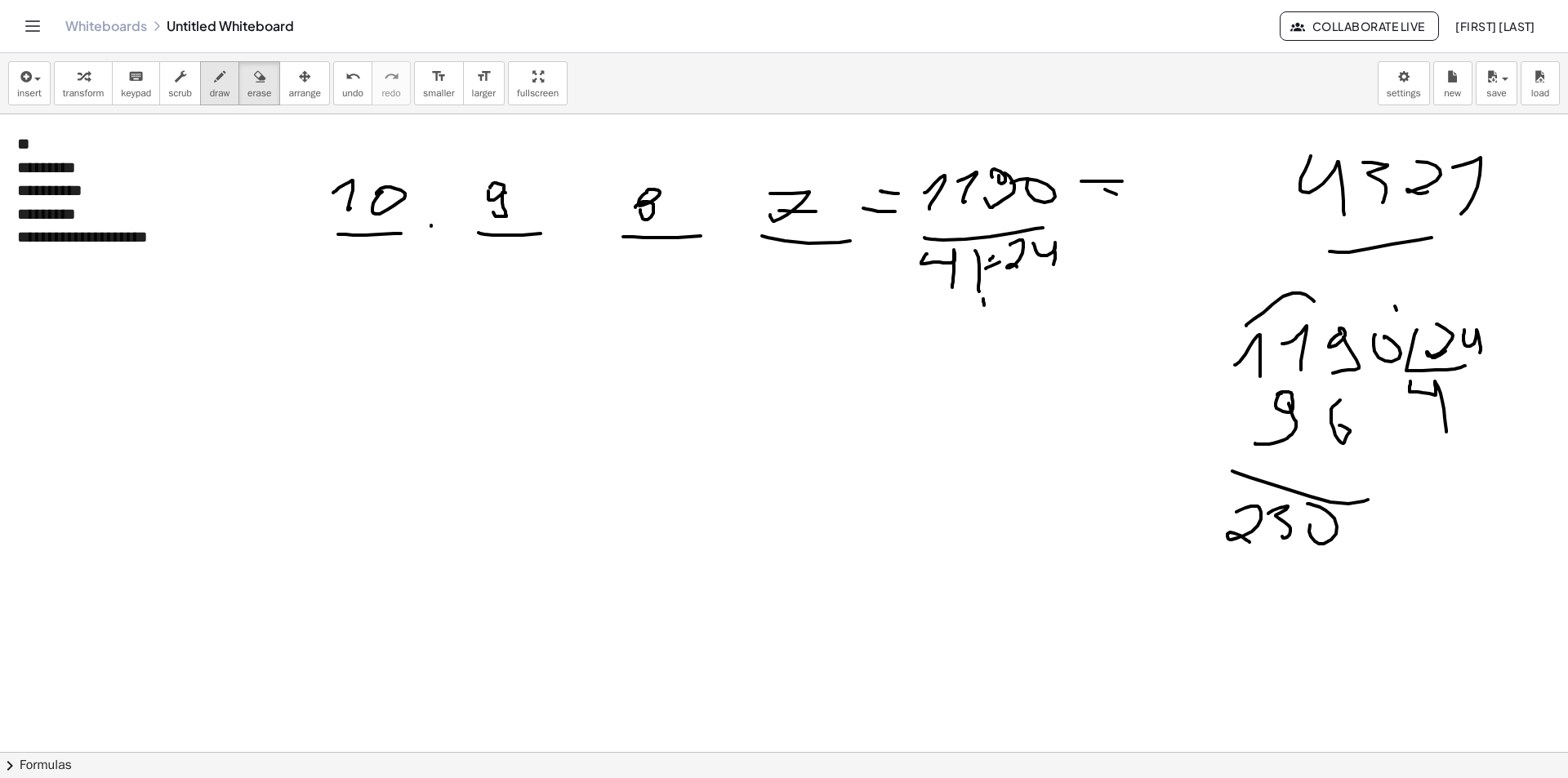 click on "draw" at bounding box center (220, 83) 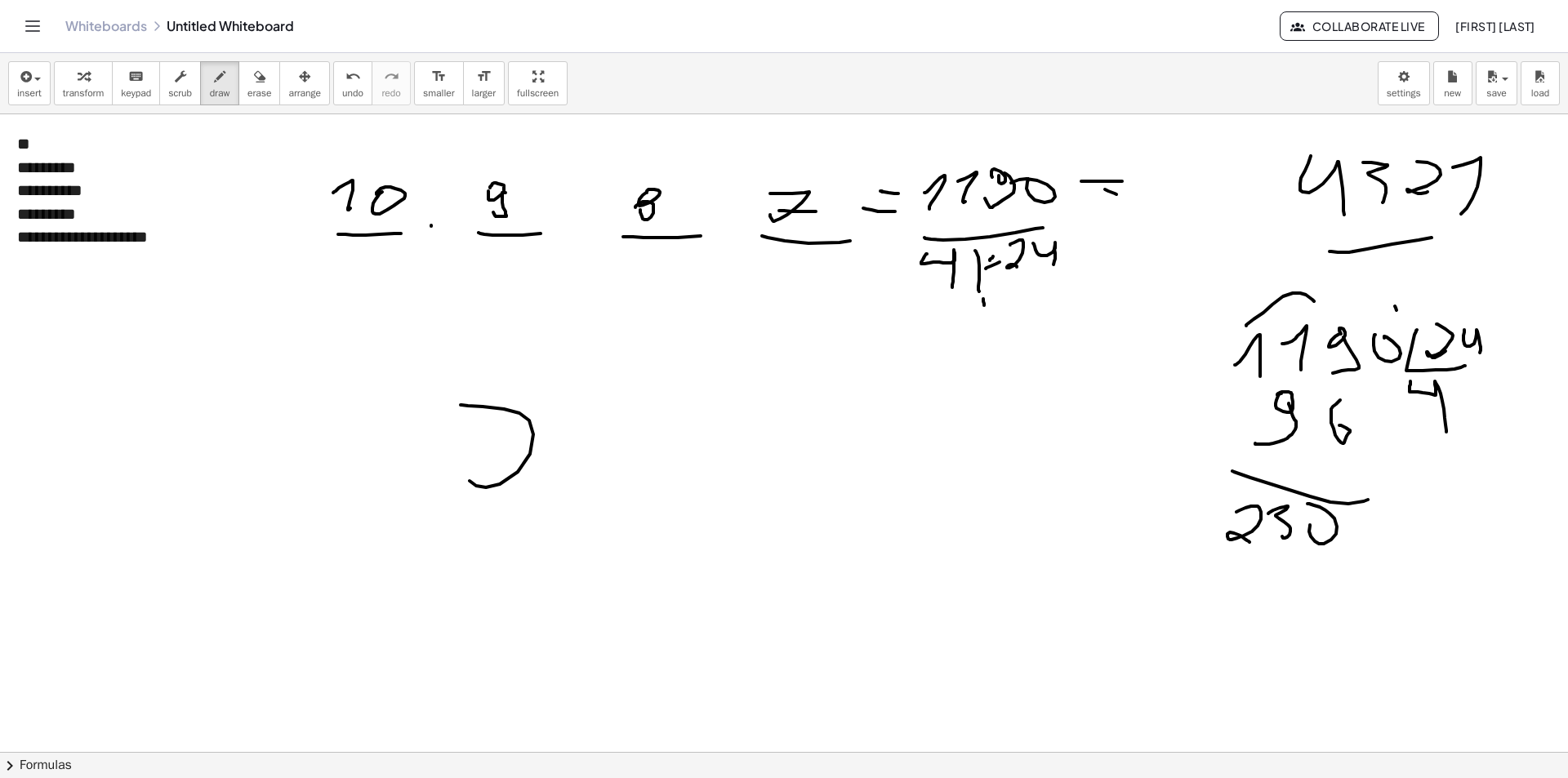 drag, startPoint x: 461, startPoint y: 405, endPoint x: 544, endPoint y: 451, distance: 94.894678 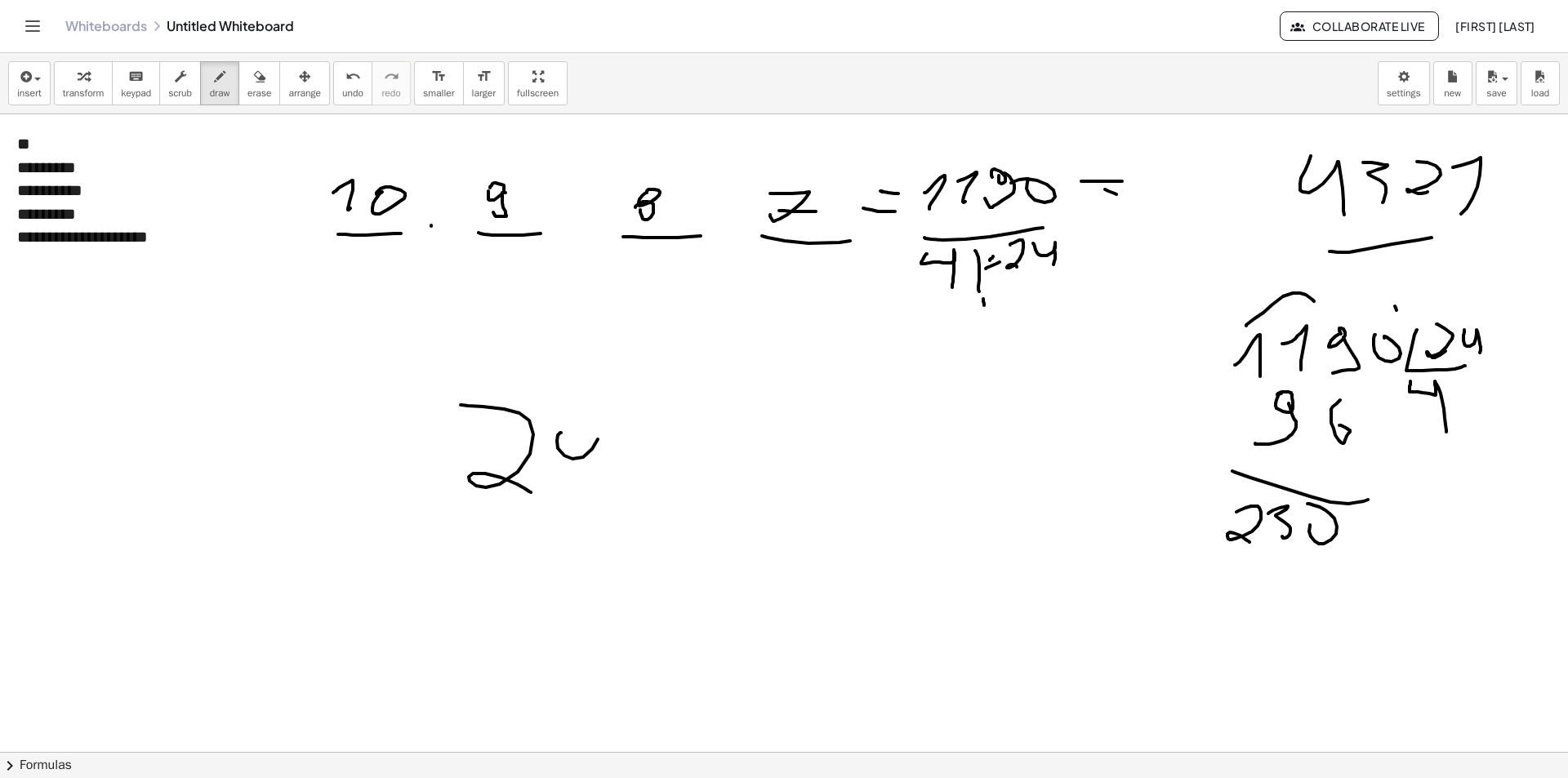 drag, startPoint x: 564, startPoint y: 456, endPoint x: 621, endPoint y: 478, distance: 61.098281 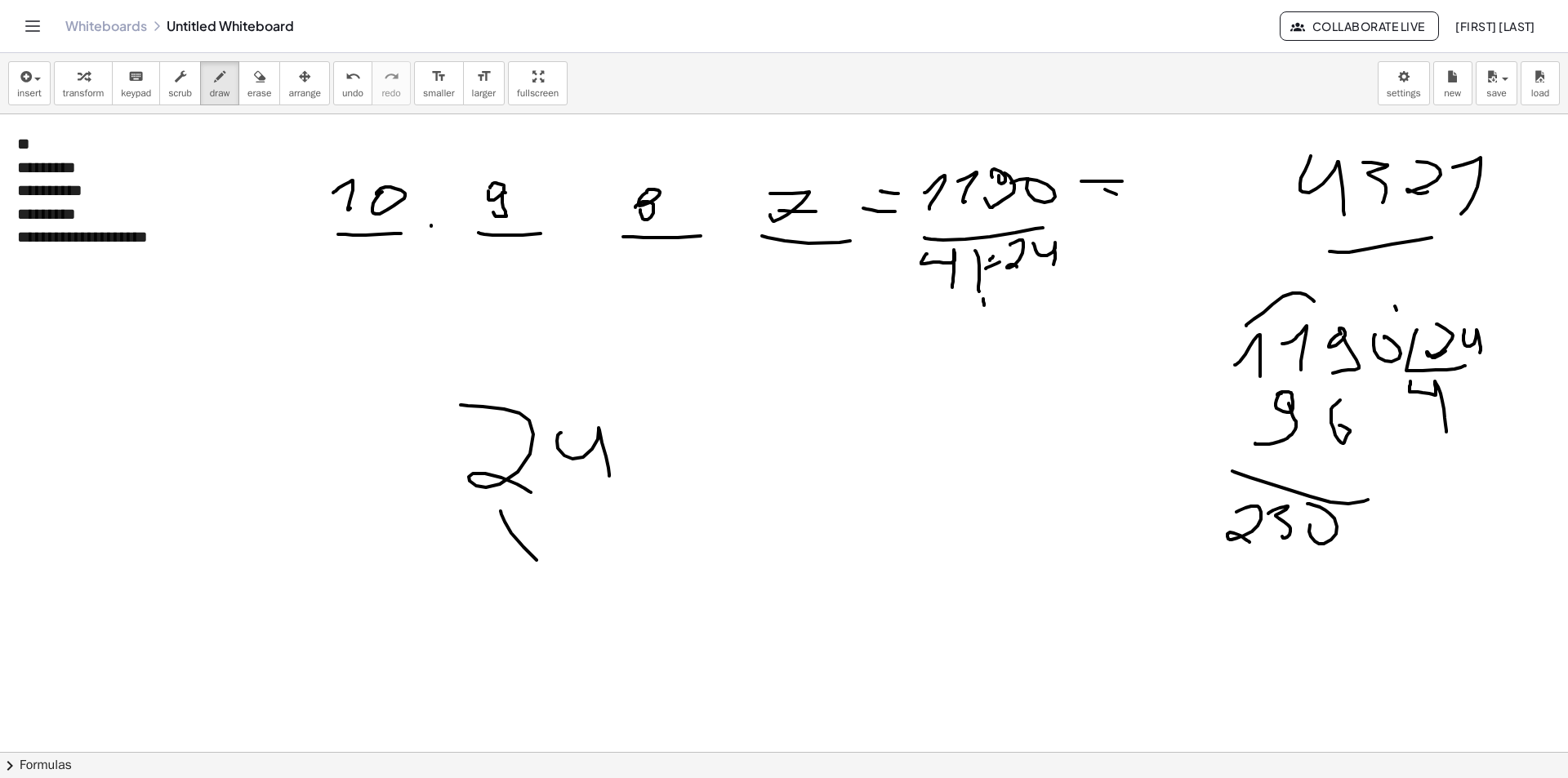drag, startPoint x: 501, startPoint y: 514, endPoint x: 567, endPoint y: 560, distance: 80.44874 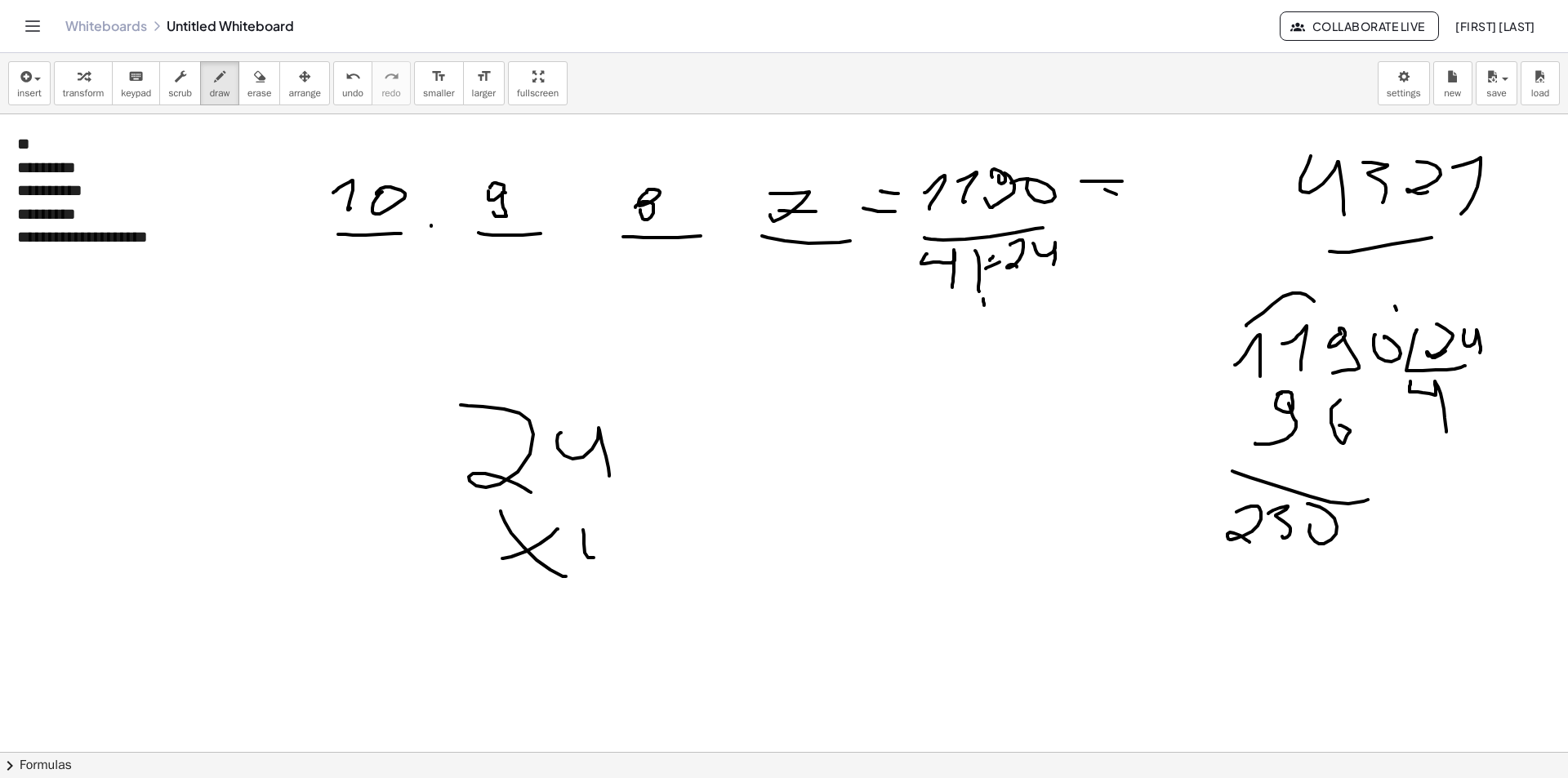 drag, startPoint x: 583, startPoint y: 530, endPoint x: 580, endPoint y: 605, distance: 75.059976 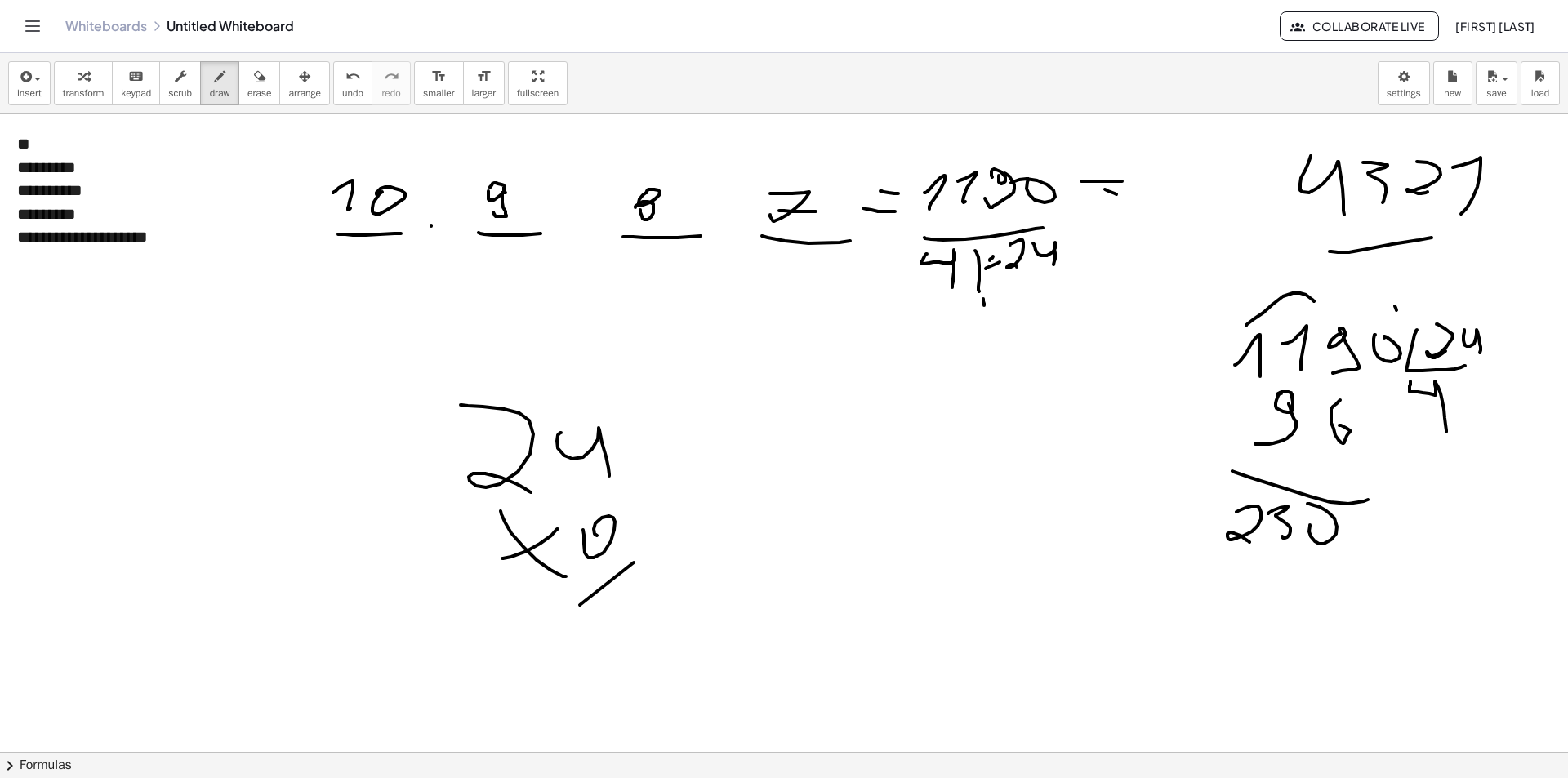 drag, startPoint x: 580, startPoint y: 605, endPoint x: 523, endPoint y: 588, distance: 59.48109 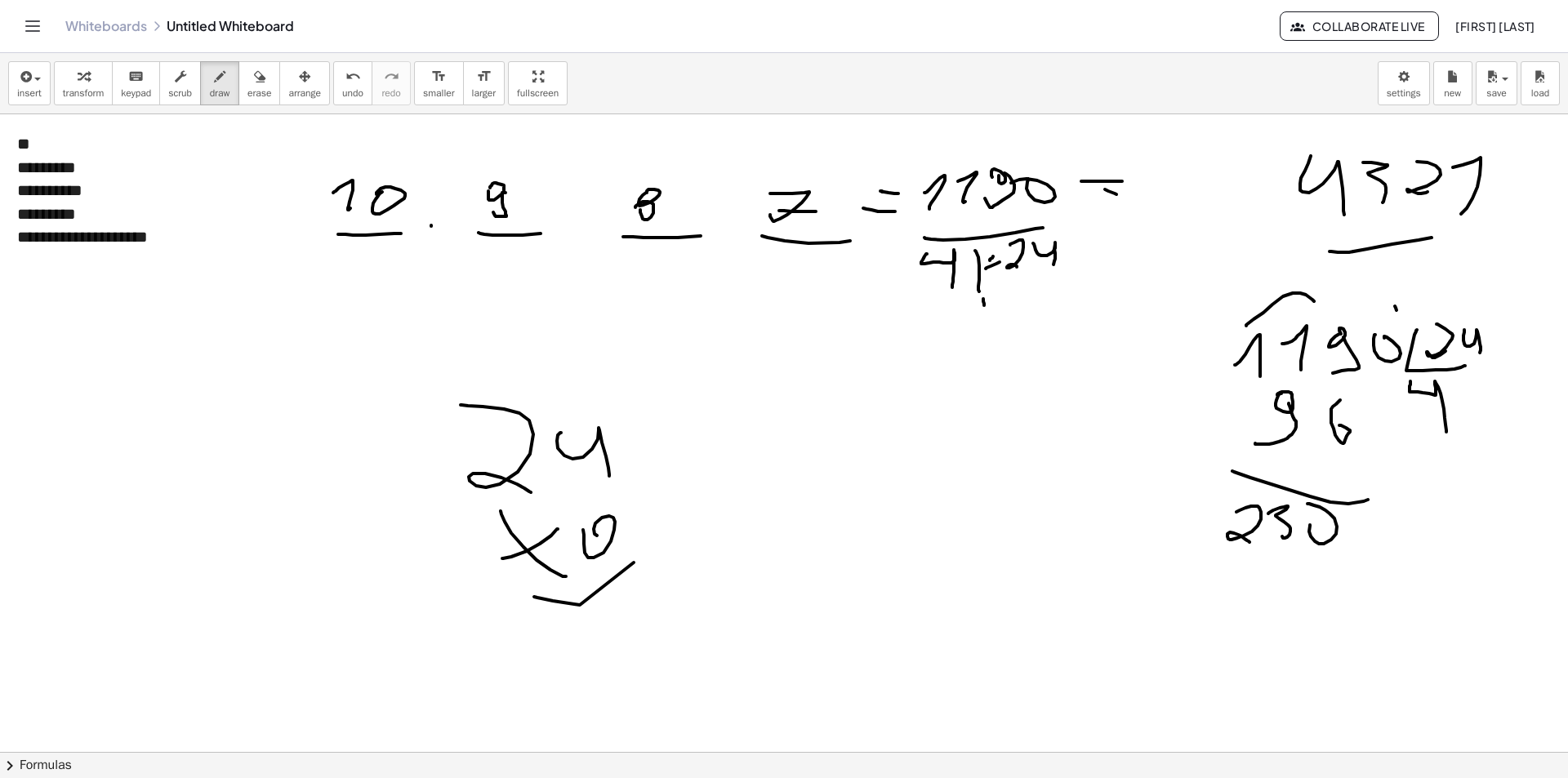 drag, startPoint x: 552, startPoint y: 623, endPoint x: 723, endPoint y: 639, distance: 171.74691 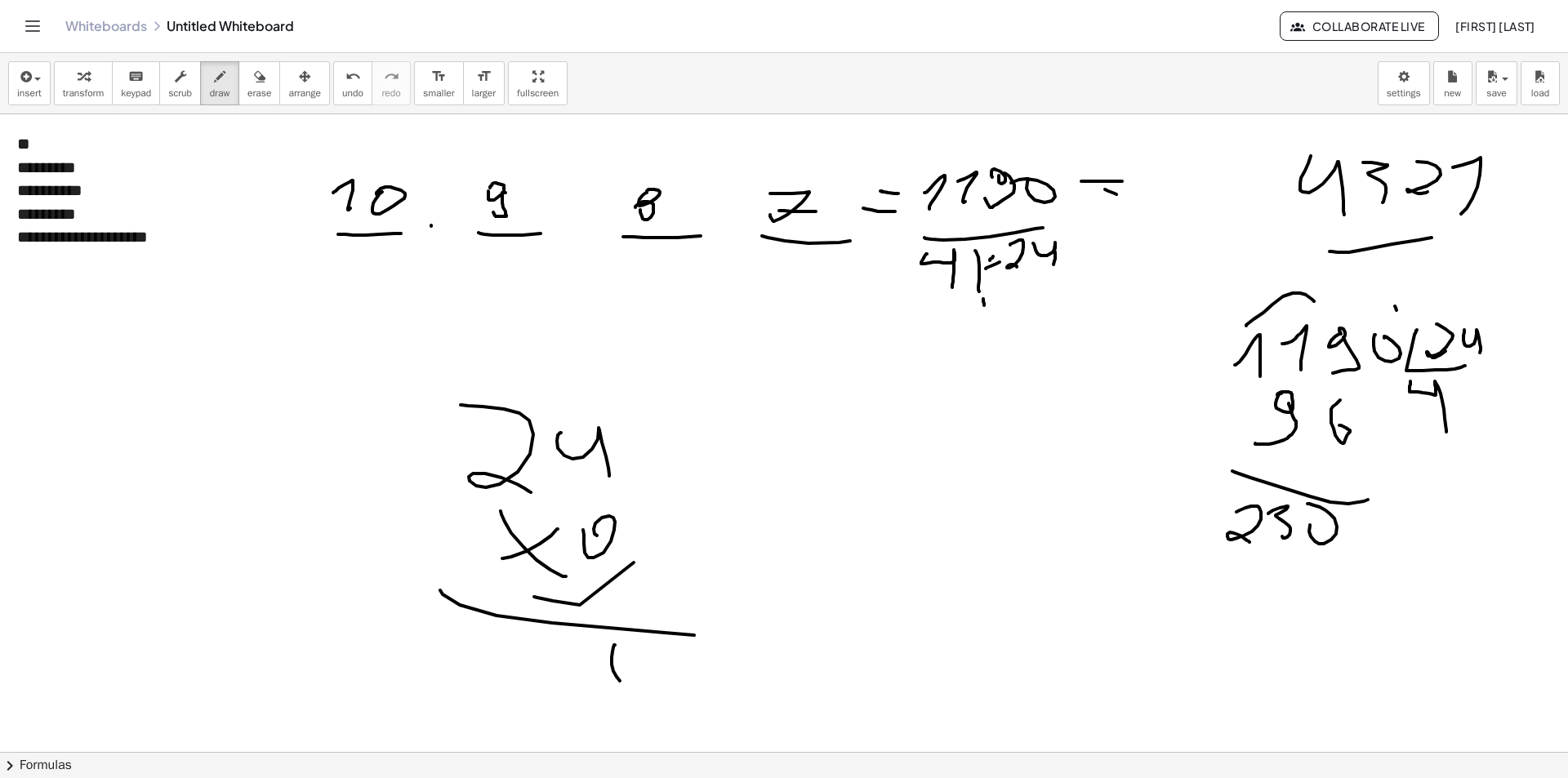drag, startPoint x: 615, startPoint y: 645, endPoint x: 605, endPoint y: 665, distance: 22.36068 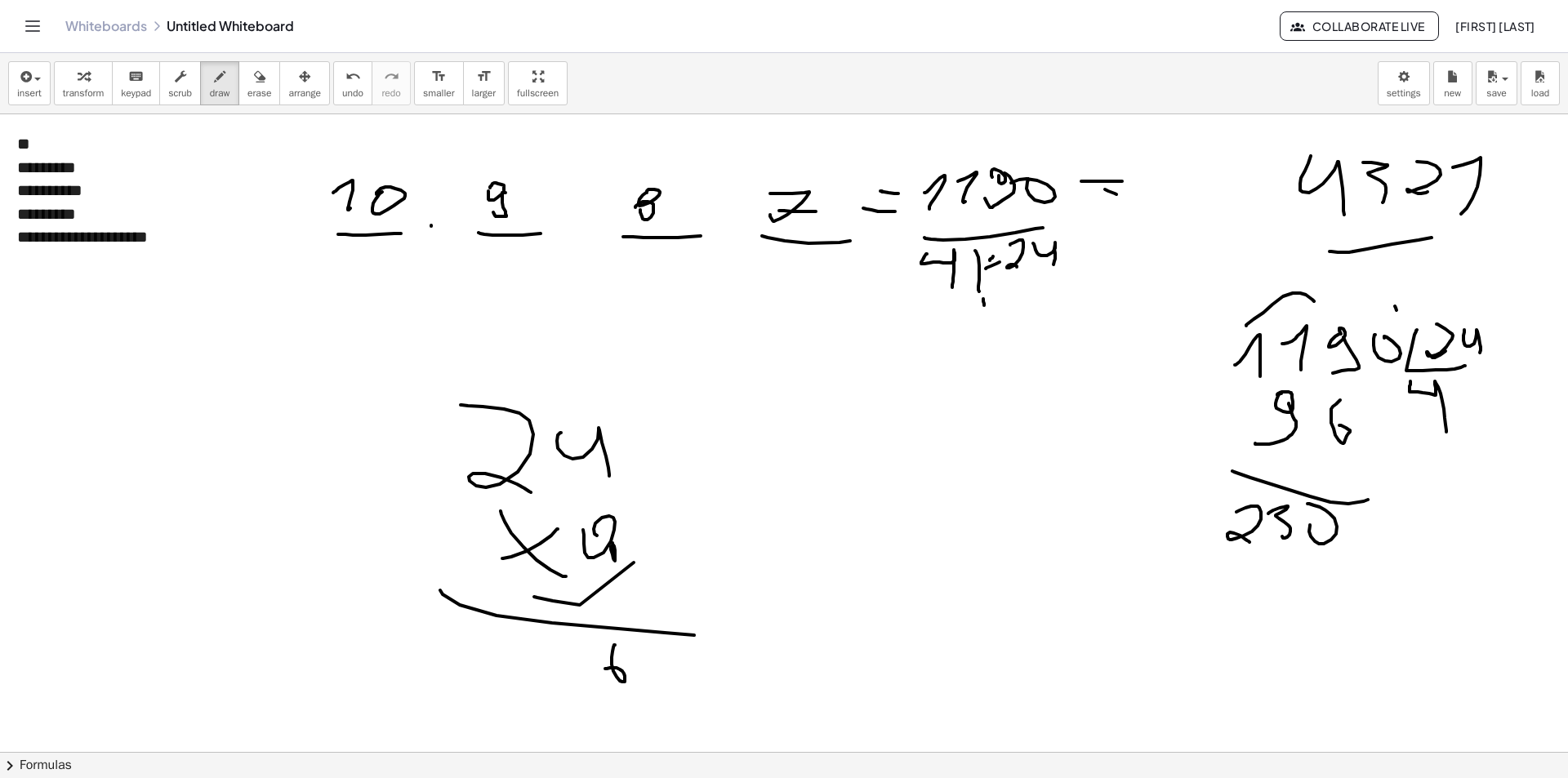 drag, startPoint x: 615, startPoint y: 555, endPoint x: 607, endPoint y: 565, distance: 12.8062 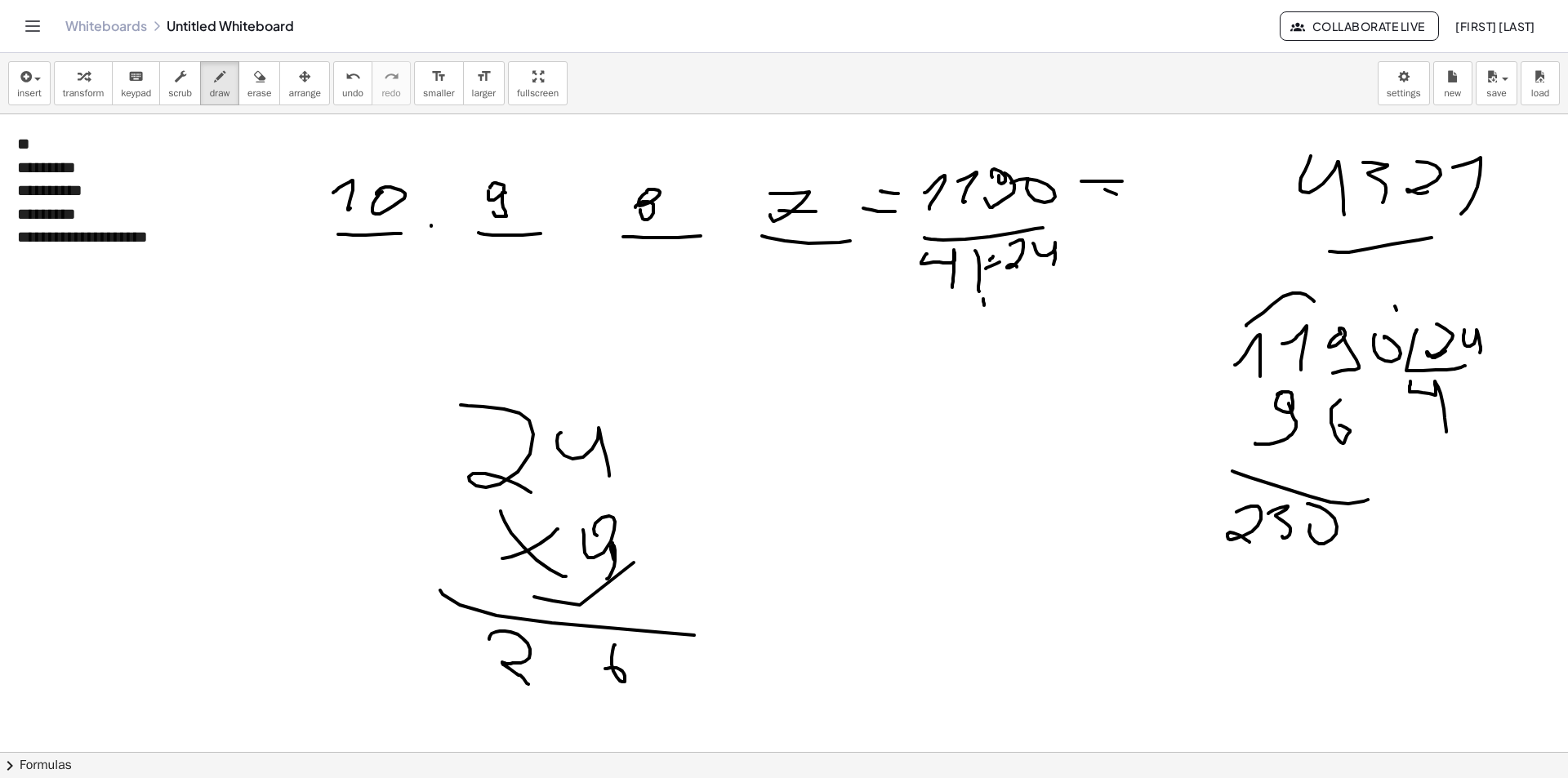 drag, startPoint x: 489, startPoint y: 639, endPoint x: 535, endPoint y: 671, distance: 56.0357 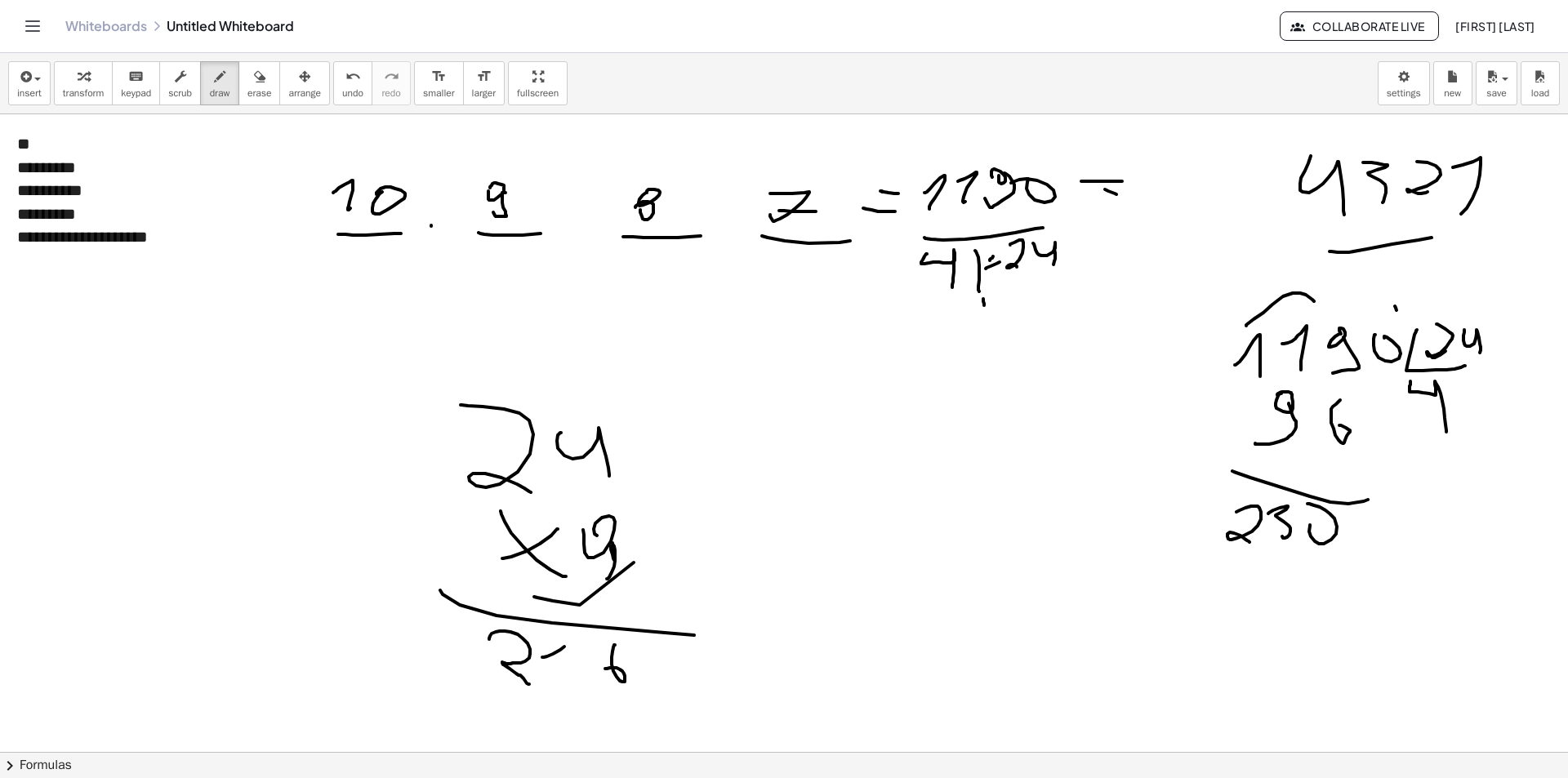 drag, startPoint x: 553, startPoint y: 654, endPoint x: 590, endPoint y: 681, distance: 45.80393 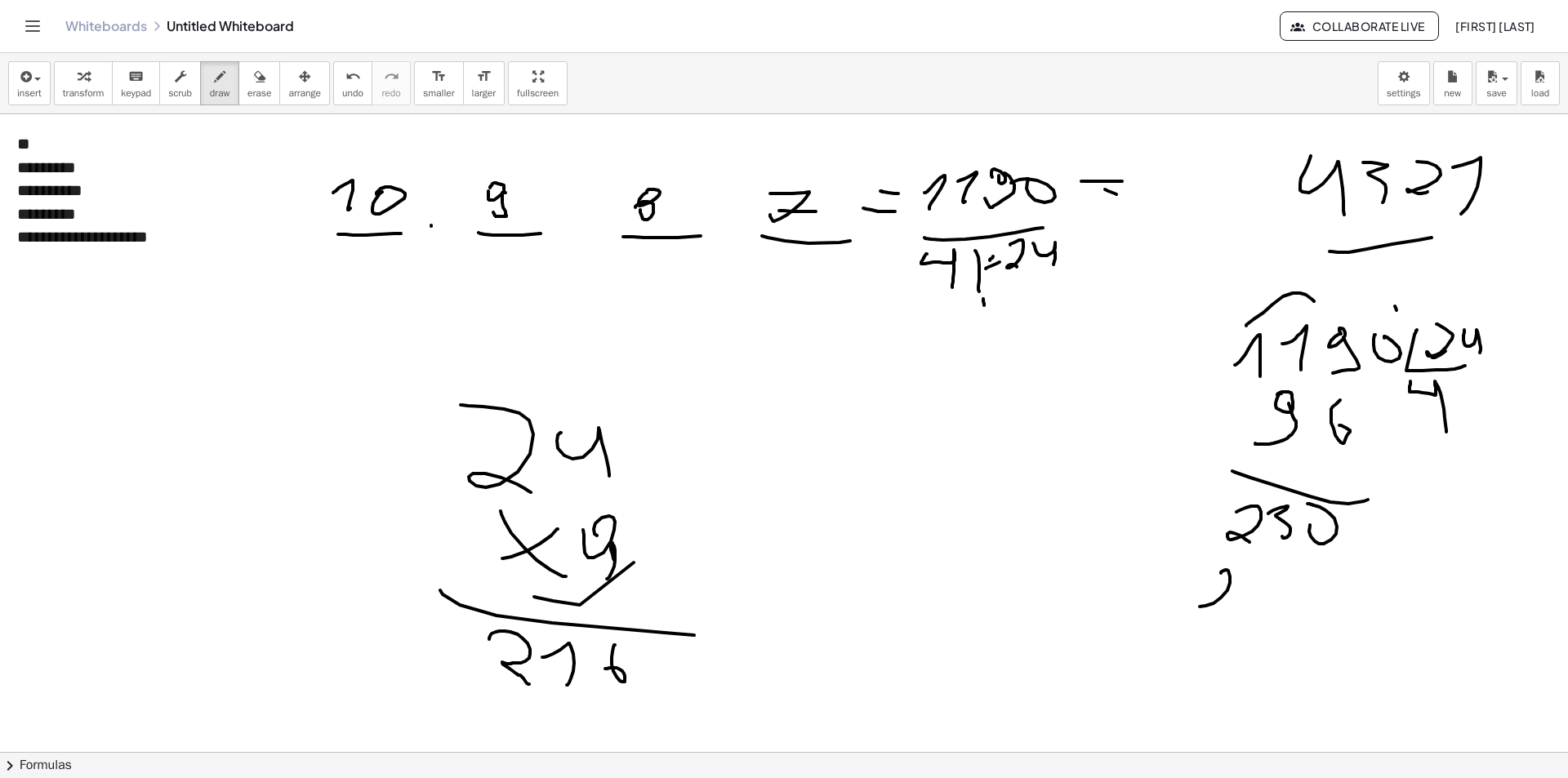 drag, startPoint x: 1221, startPoint y: 573, endPoint x: 1260, endPoint y: 580, distance: 39.62323 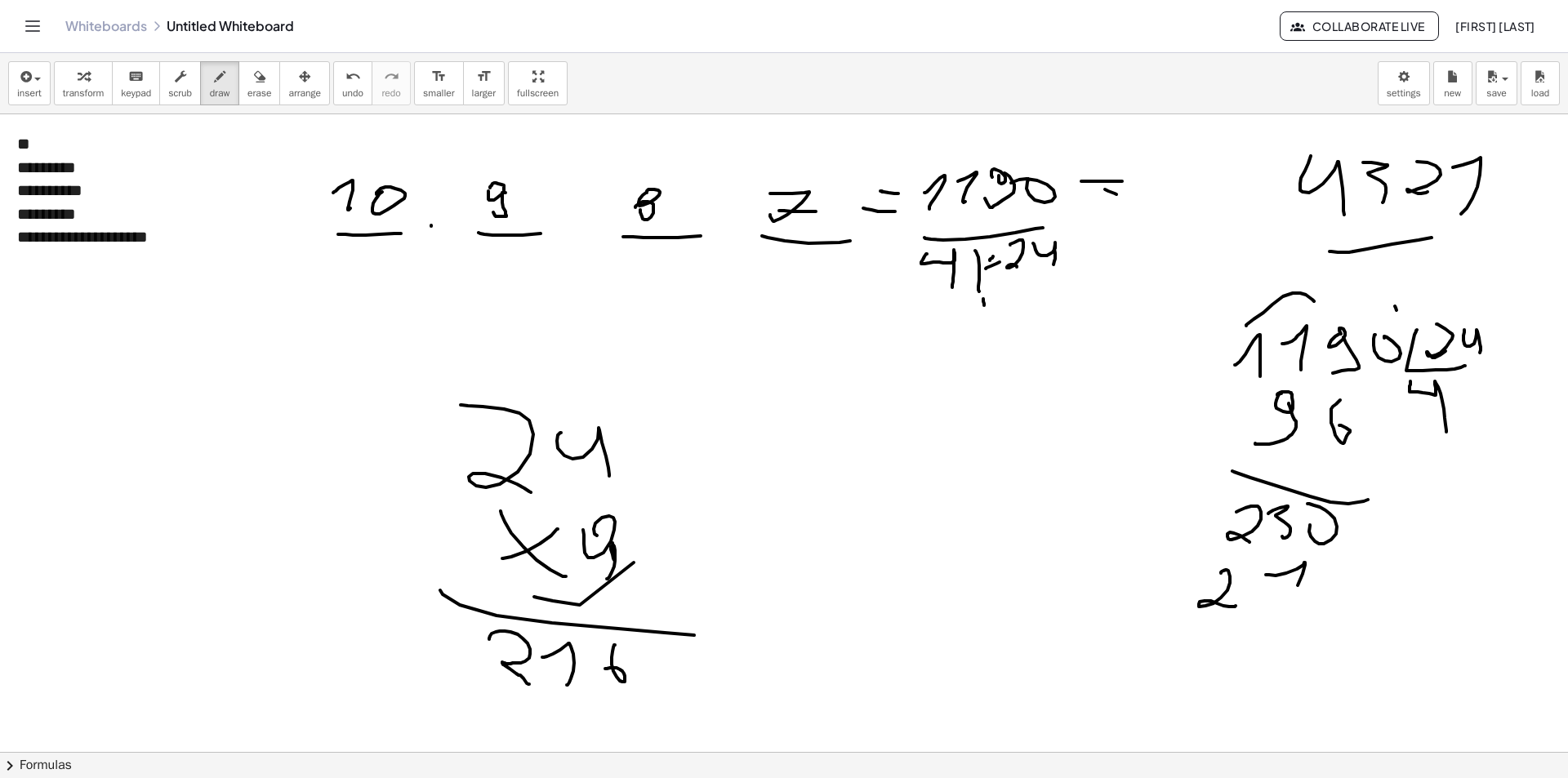 drag, startPoint x: 1305, startPoint y: 562, endPoint x: 1271, endPoint y: 613, distance: 61.29437 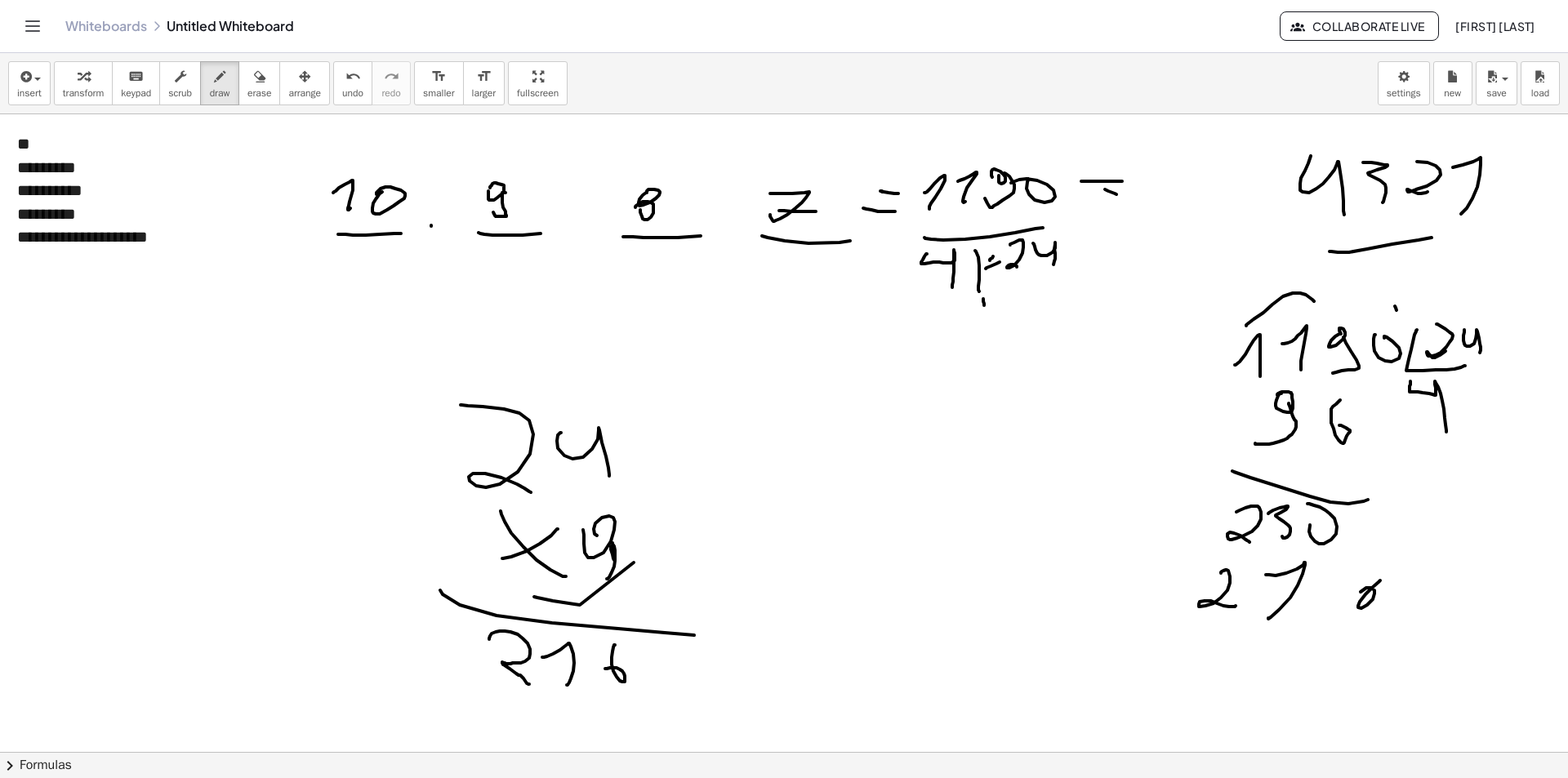 drag, startPoint x: 1373, startPoint y: 599, endPoint x: 1345, endPoint y: 604, distance: 28.442925 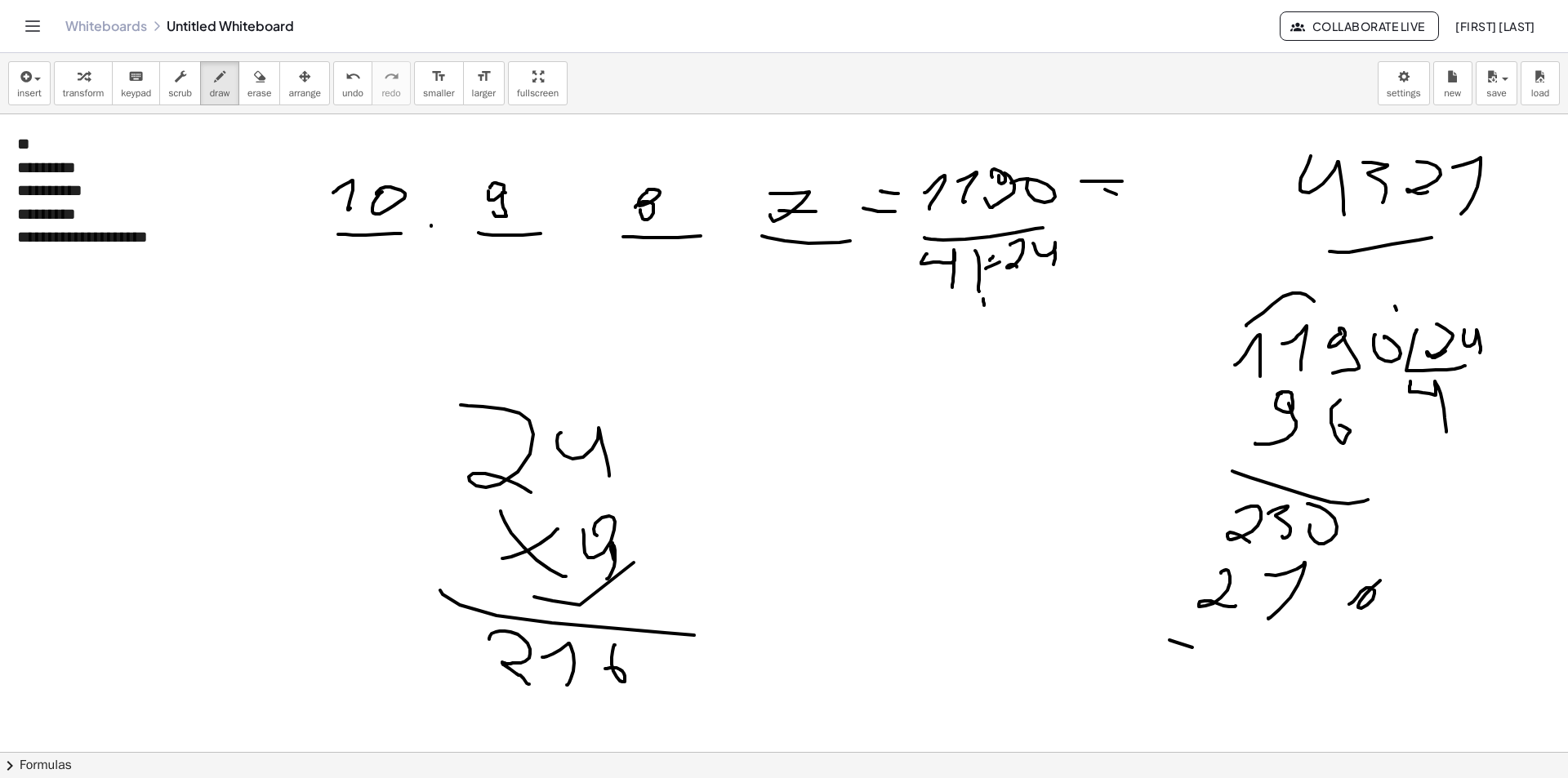 drag, startPoint x: 1192, startPoint y: 647, endPoint x: 1448, endPoint y: 649, distance: 256.00781 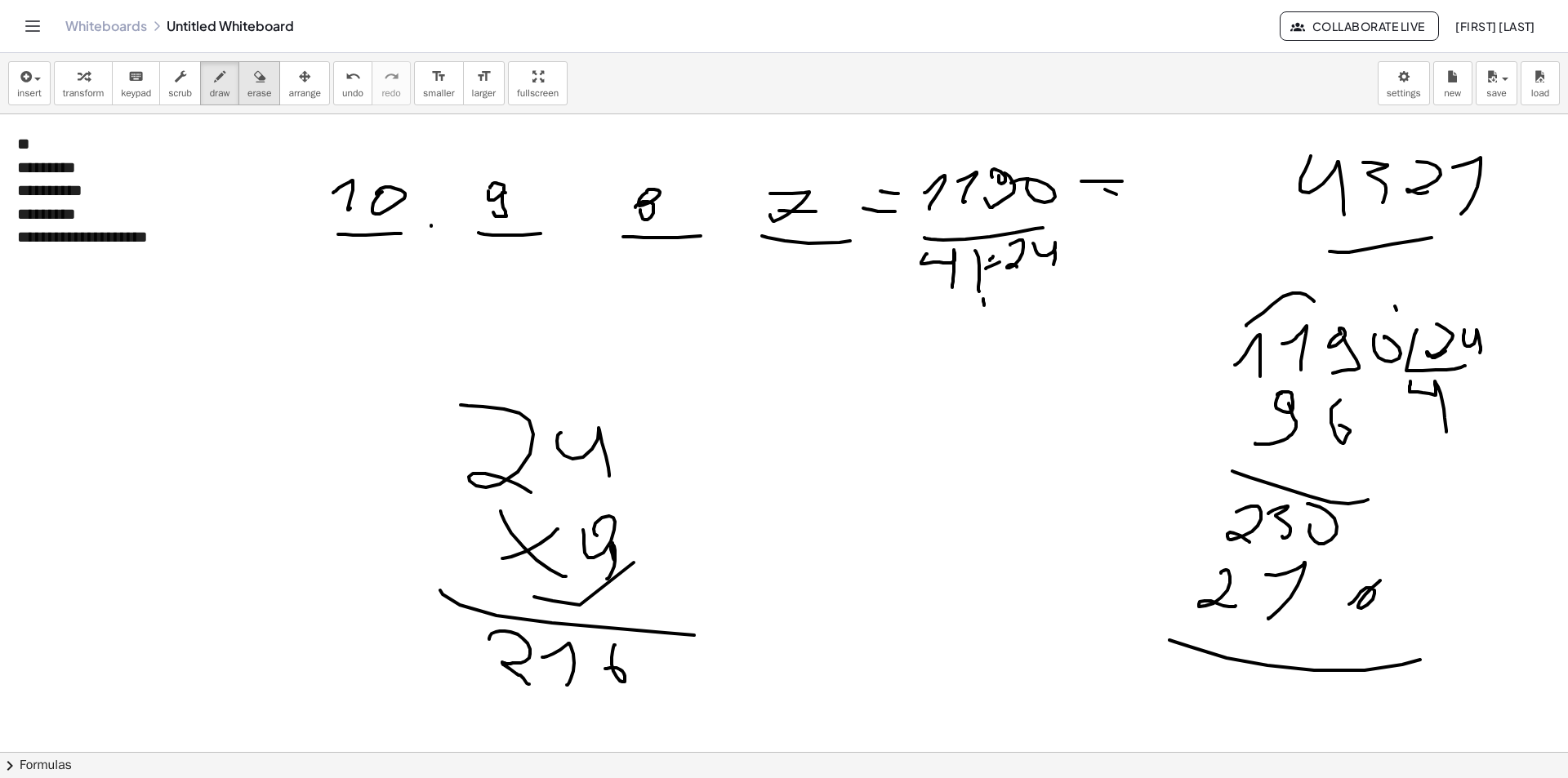 click on "erase" at bounding box center (259, 83) 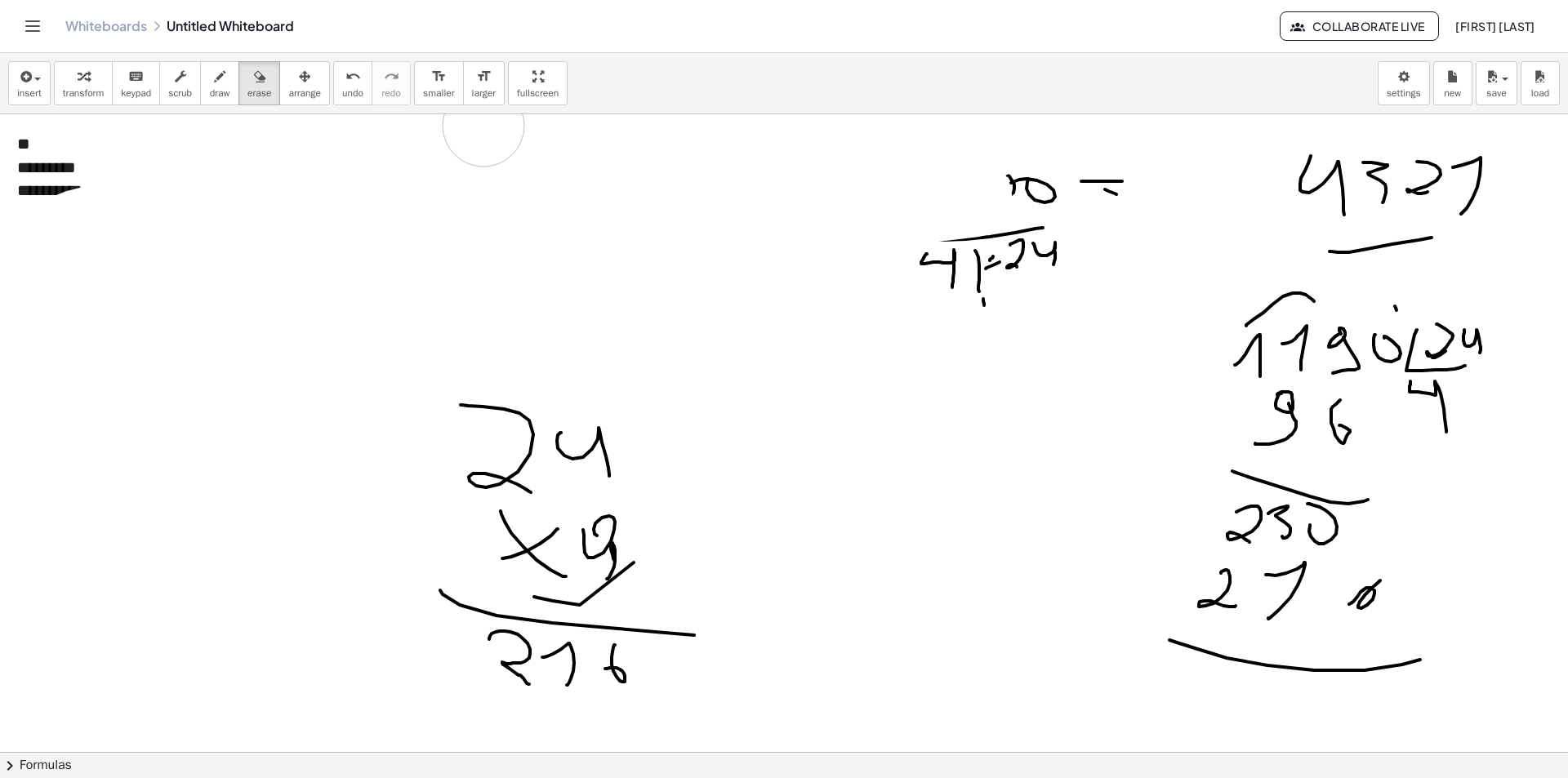 drag, startPoint x: 190, startPoint y: 214, endPoint x: 1567, endPoint y: 6, distance: 1392.6209 